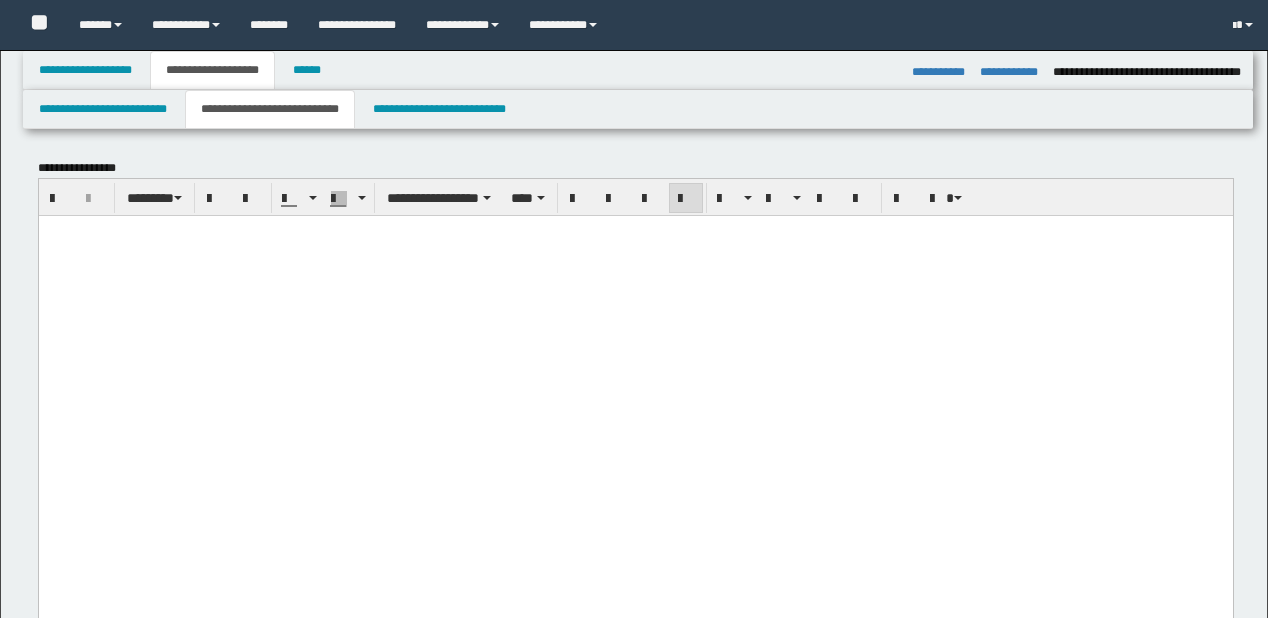 select on "*" 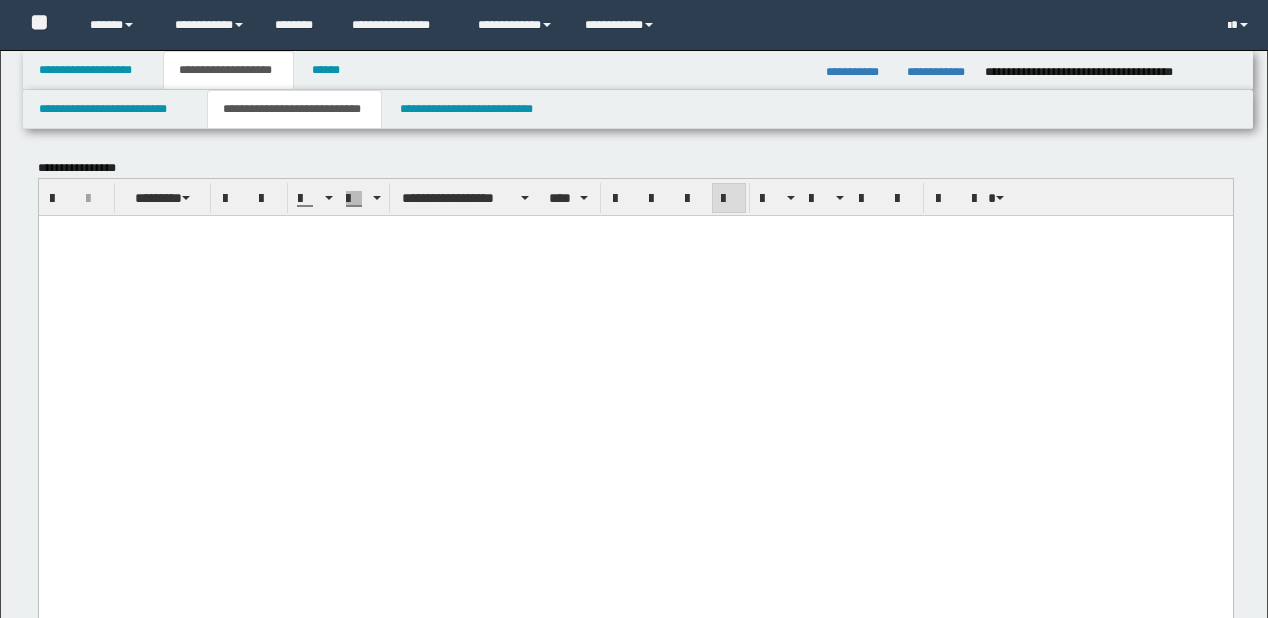 scroll, scrollTop: 3600, scrollLeft: 0, axis: vertical 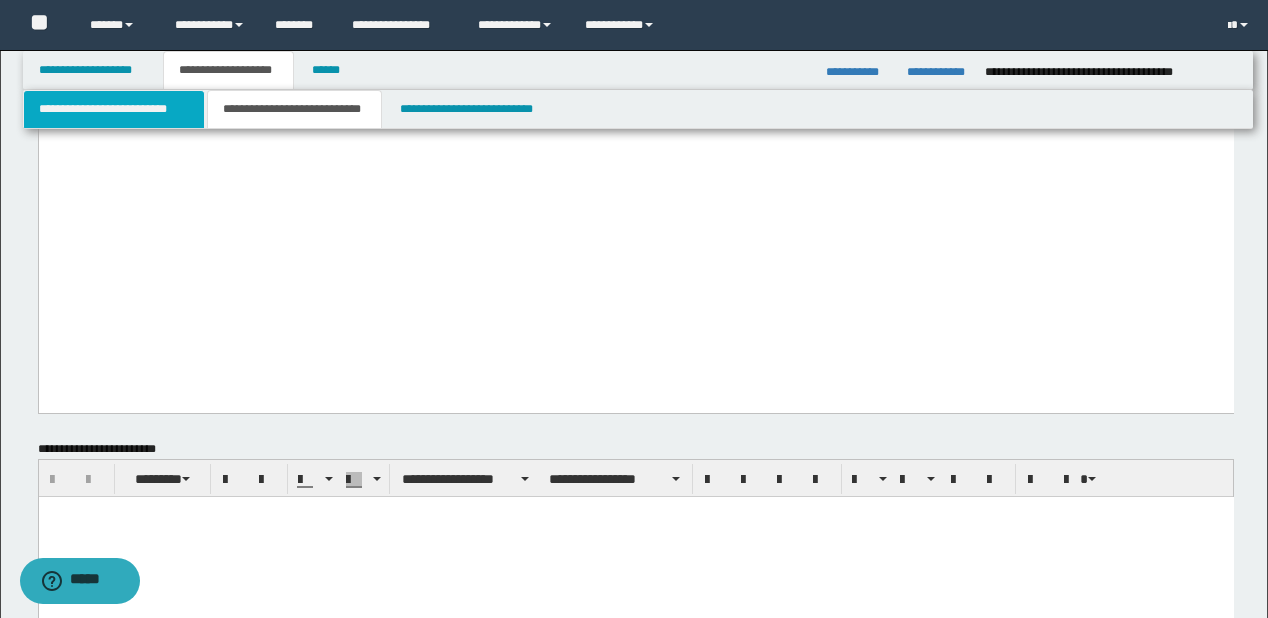 click on "**********" at bounding box center [114, 109] 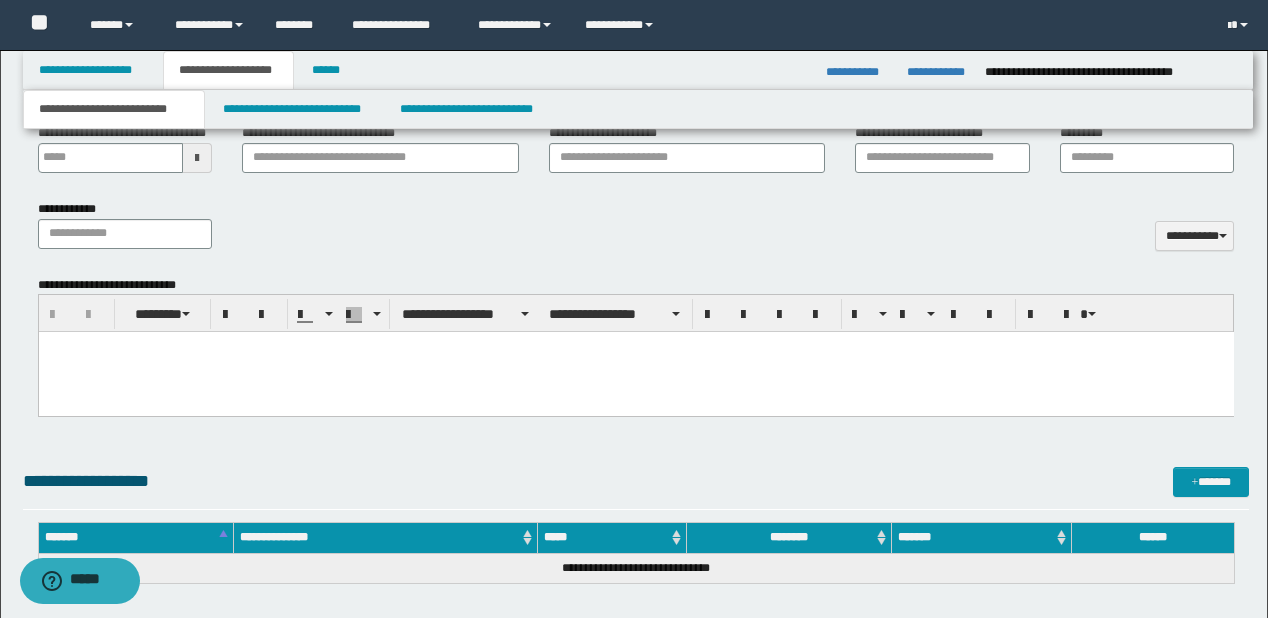 scroll, scrollTop: 848, scrollLeft: 0, axis: vertical 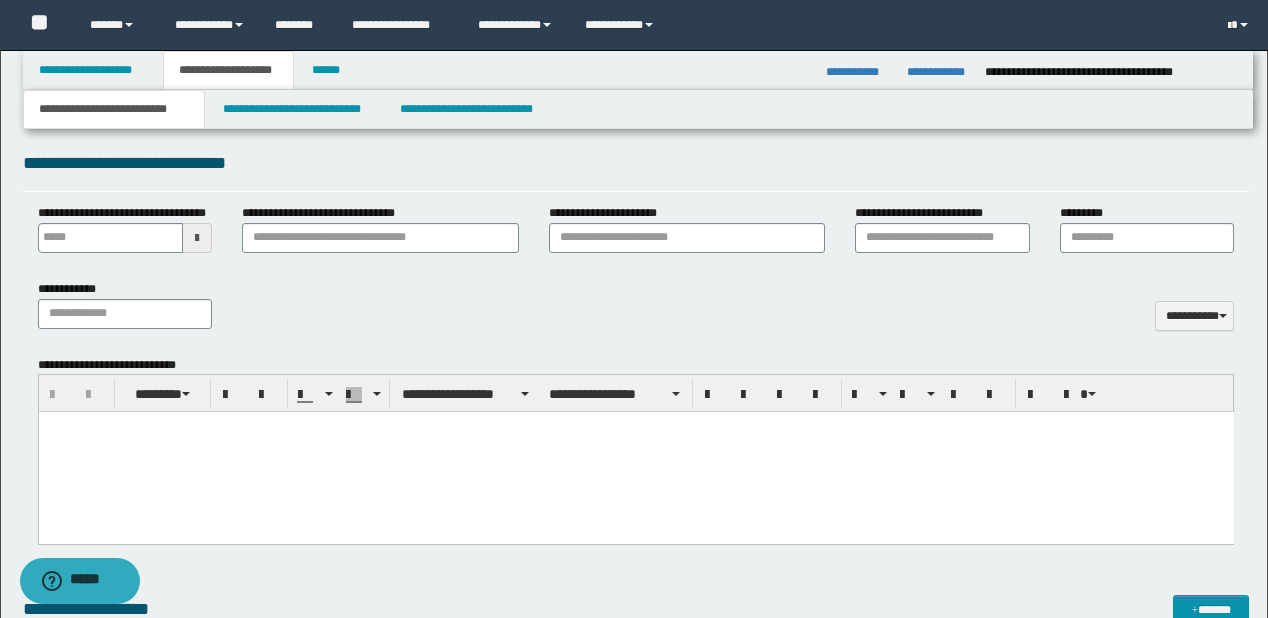 click at bounding box center [635, 452] 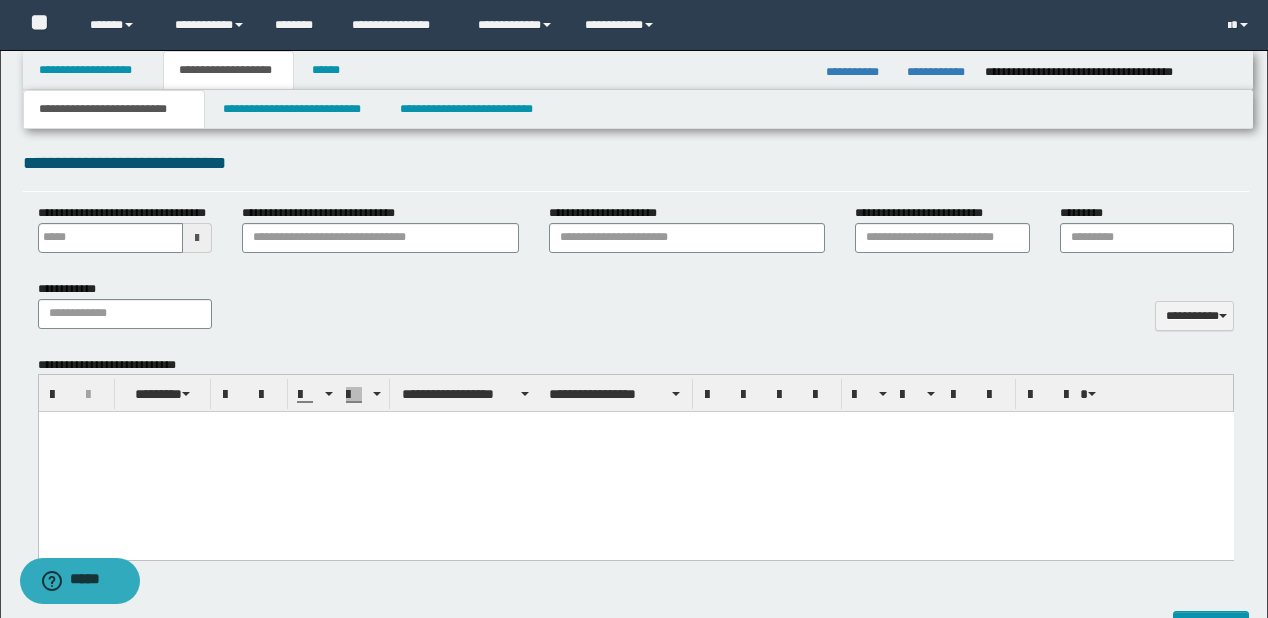 paste 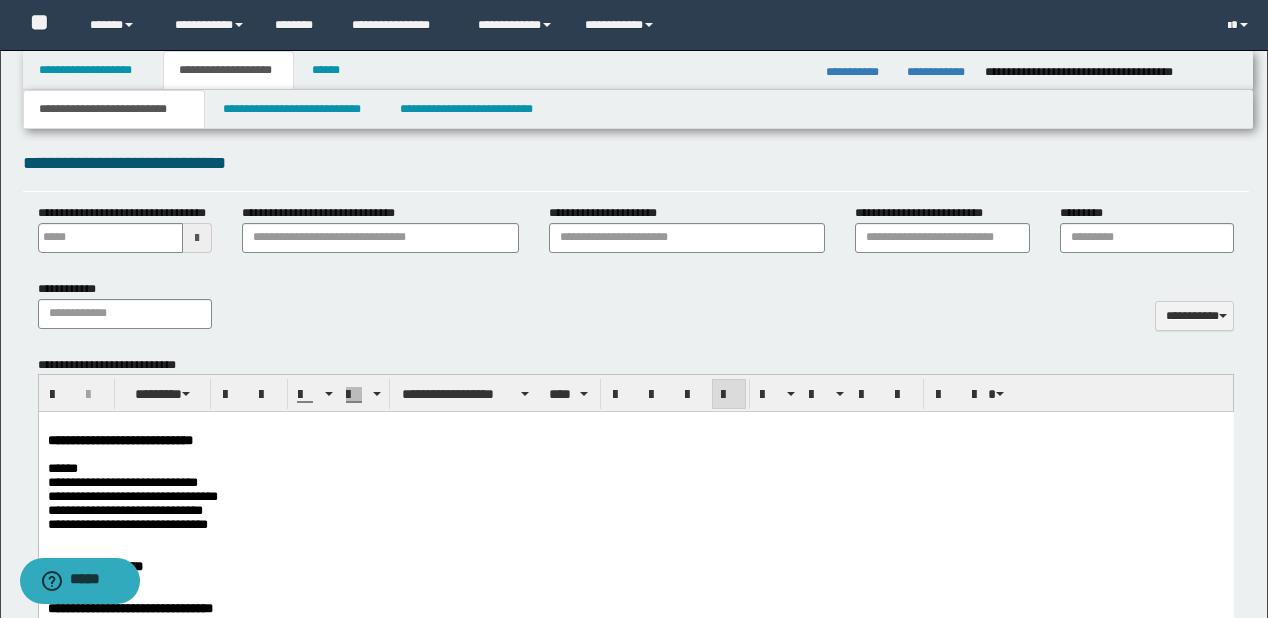 click at bounding box center (635, 455) 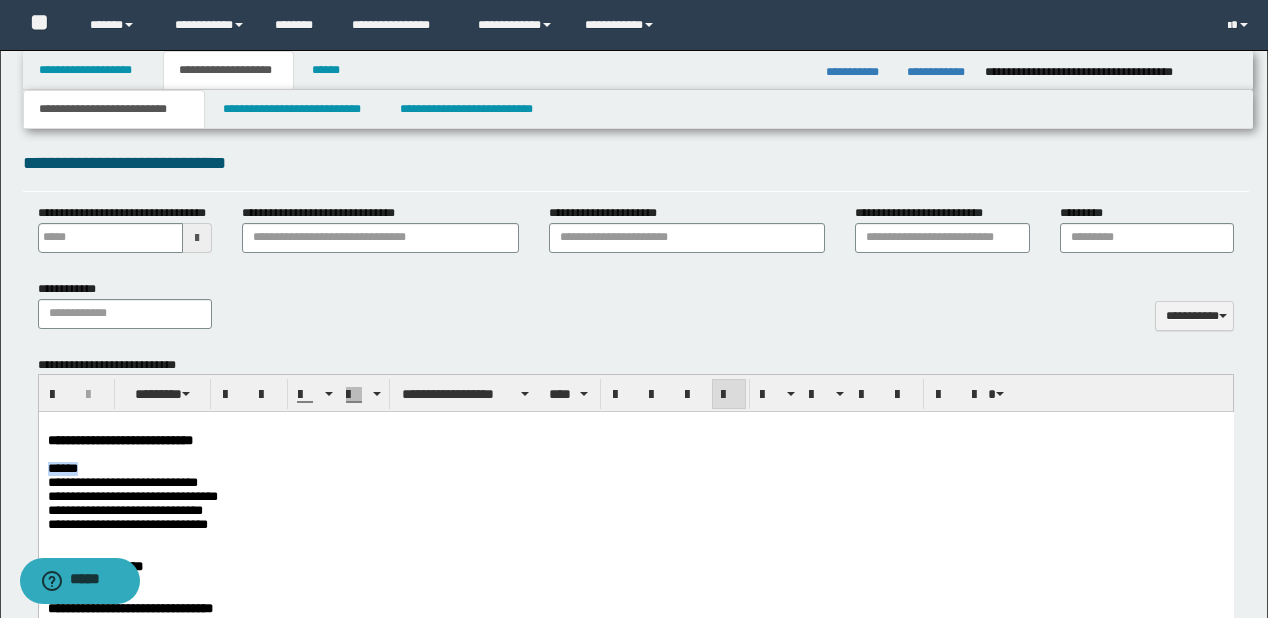 drag, startPoint x: 91, startPoint y: 472, endPoint x: 48, endPoint y: 884, distance: 414.23785 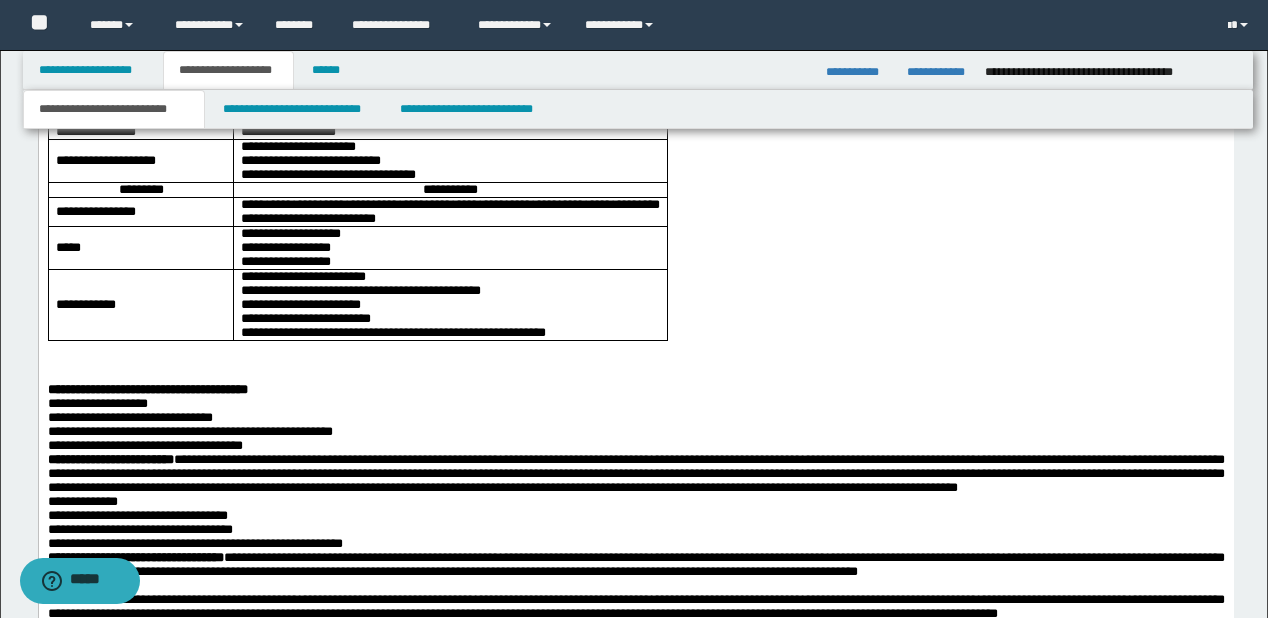 scroll, scrollTop: 1408, scrollLeft: 0, axis: vertical 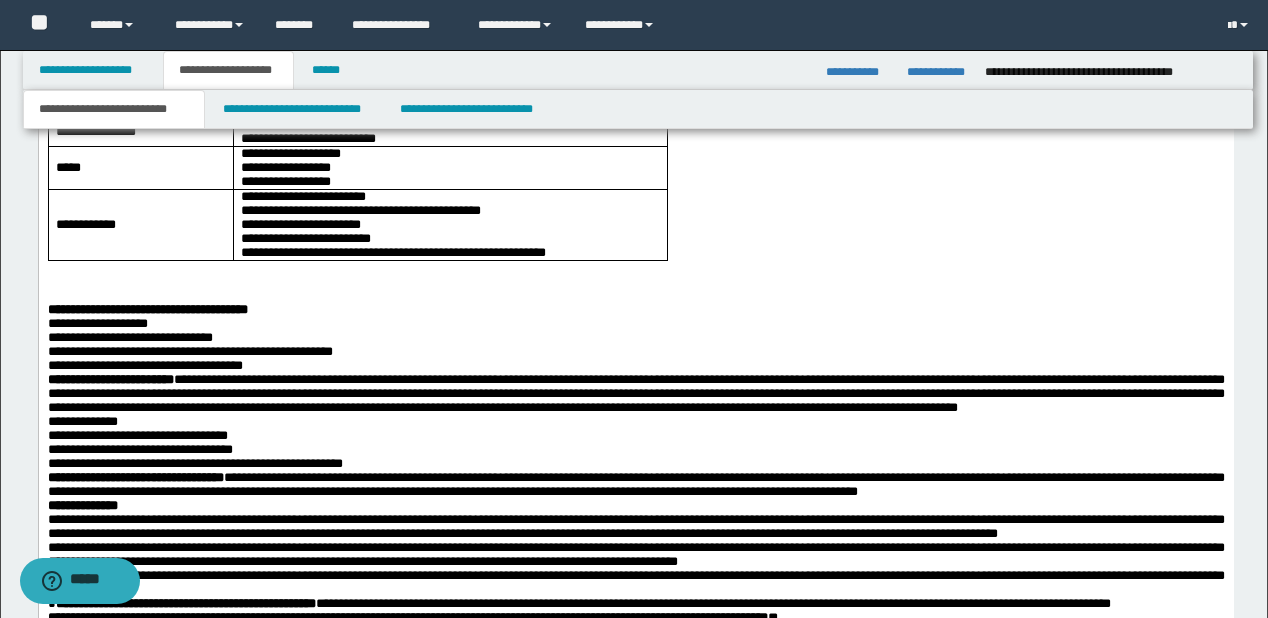 click on "**********" at bounding box center [635, 311] 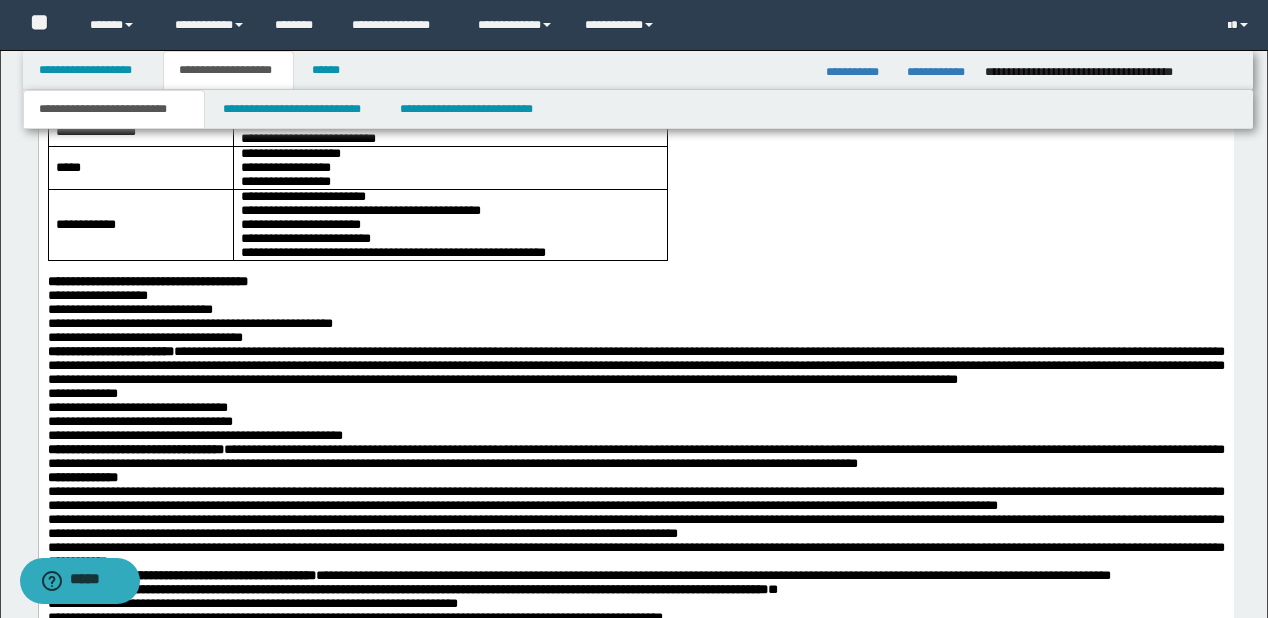click on "**********" at bounding box center [635, 283] 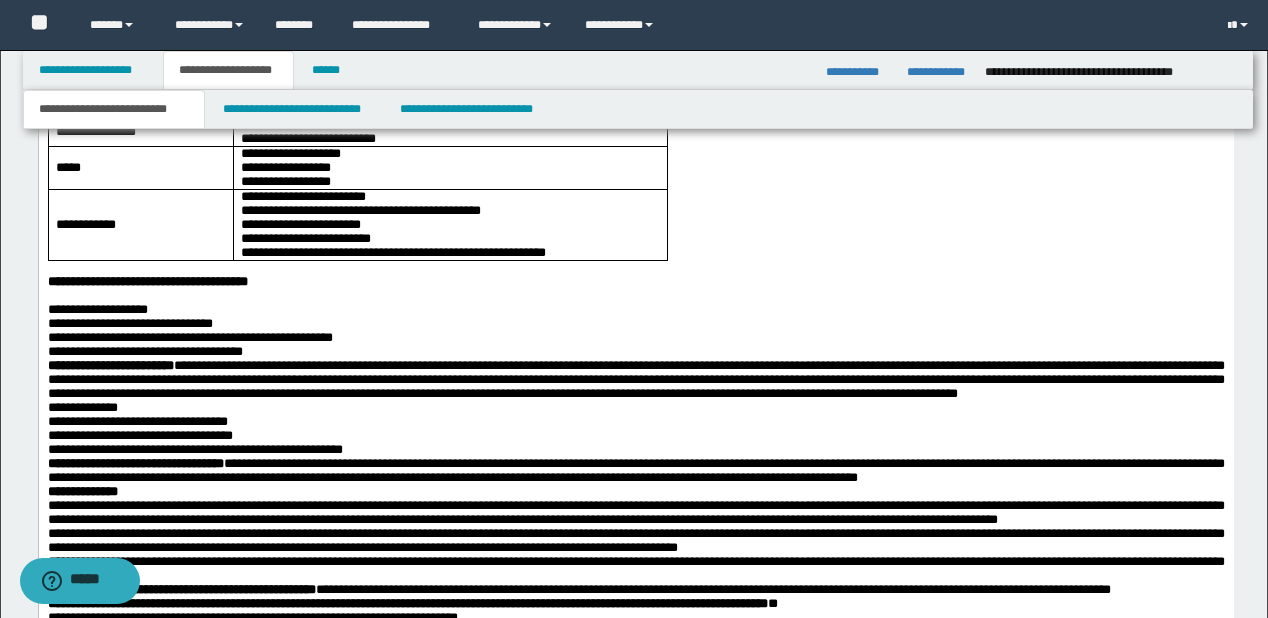 click on "**********" at bounding box center [635, 311] 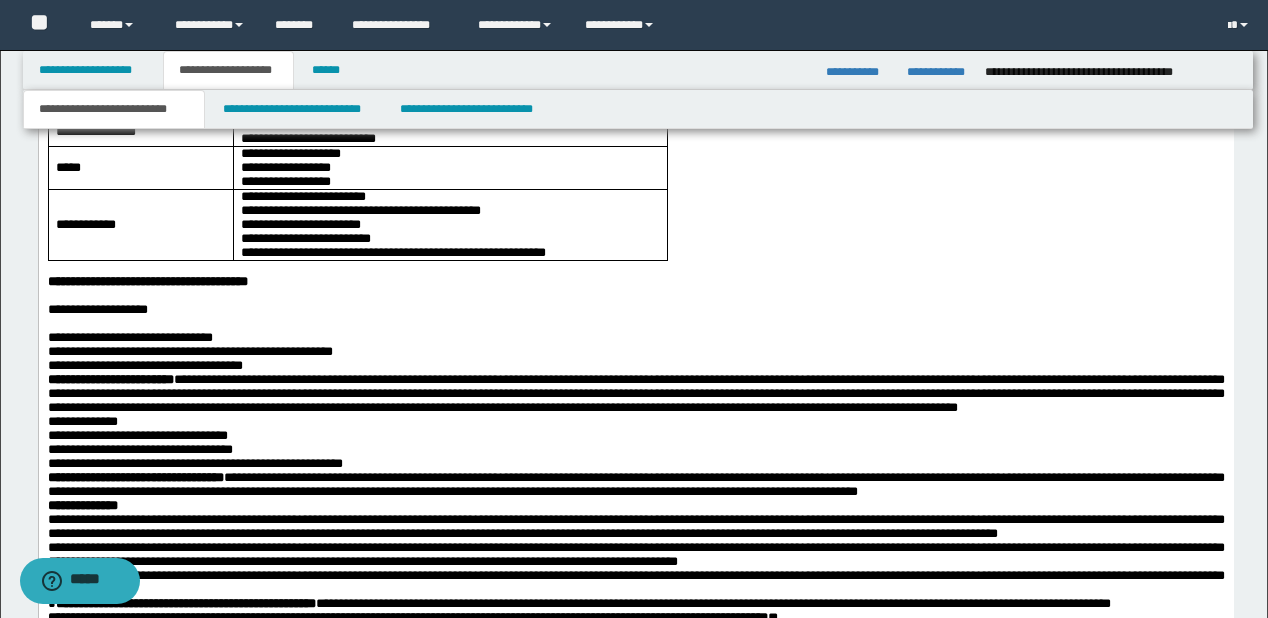 click on "**********" at bounding box center [635, 339] 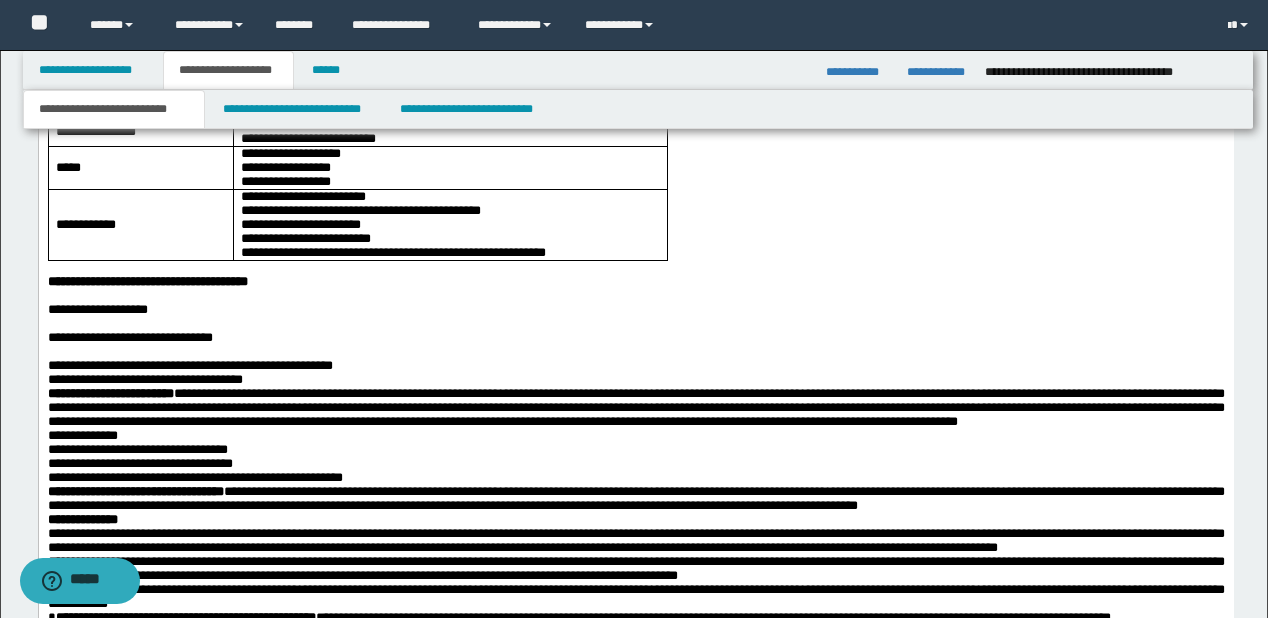 click on "**********" at bounding box center [635, 381] 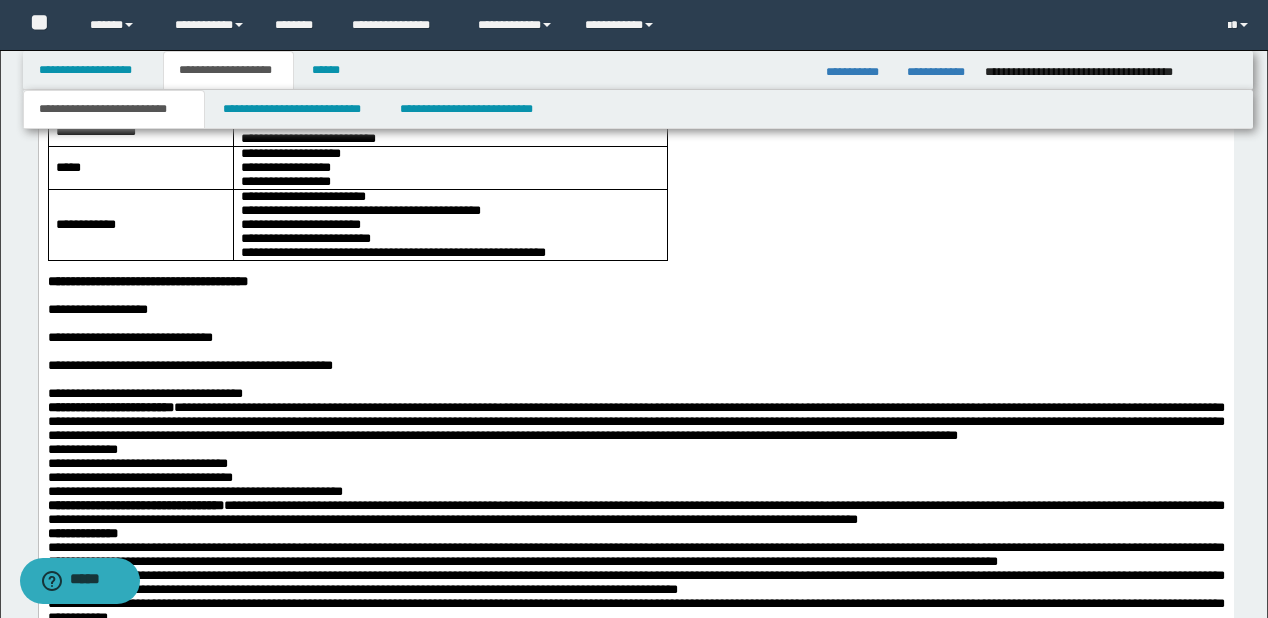 click on "**********" at bounding box center (635, 395) 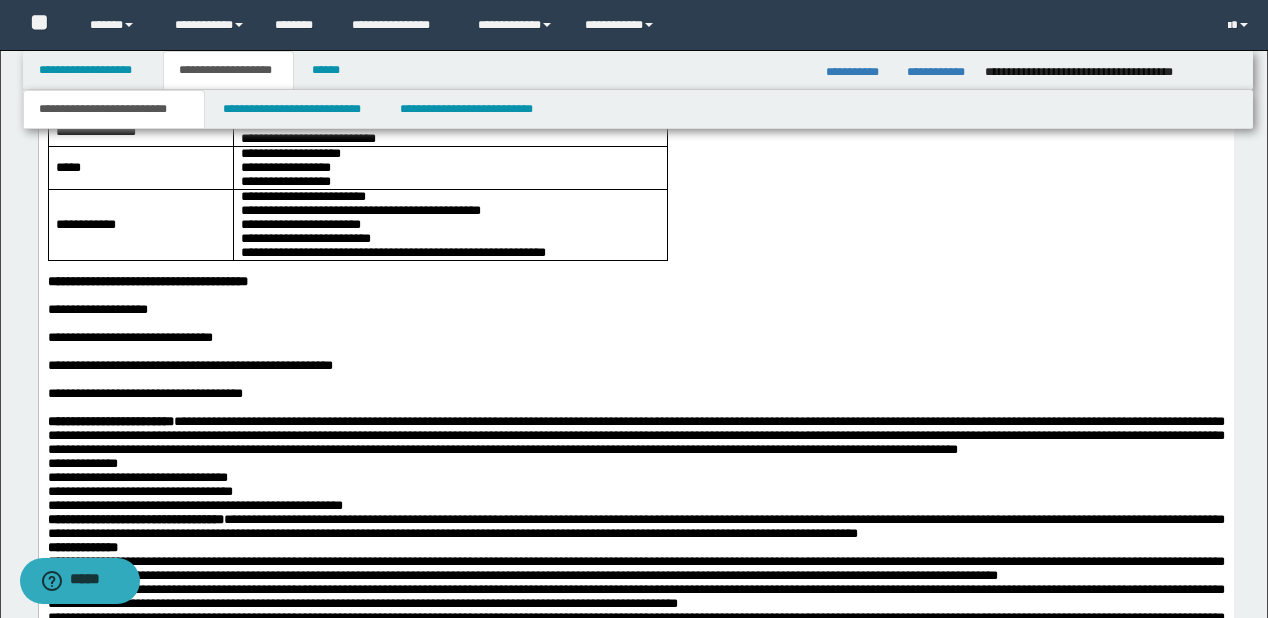 click on "**********" at bounding box center [635, 311] 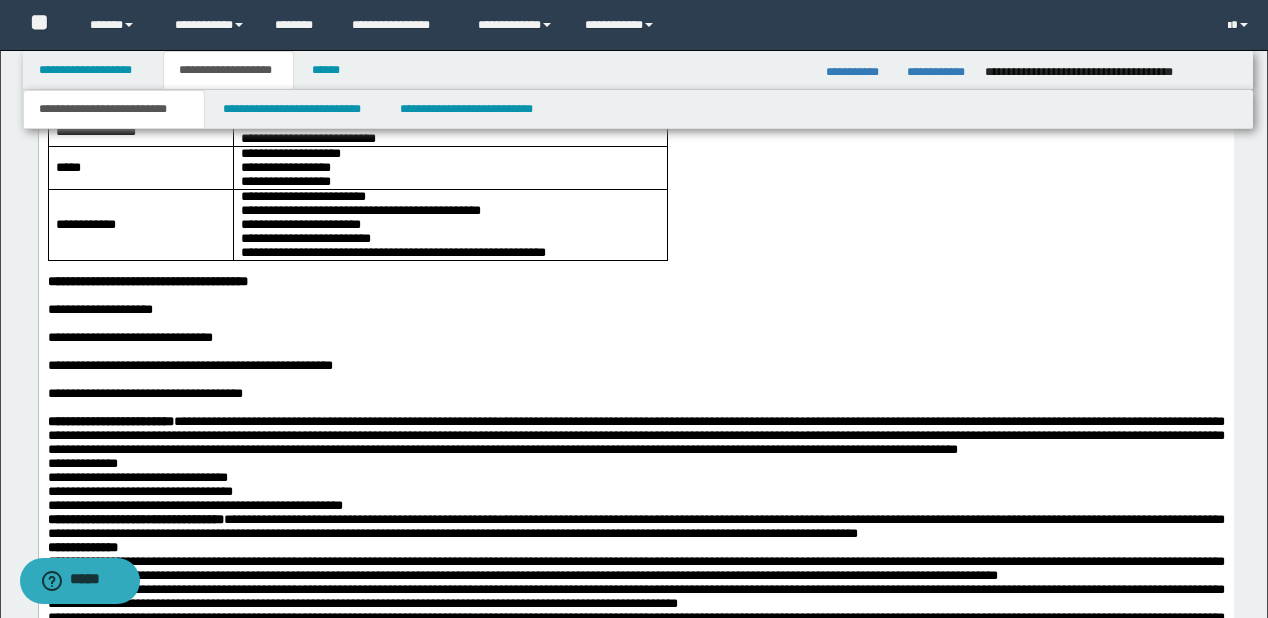 click on "**********" at bounding box center [635, 339] 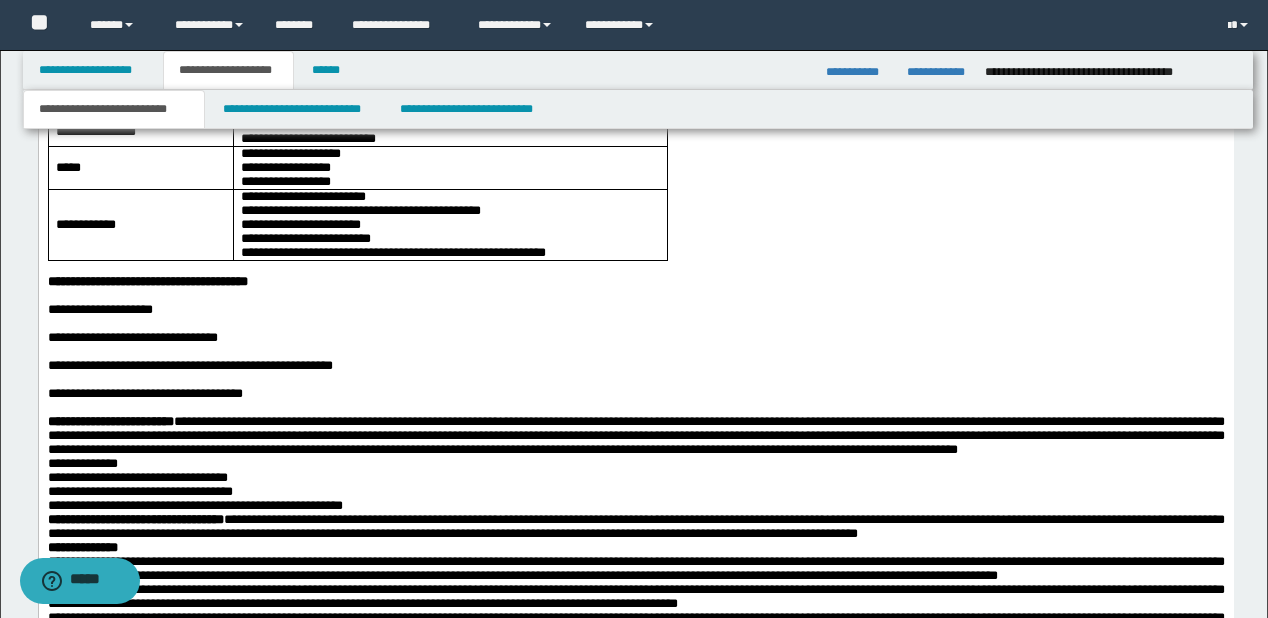 click on "**********" at bounding box center (635, 367) 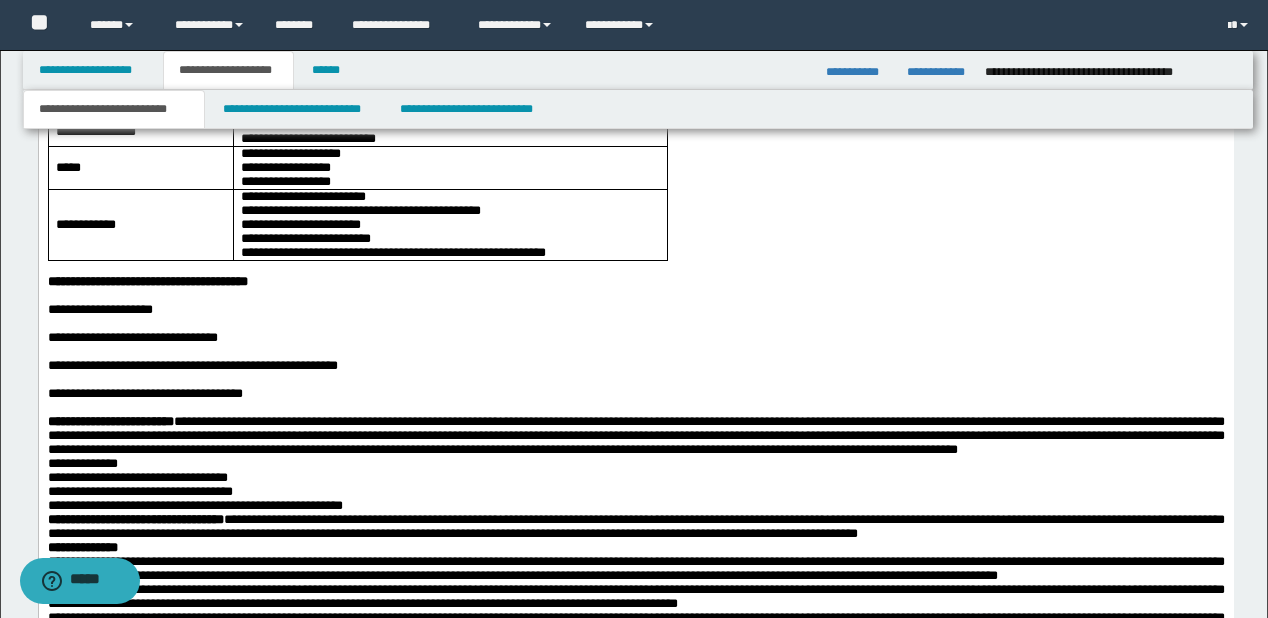 click on "**********" at bounding box center (635, 395) 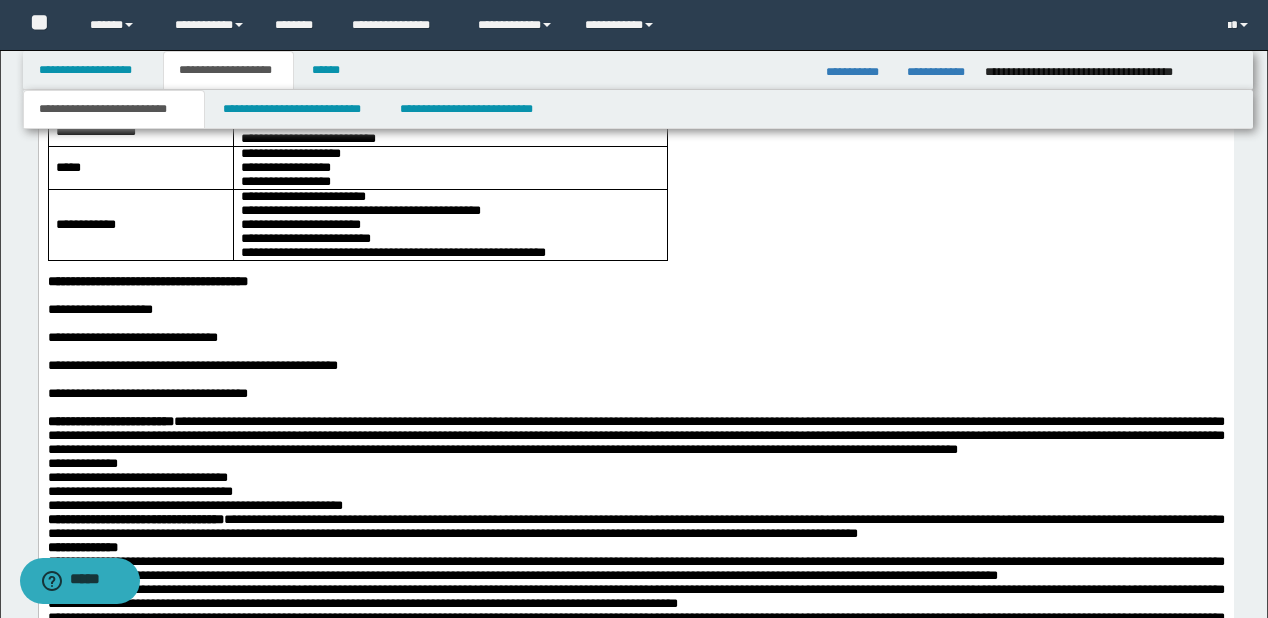 scroll, scrollTop: 1568, scrollLeft: 0, axis: vertical 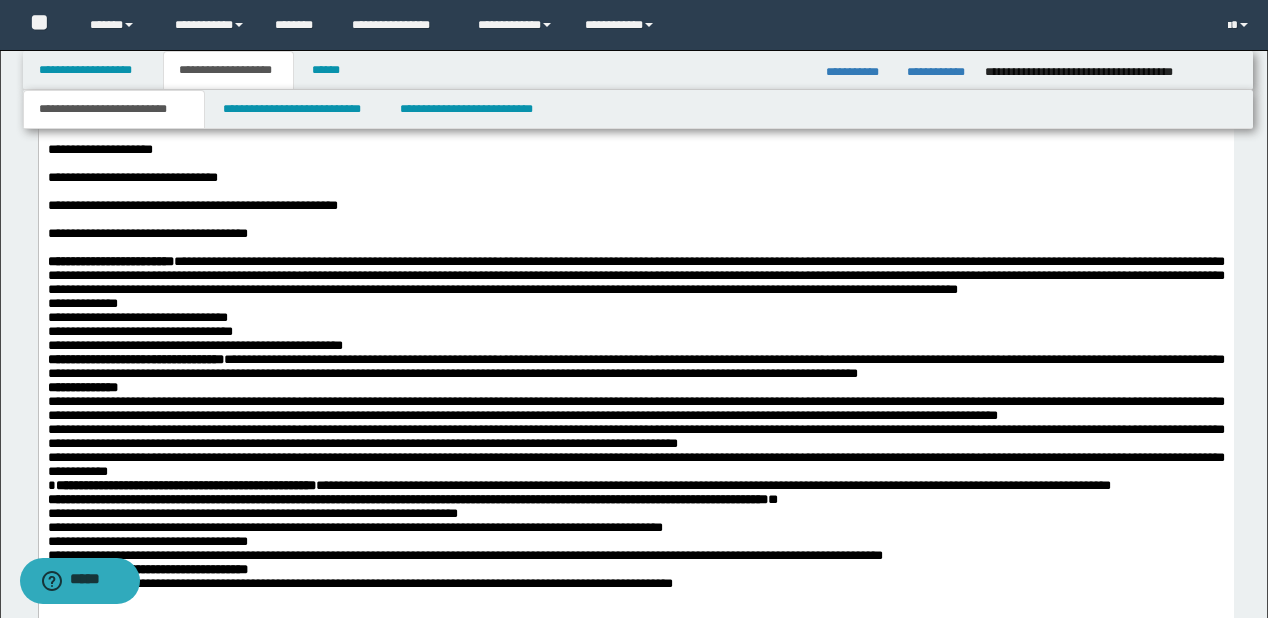 click on "**********" at bounding box center (635, 305) 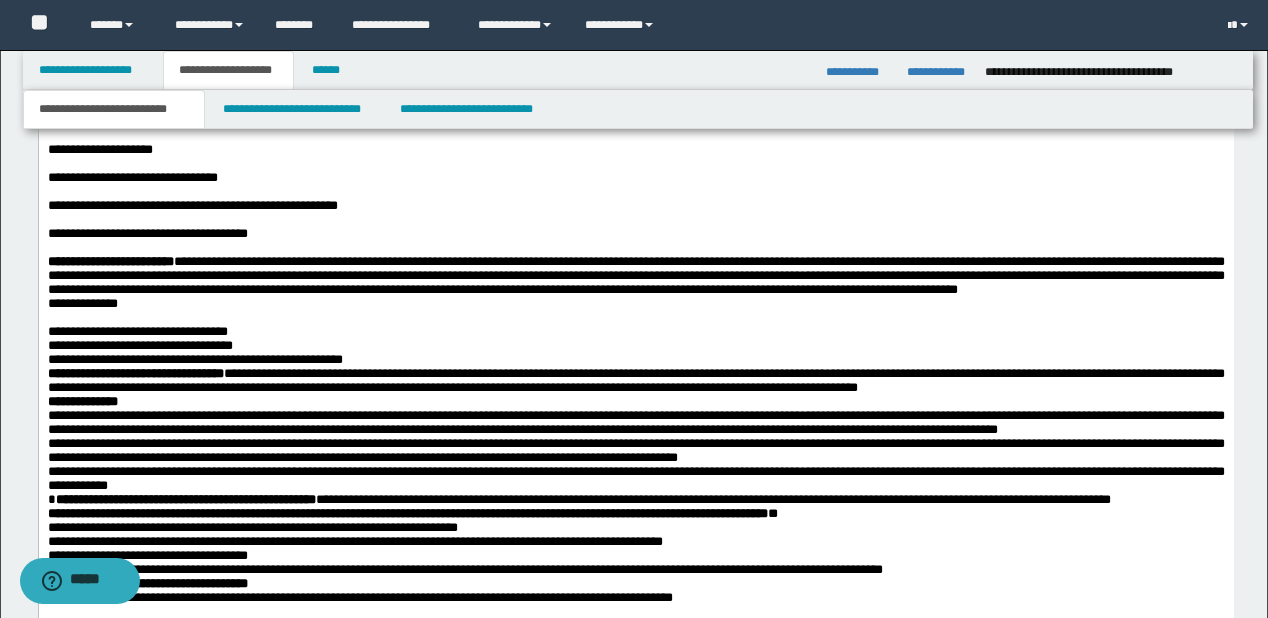 click on "**********" at bounding box center (635, 277) 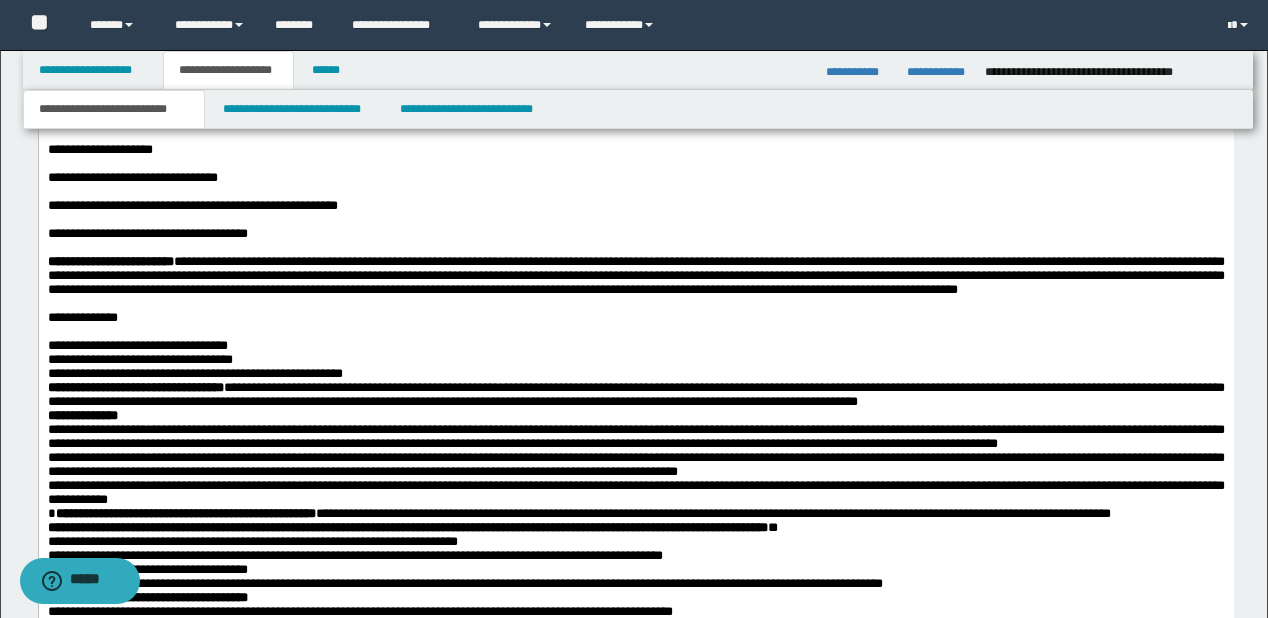 click on "**********" at bounding box center [635, 347] 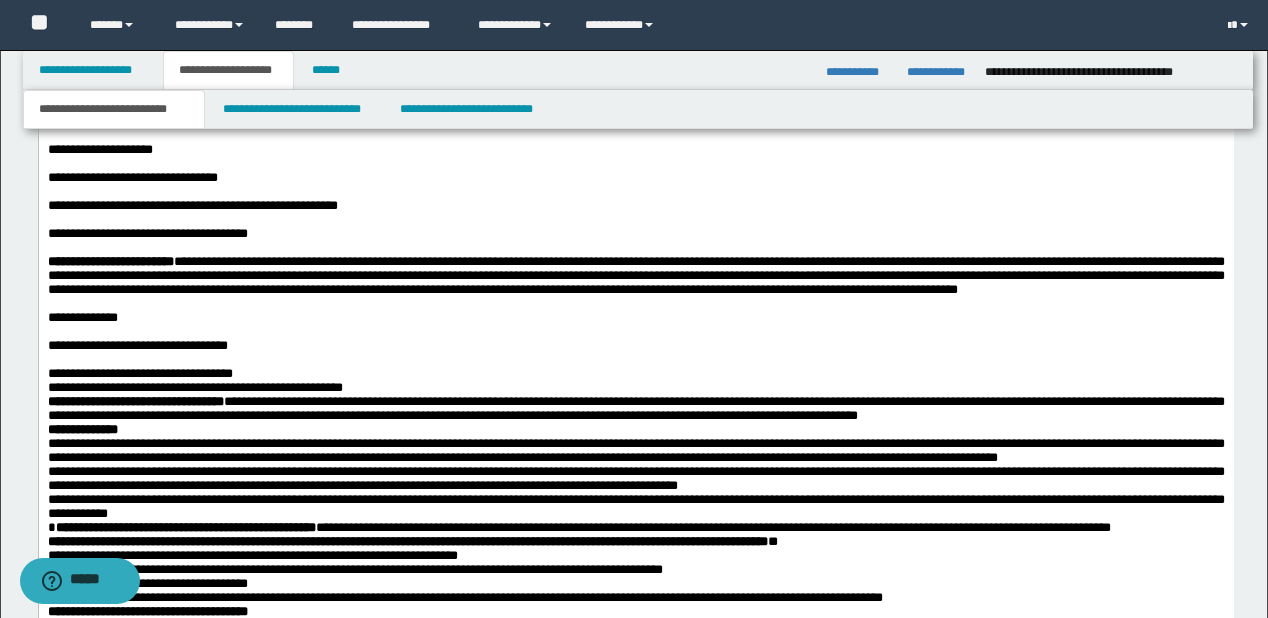 click on "**********" at bounding box center (635, 375) 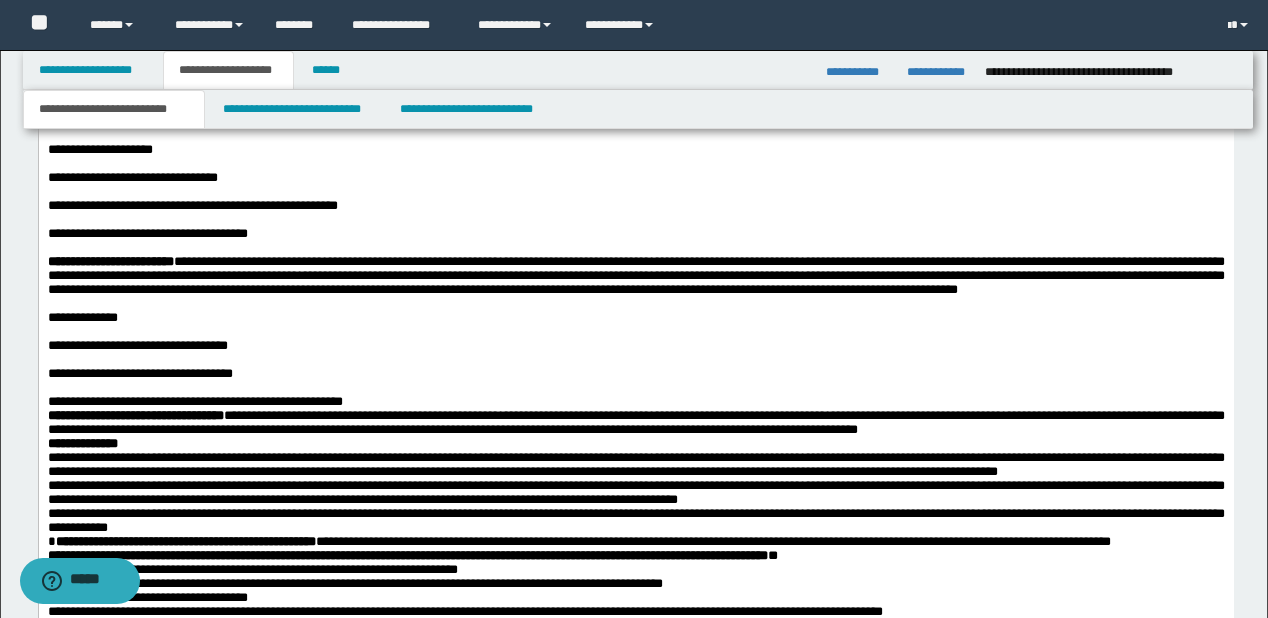 click on "**********" at bounding box center (635, 403) 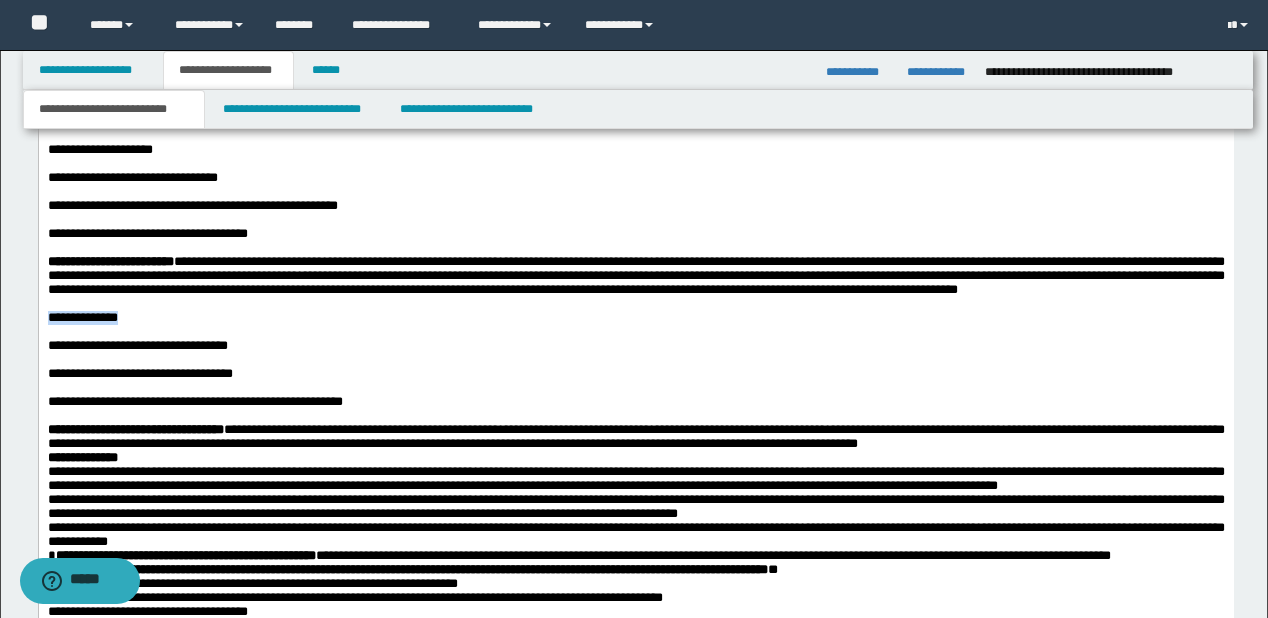 drag, startPoint x: 138, startPoint y: 404, endPoint x: 38, endPoint y: 94, distance: 325.72995 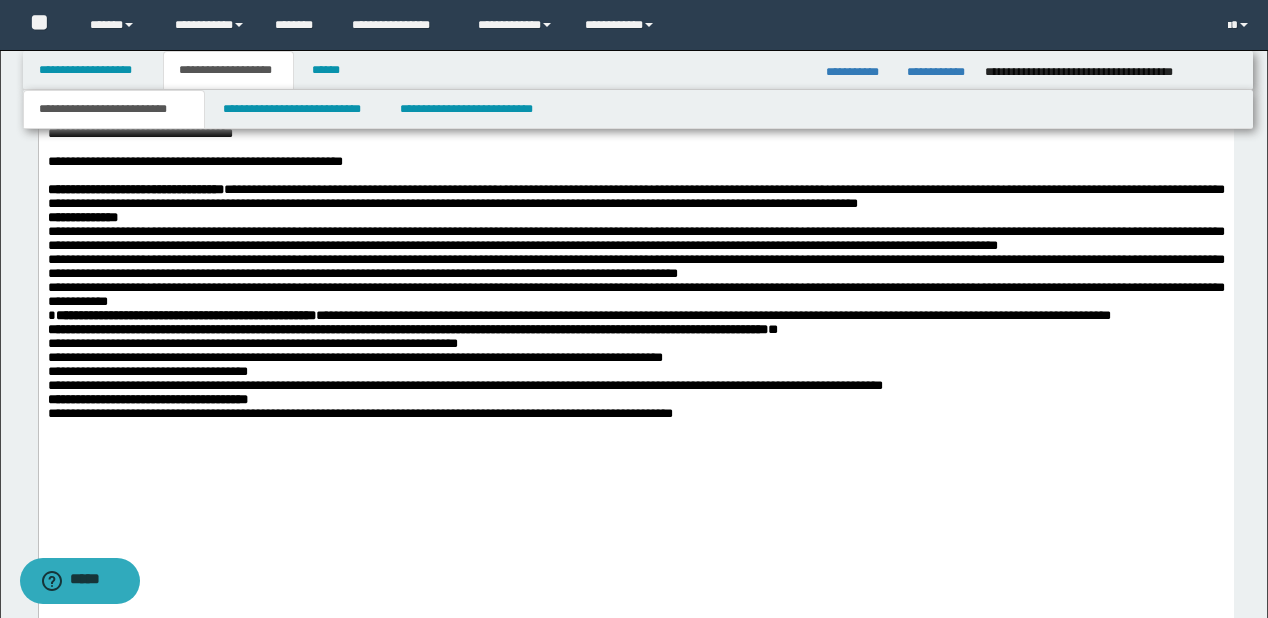 scroll, scrollTop: 1888, scrollLeft: 0, axis: vertical 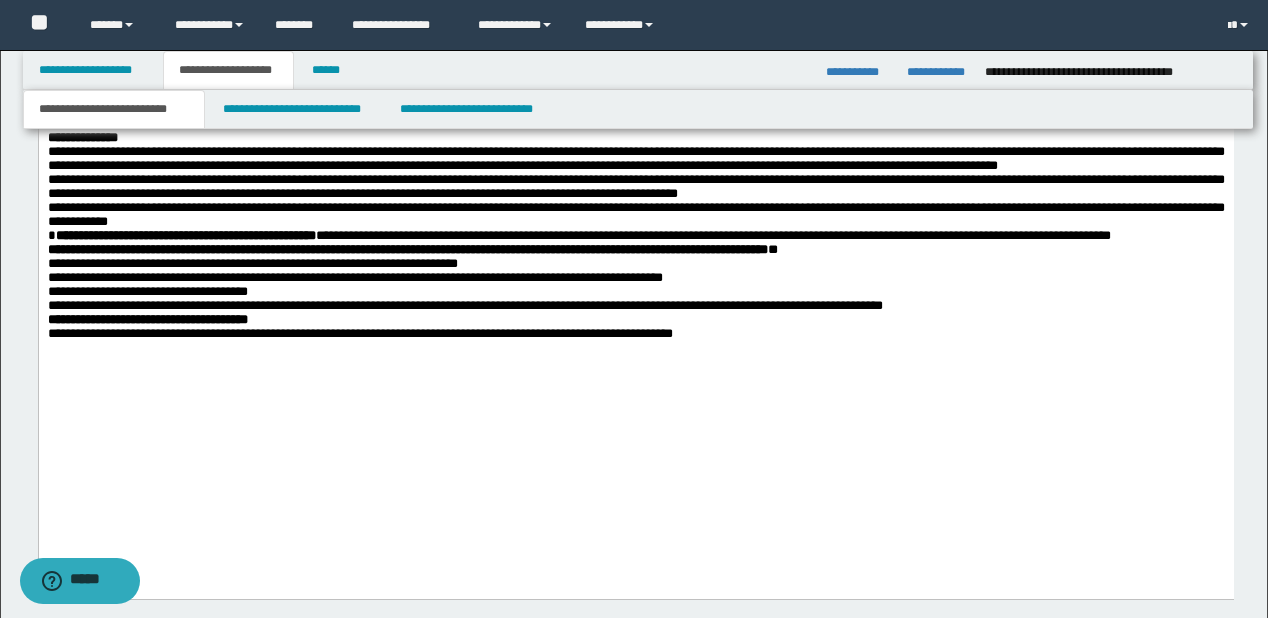 click on "**********" at bounding box center [635, 139] 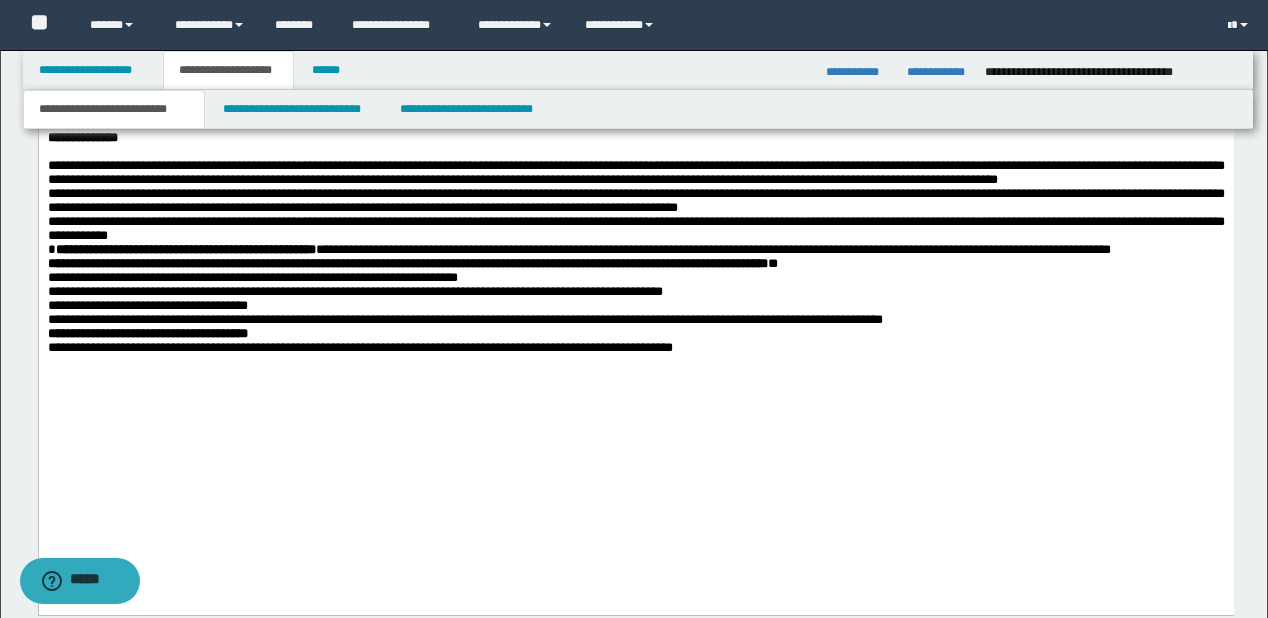 click on "**********" at bounding box center (635, 118) 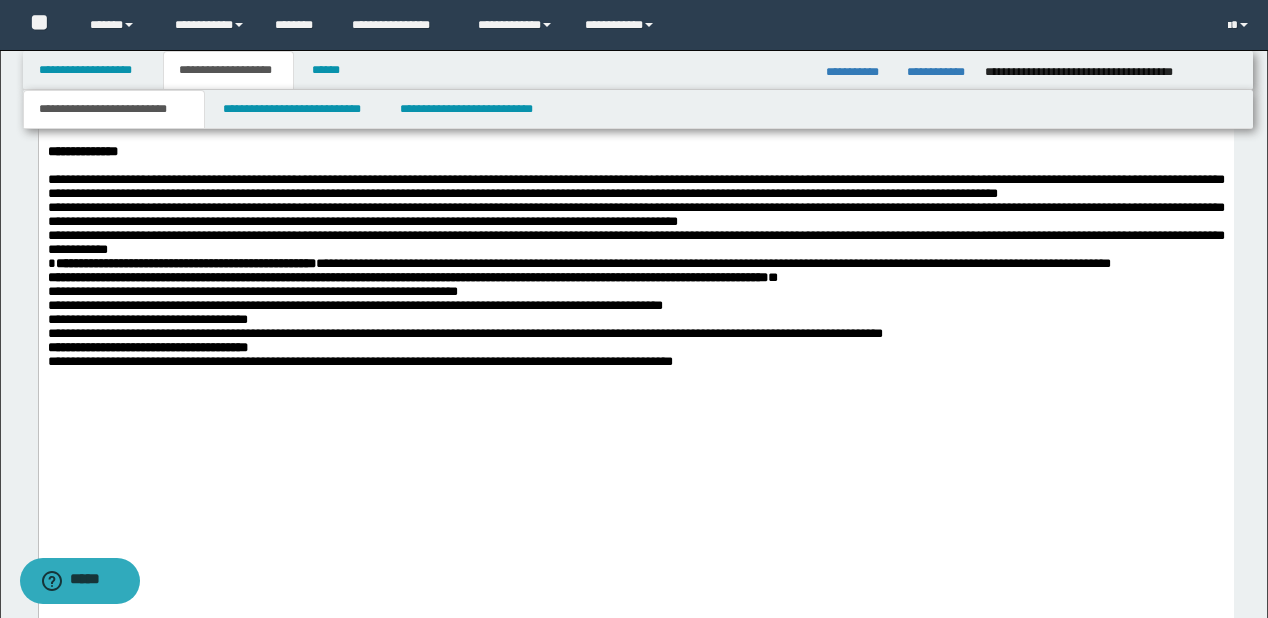 click on "**********" at bounding box center (635, 216) 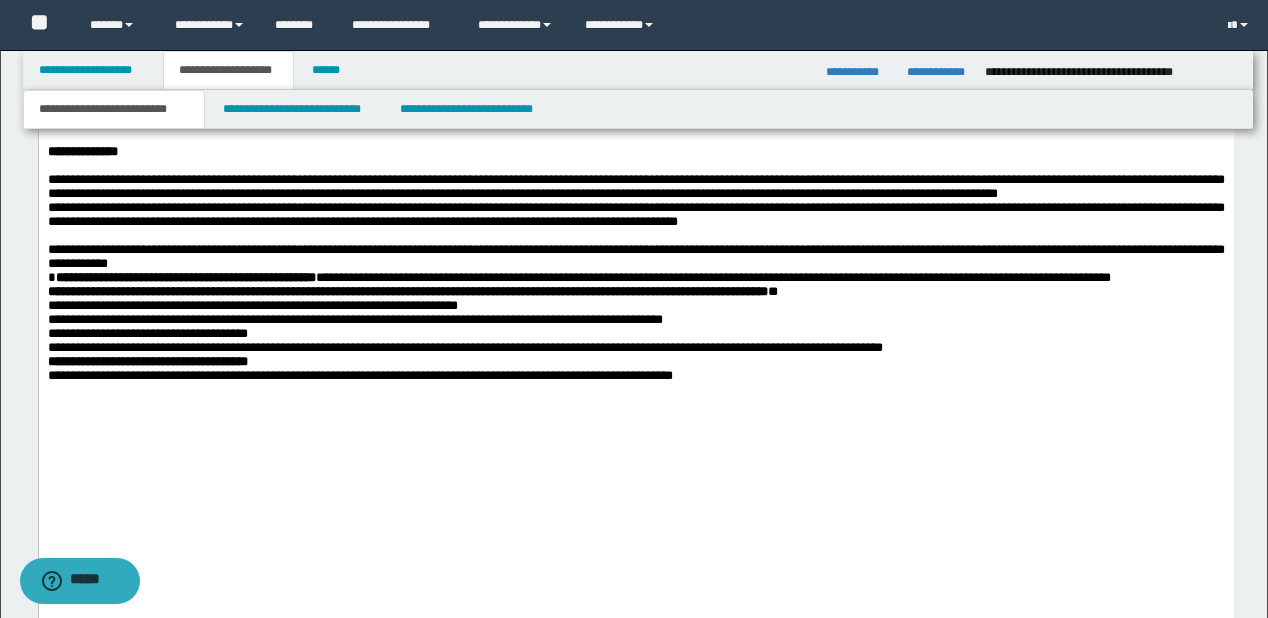 click on "**********" at bounding box center [635, 188] 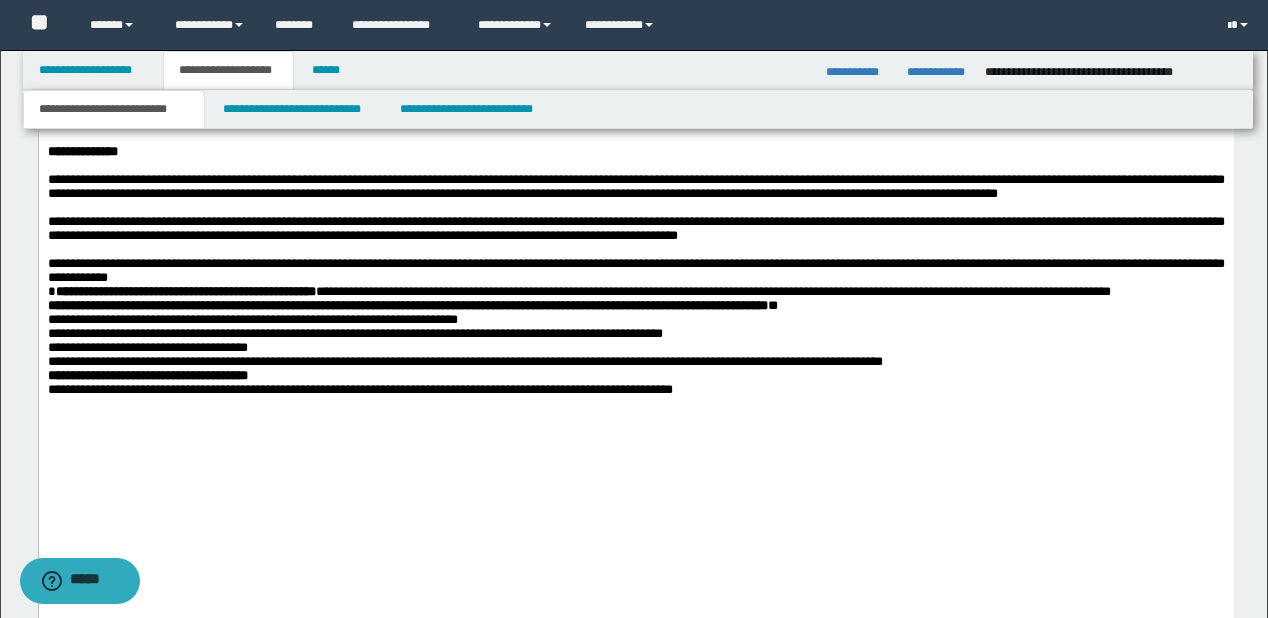 click on "**********" at bounding box center (635, 272) 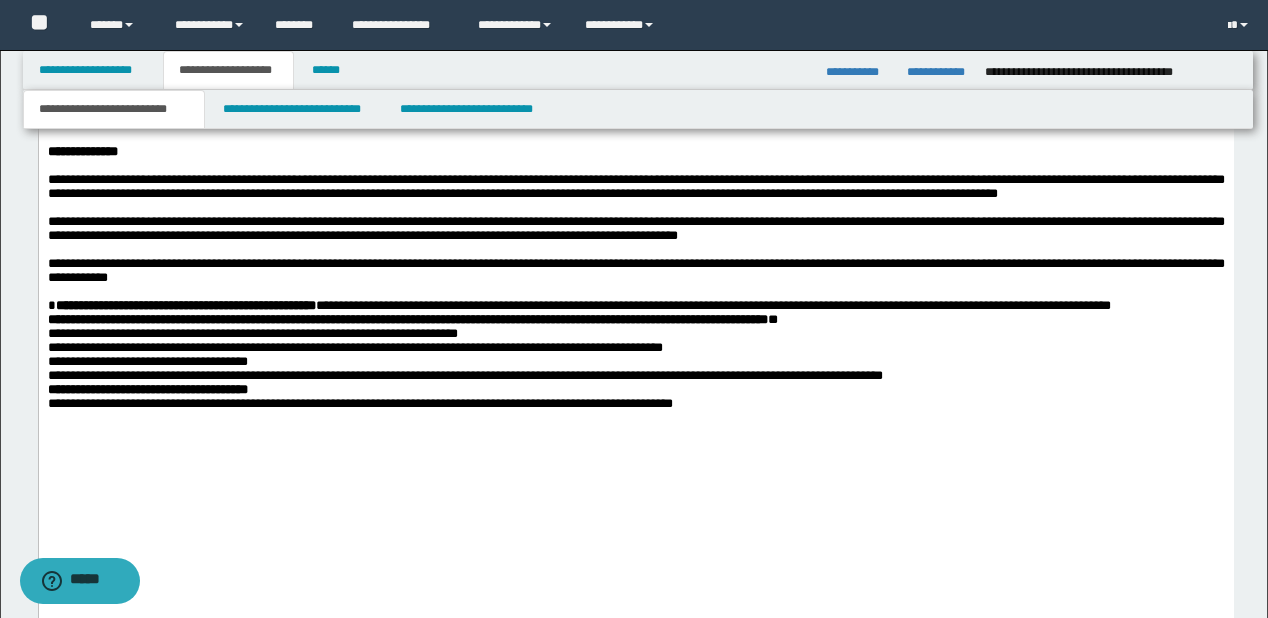 click on "**********" at bounding box center [635, 321] 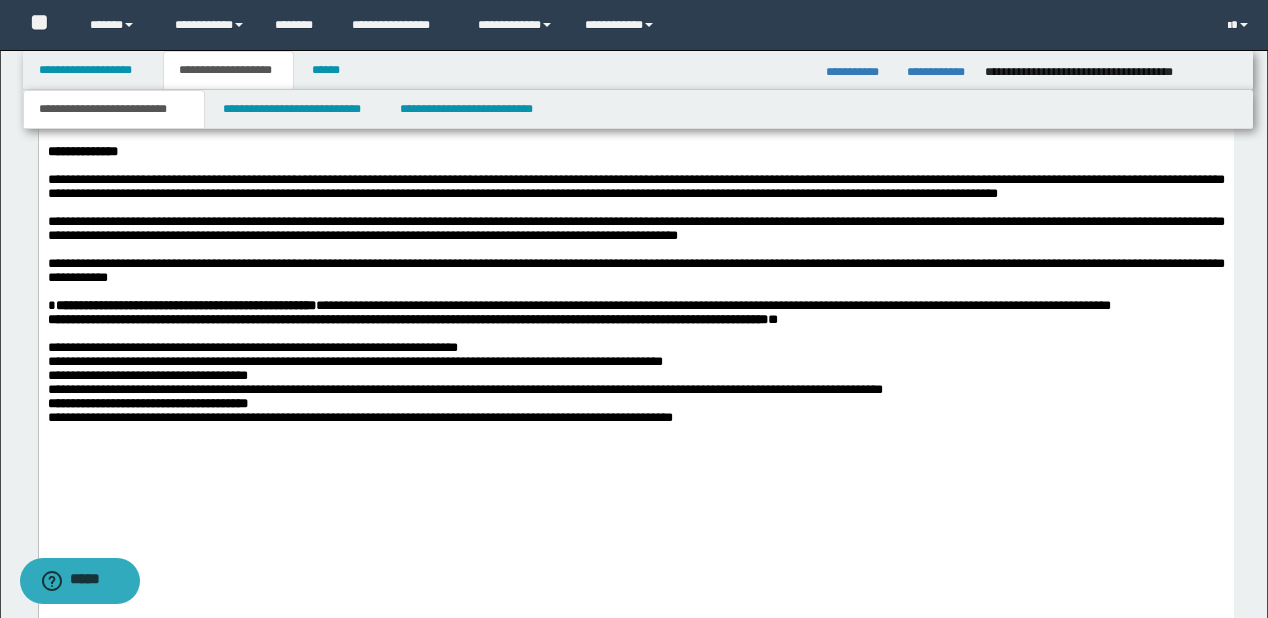click on "**********" at bounding box center [635, 307] 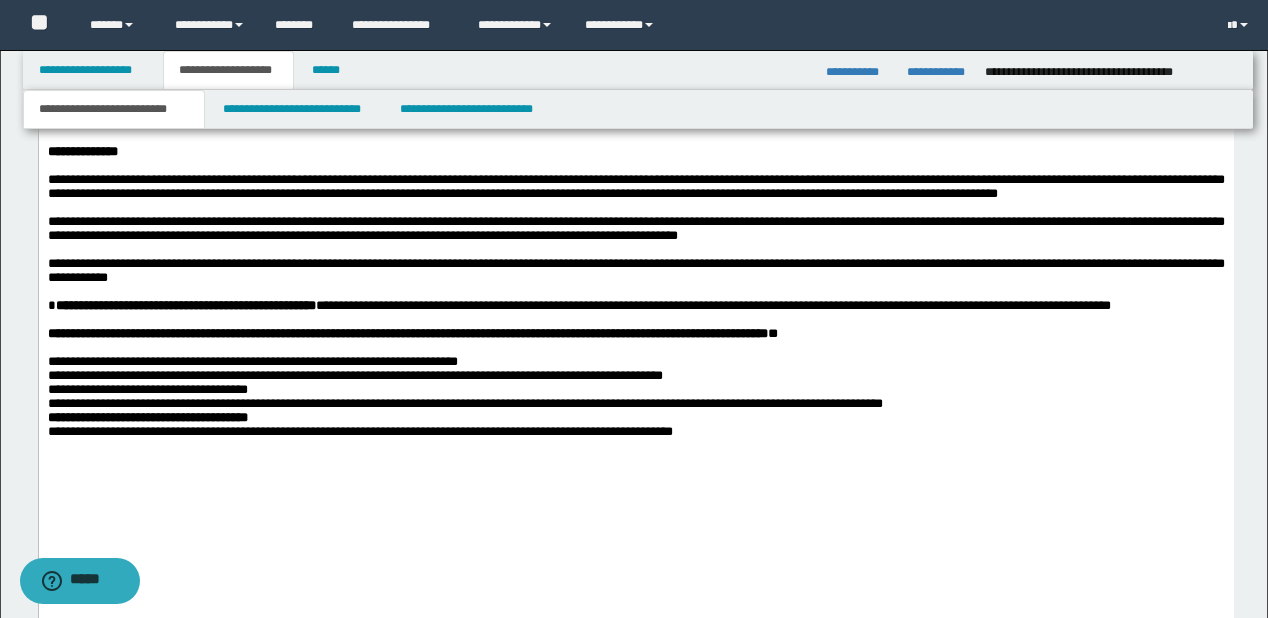 click on "**********" at bounding box center (635, 363) 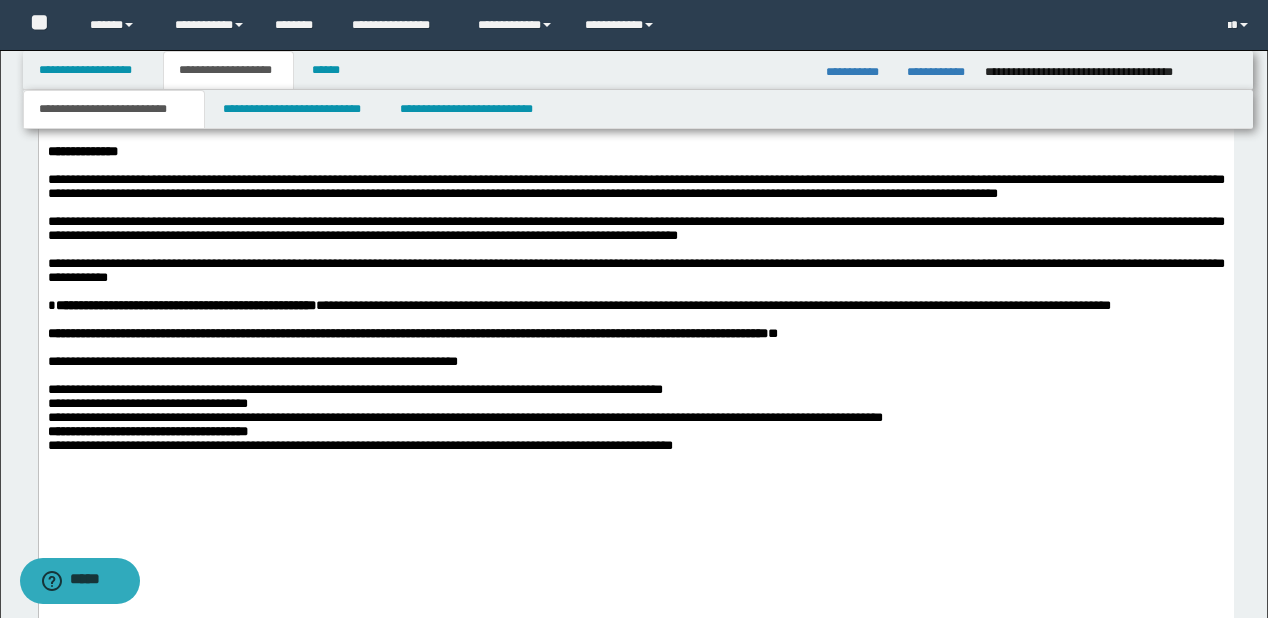 click on "**********" at bounding box center [635, 391] 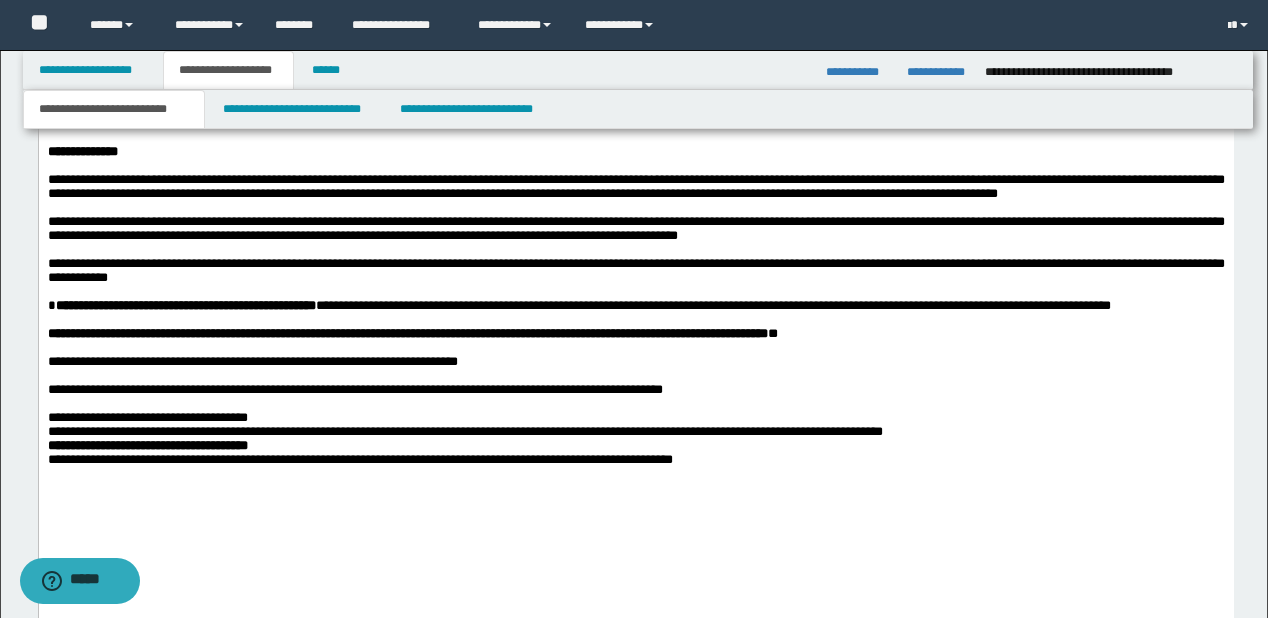 click on "**********" at bounding box center (635, 419) 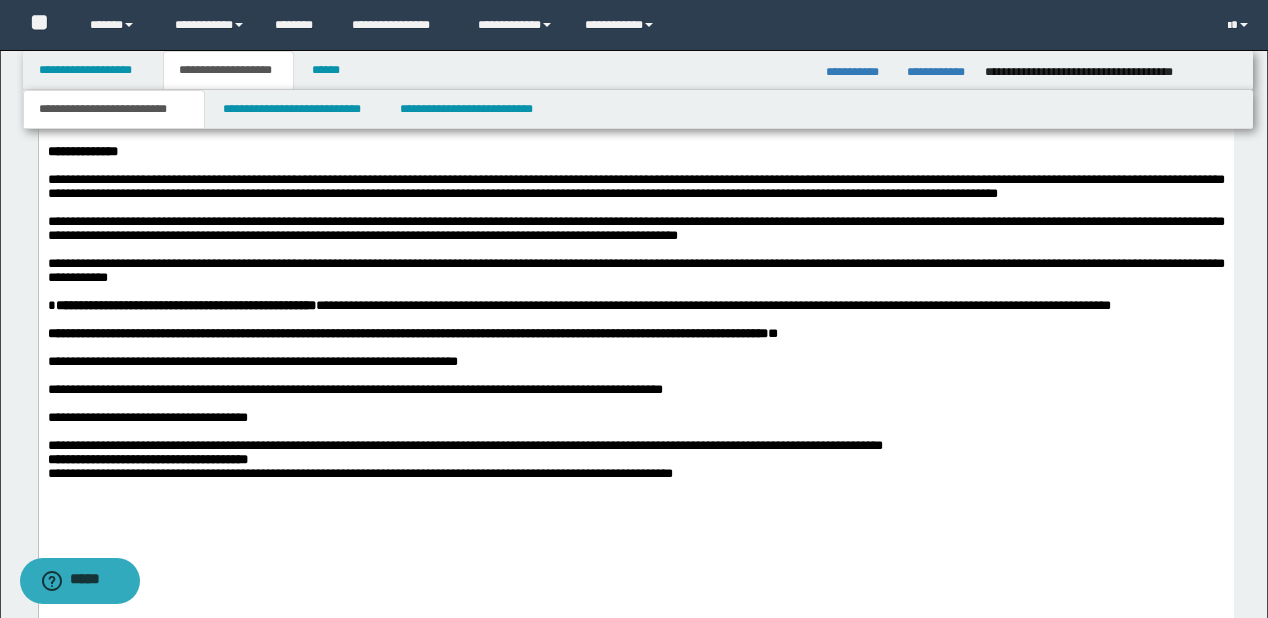 scroll, scrollTop: 2048, scrollLeft: 0, axis: vertical 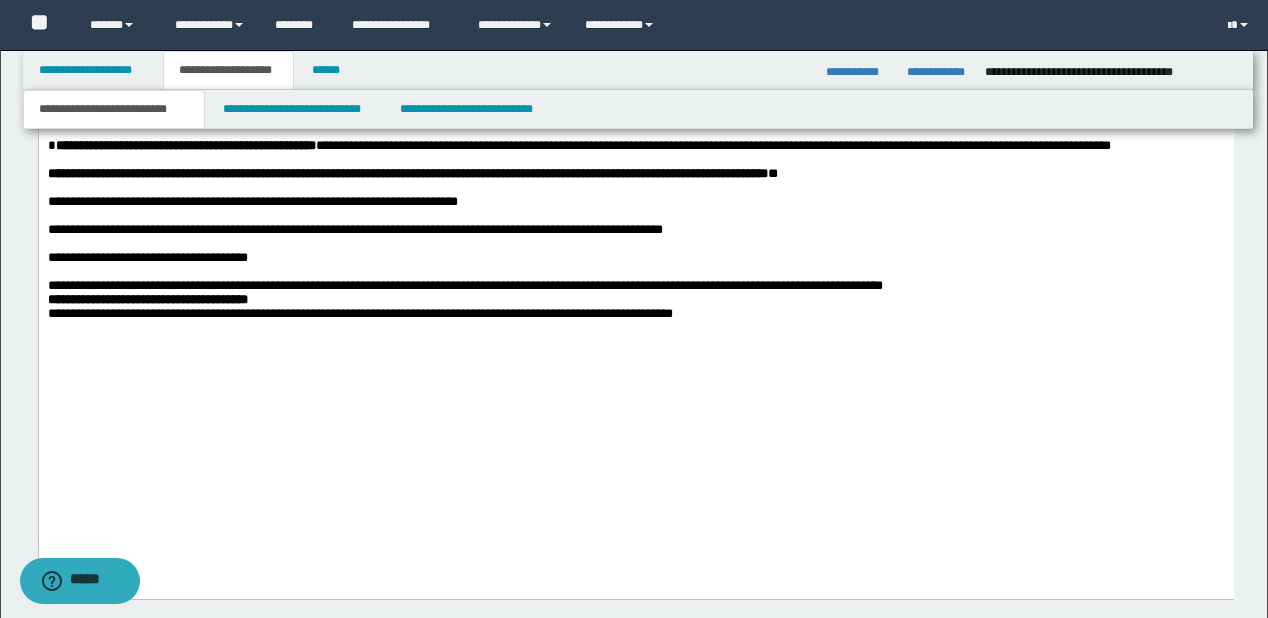 click on "**********" at bounding box center (635, 287) 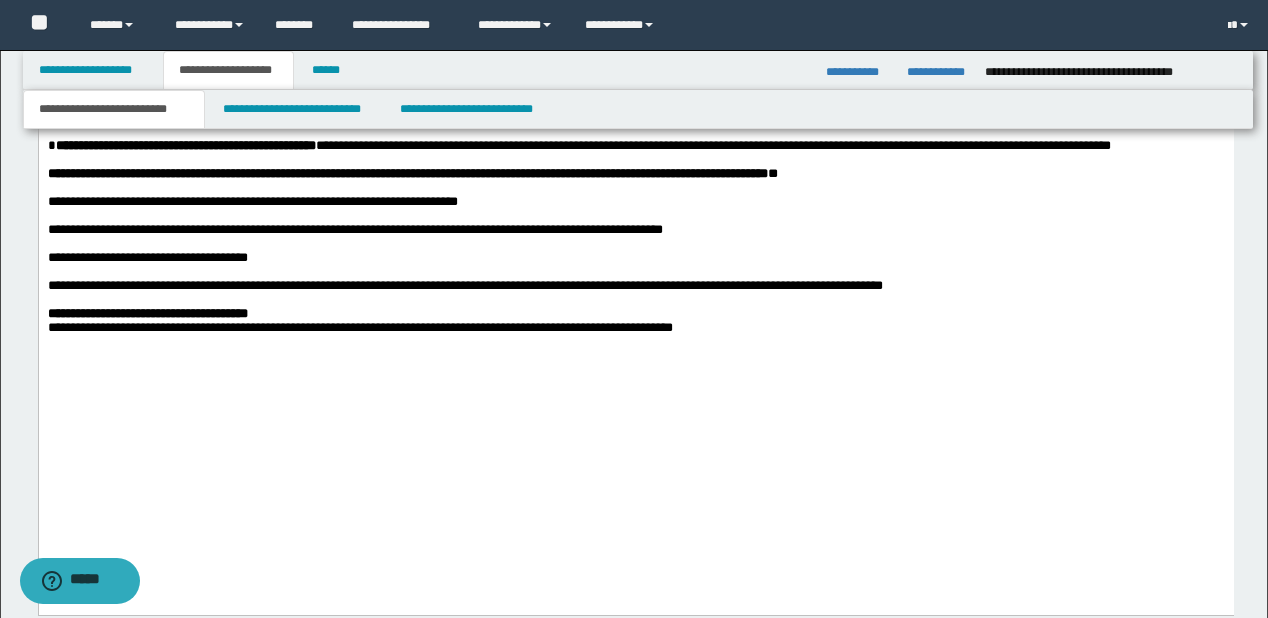 click on "**********" at bounding box center [635, 315] 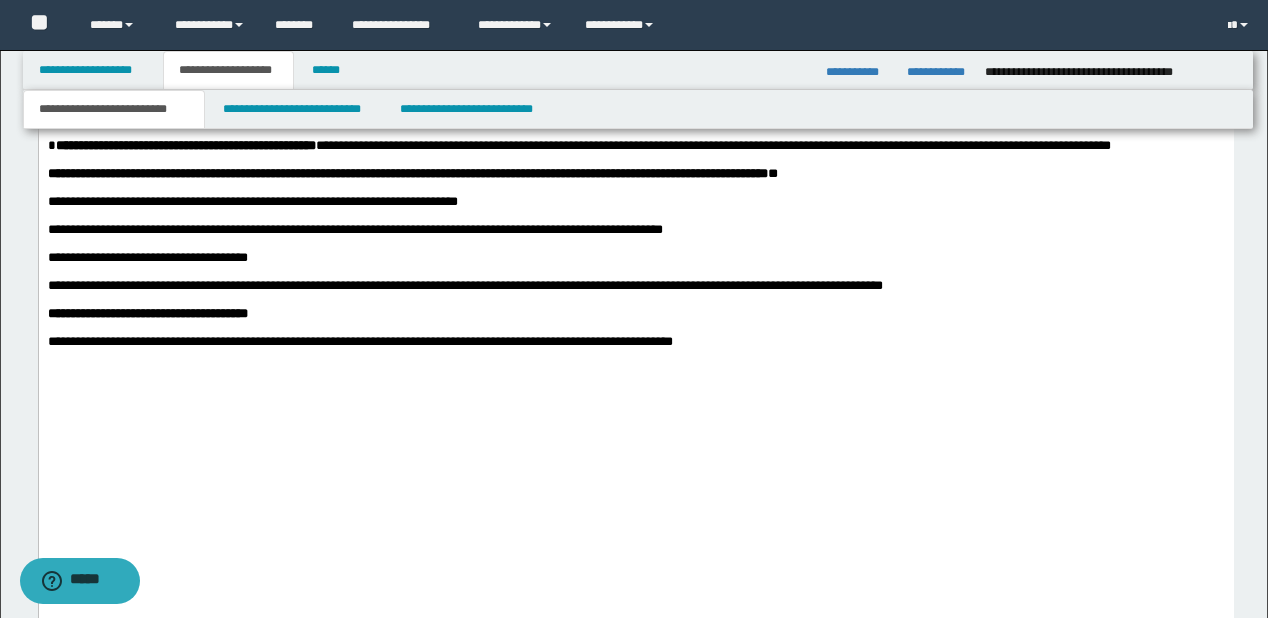 scroll, scrollTop: 1968, scrollLeft: 0, axis: vertical 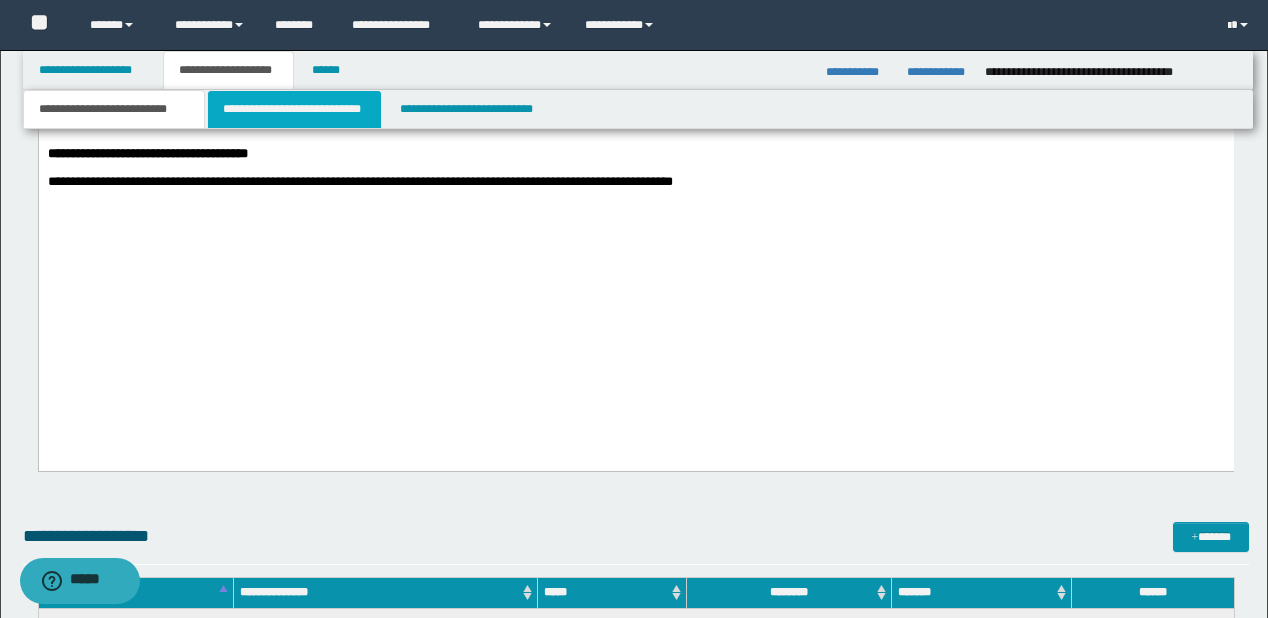 click on "**********" at bounding box center [294, 109] 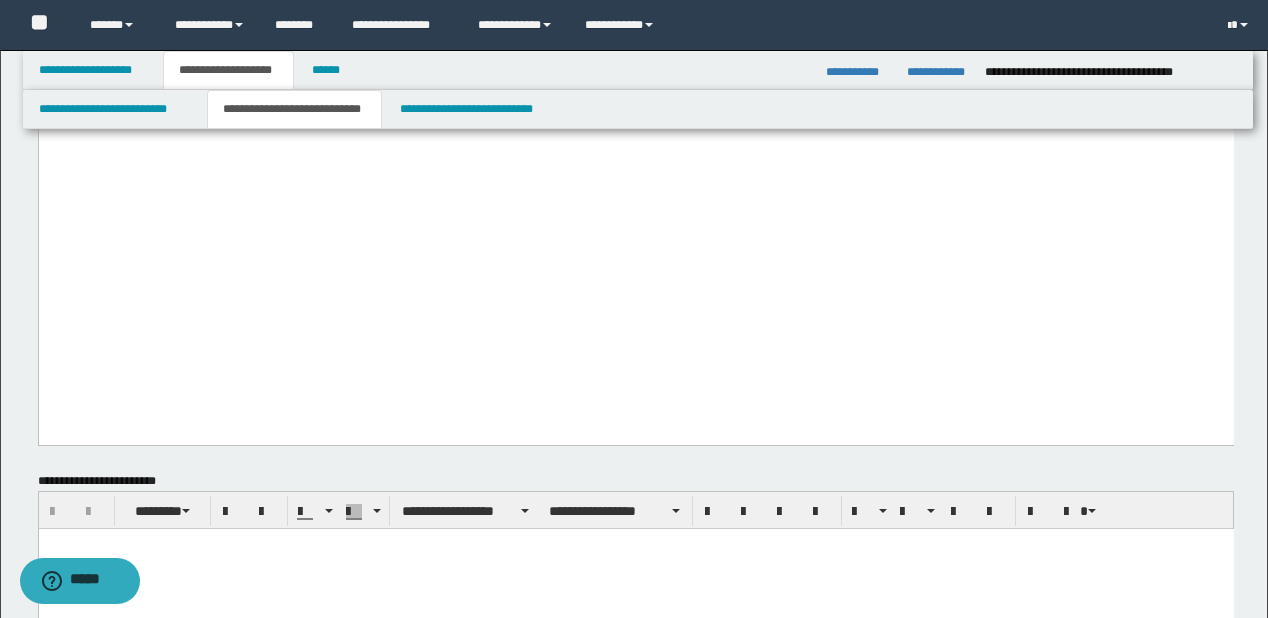 scroll, scrollTop: 4128, scrollLeft: 0, axis: vertical 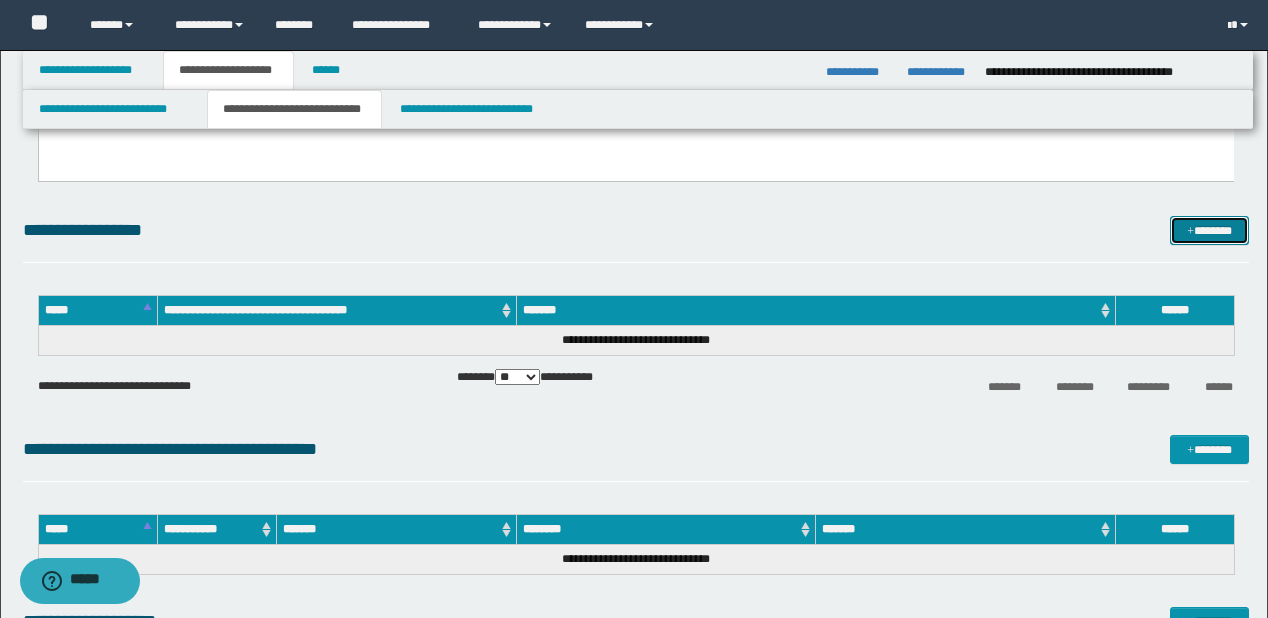 click on "*******" at bounding box center [1209, 231] 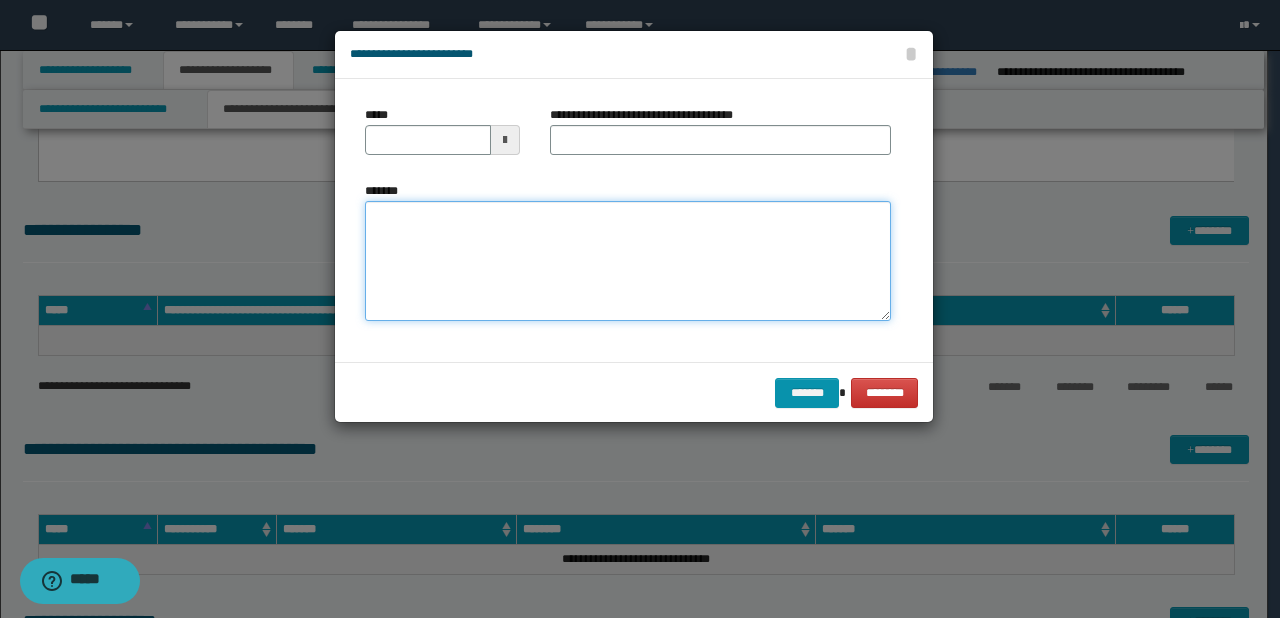 click on "*******" at bounding box center [628, 261] 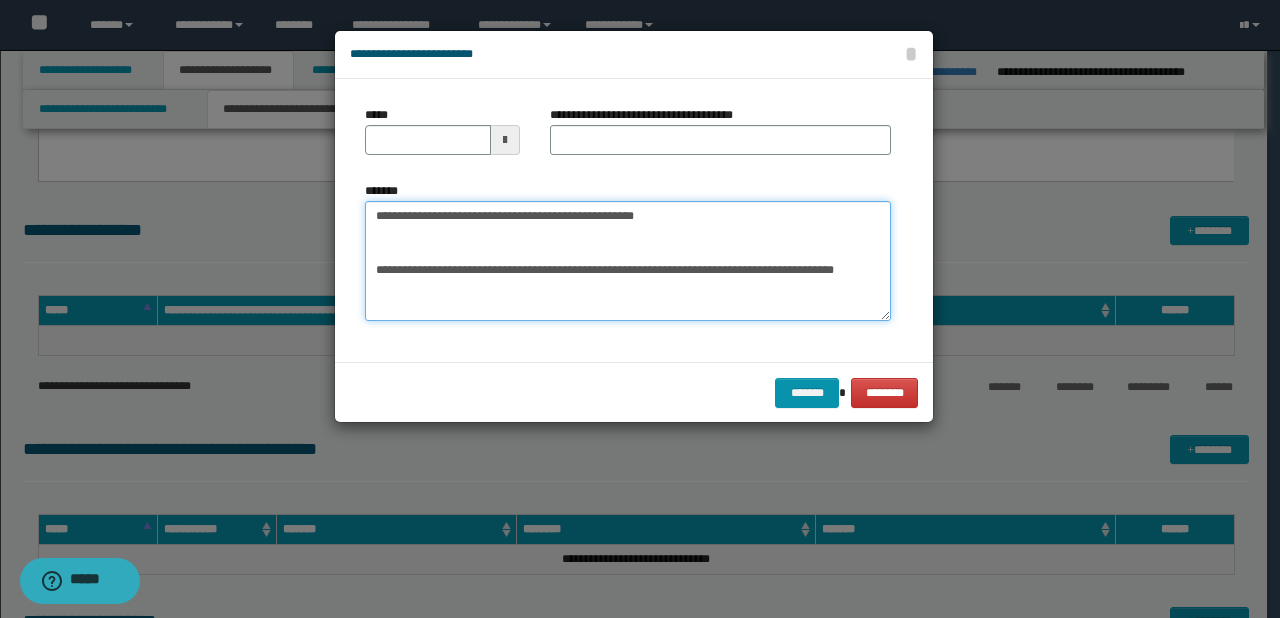 drag, startPoint x: 436, startPoint y: 215, endPoint x: 372, endPoint y: 212, distance: 64.070274 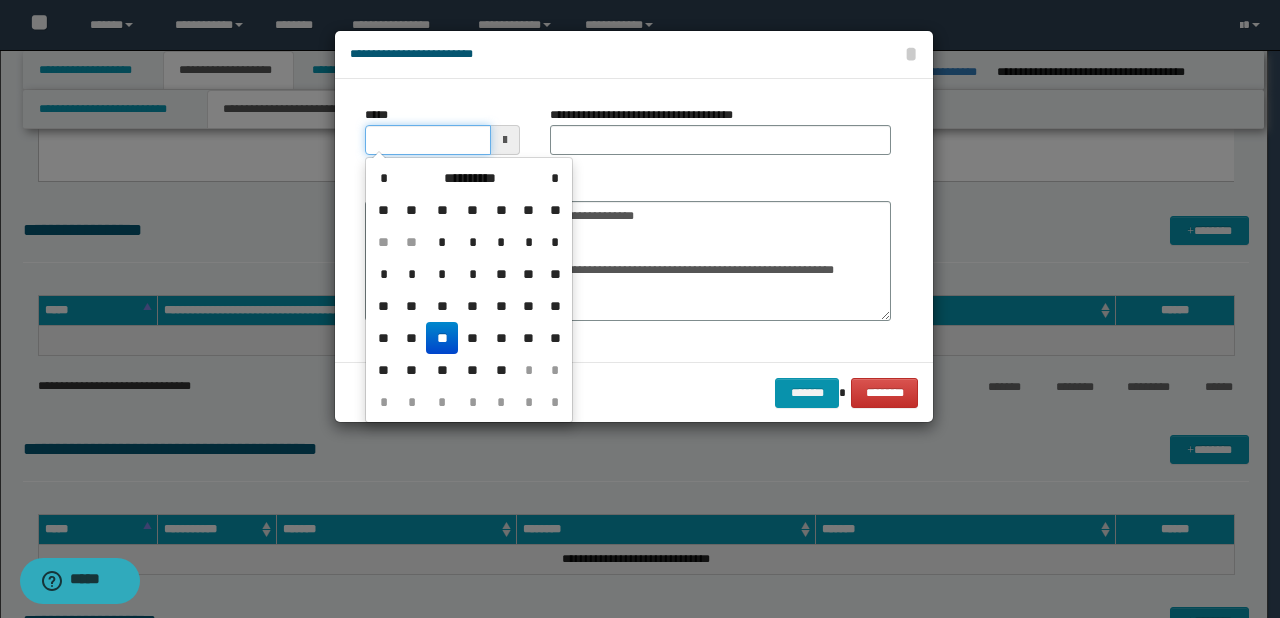 click on "*****" at bounding box center [428, 140] 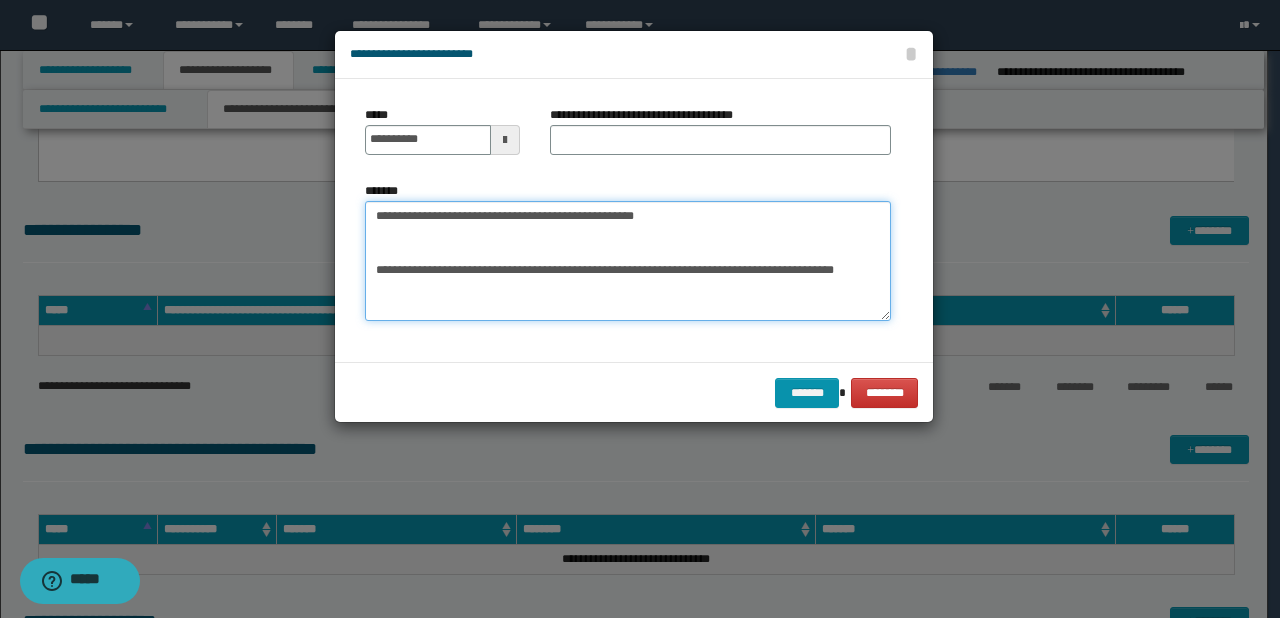 click on "**********" at bounding box center (628, 261) 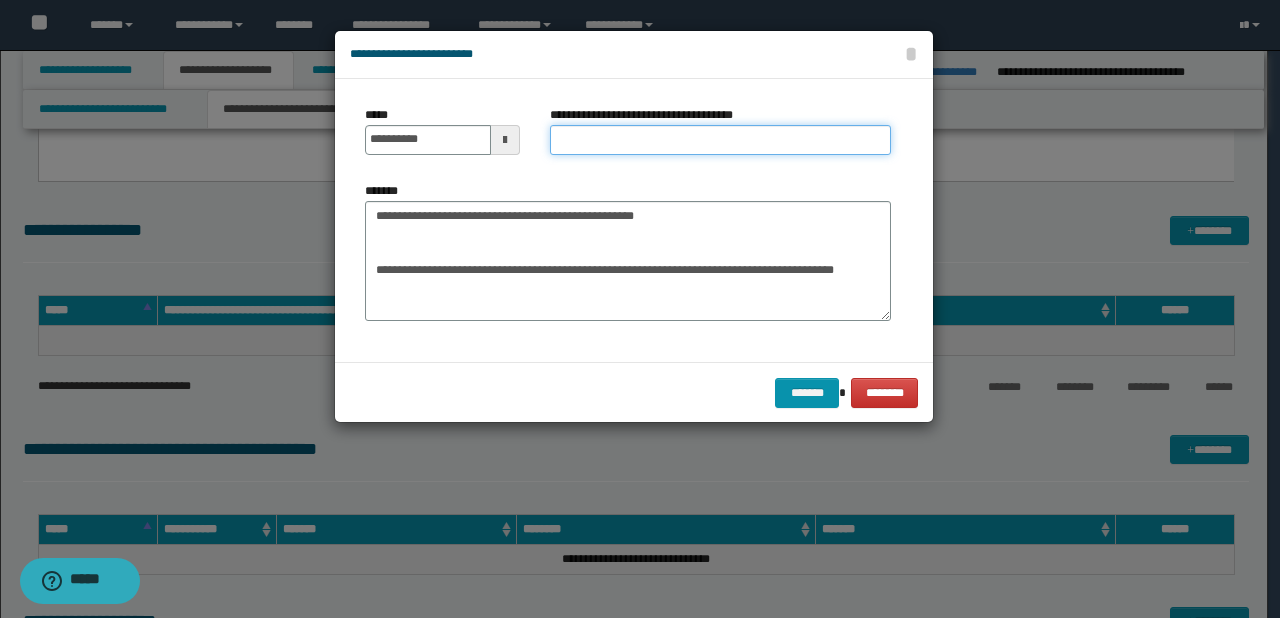 click on "**********" at bounding box center [720, 140] 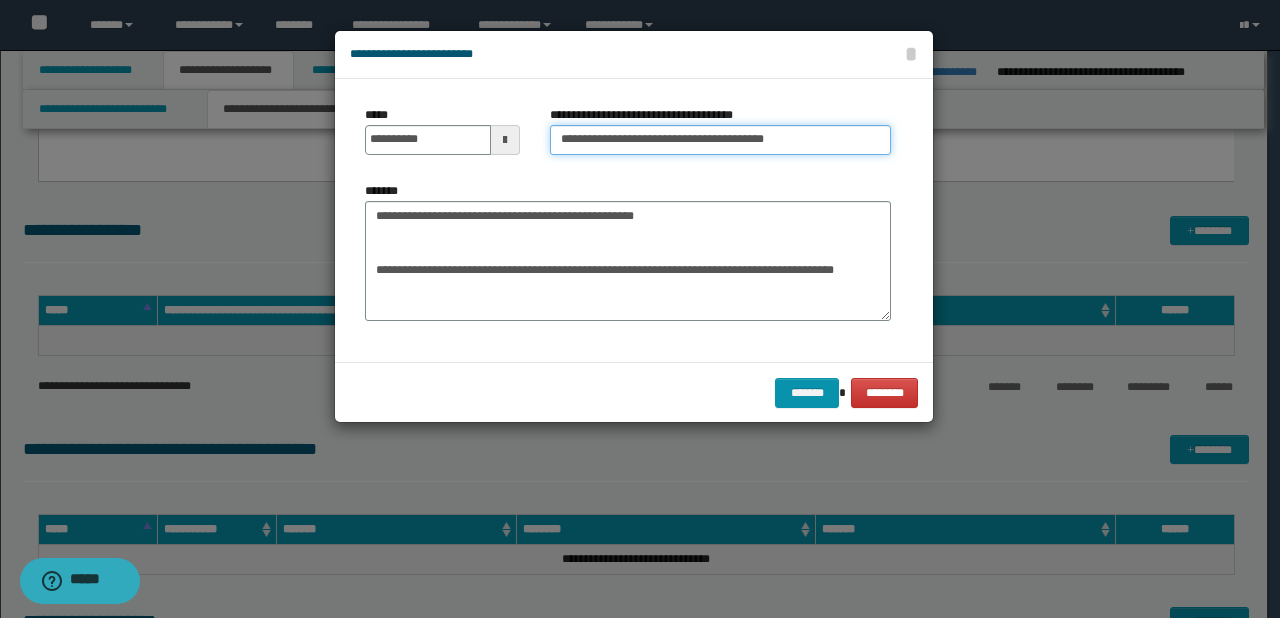 type on "**********" 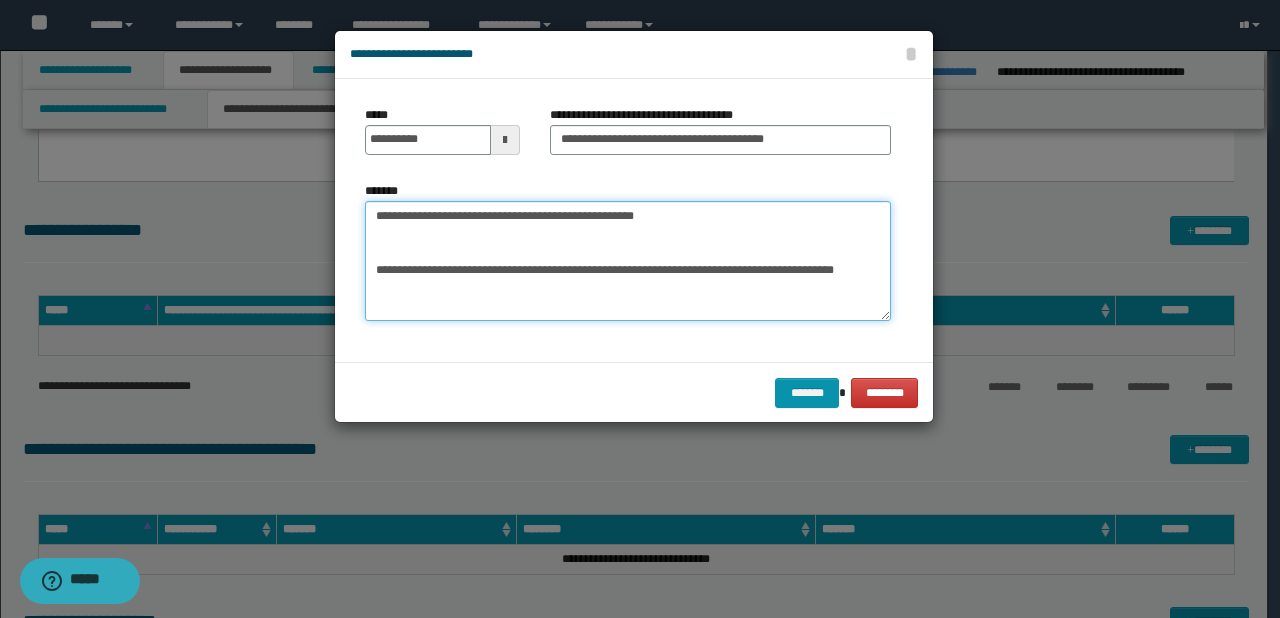 drag, startPoint x: 784, startPoint y: 214, endPoint x: 255, endPoint y: 212, distance: 529.0038 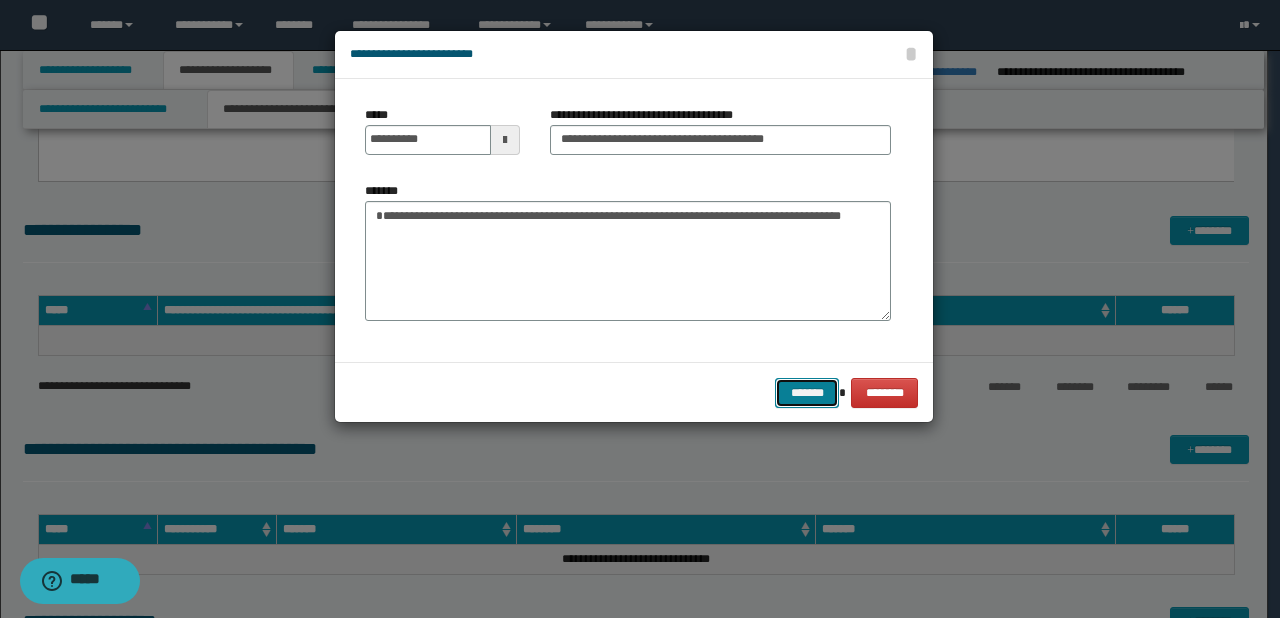 click on "*******" at bounding box center [807, 393] 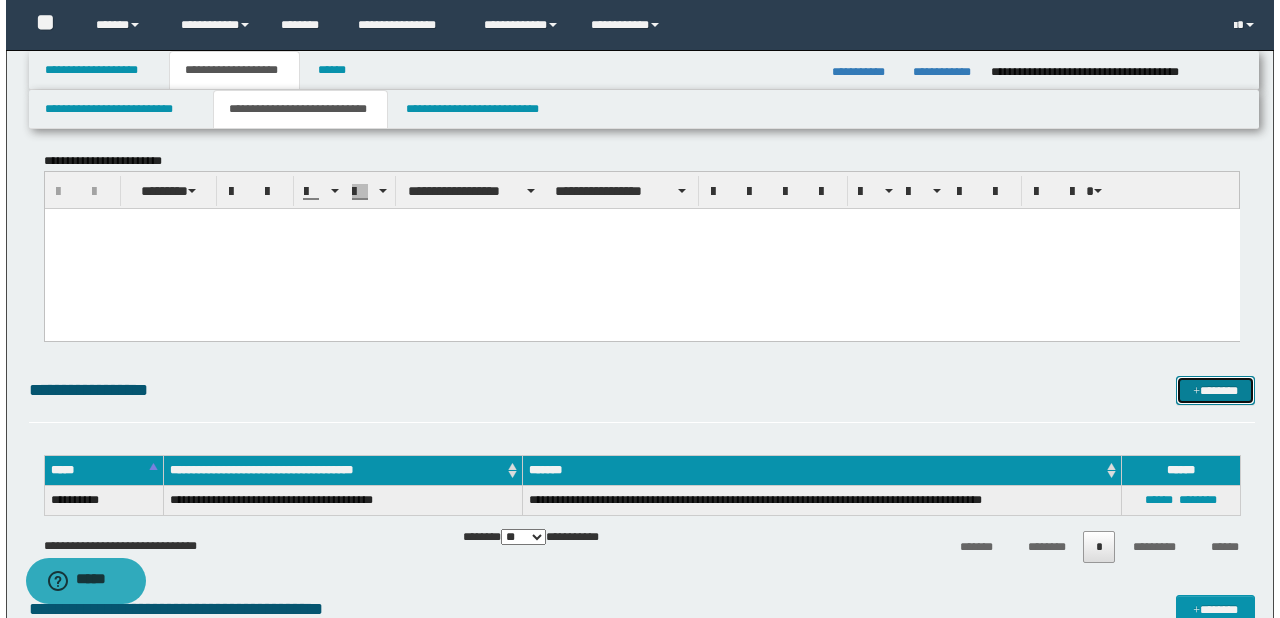 scroll, scrollTop: 3968, scrollLeft: 0, axis: vertical 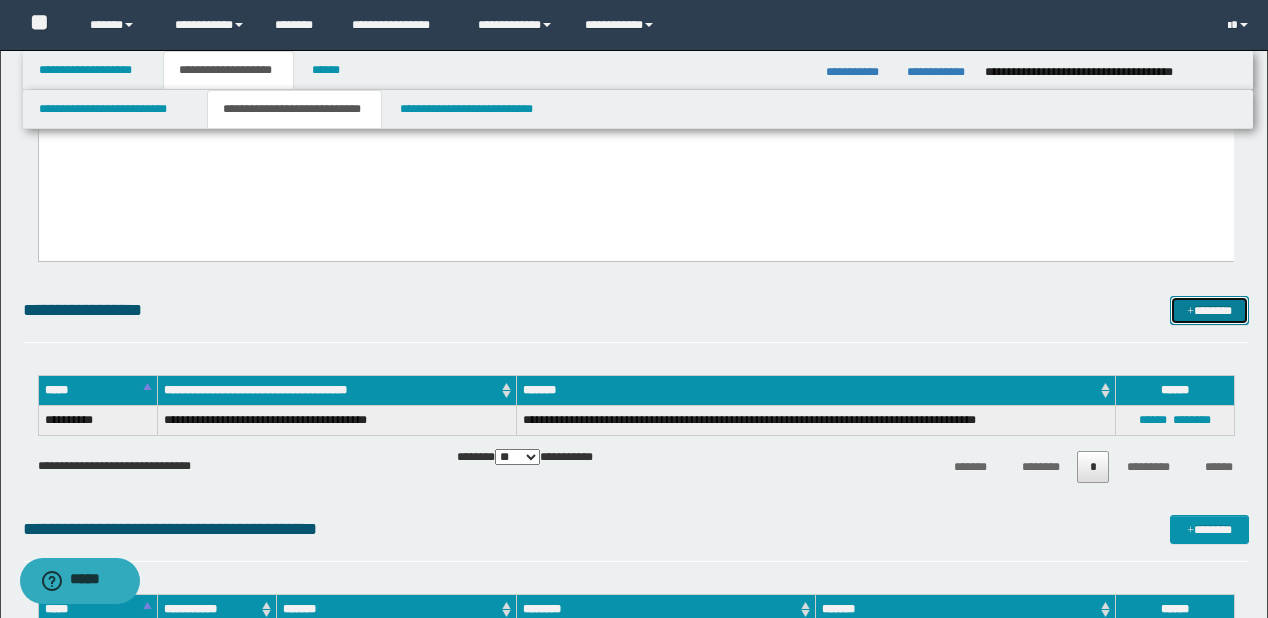 click on "*******" at bounding box center [1209, 311] 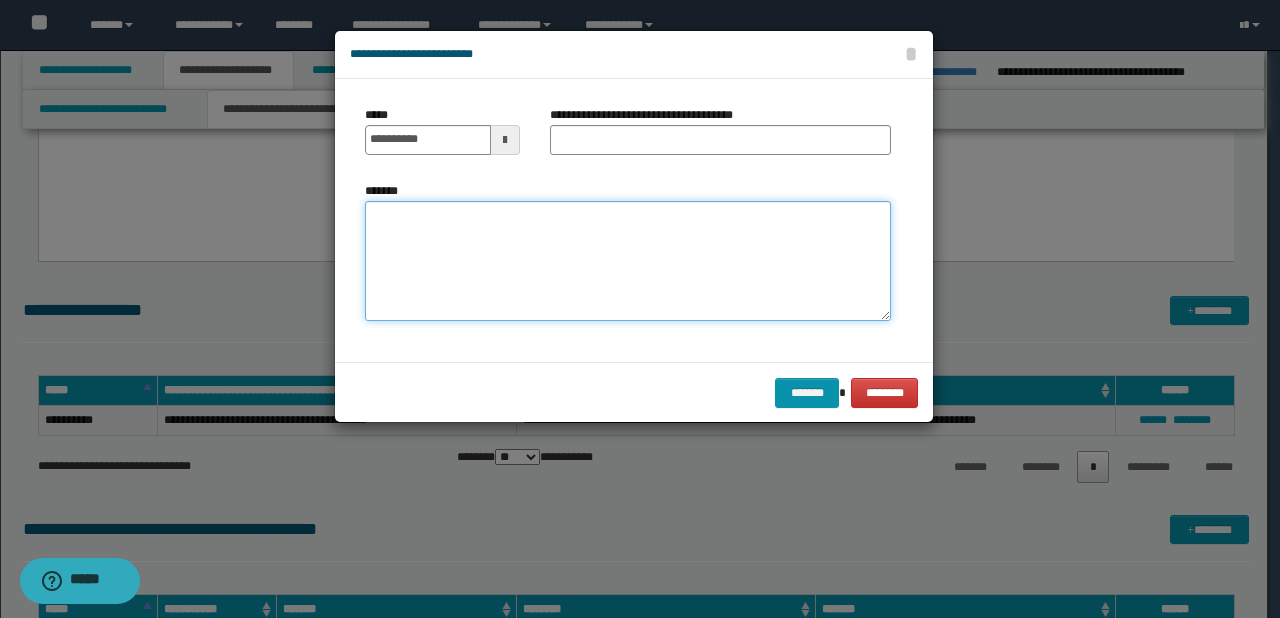 click on "*******" at bounding box center [628, 261] 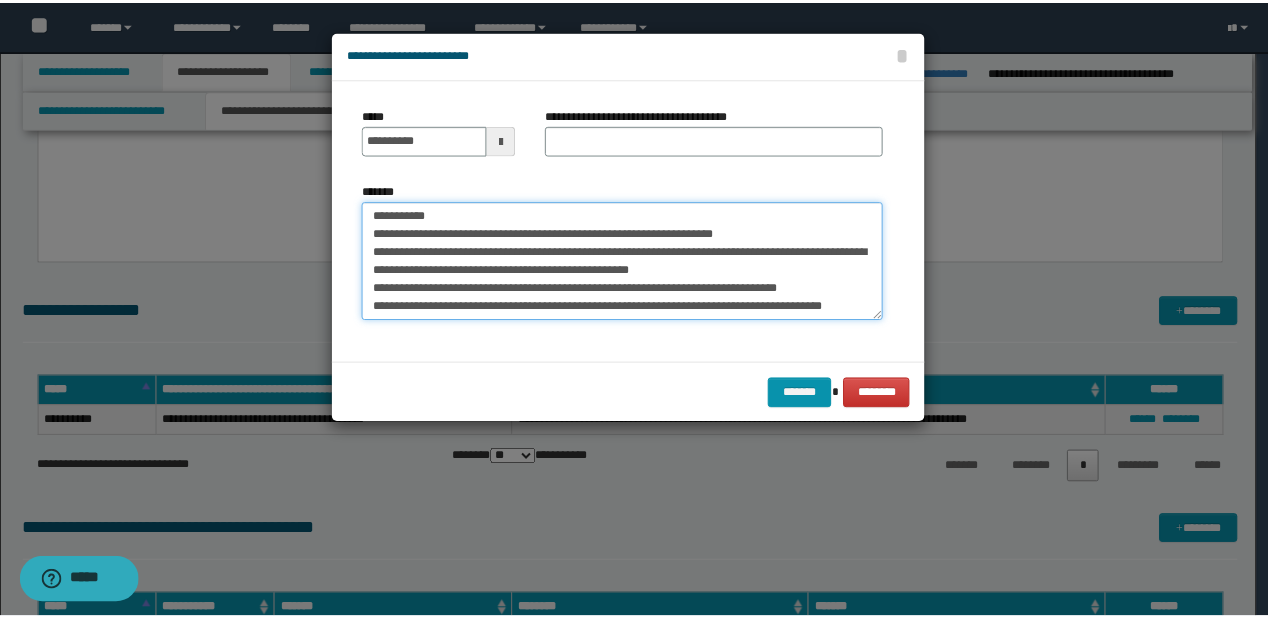 scroll, scrollTop: 0, scrollLeft: 0, axis: both 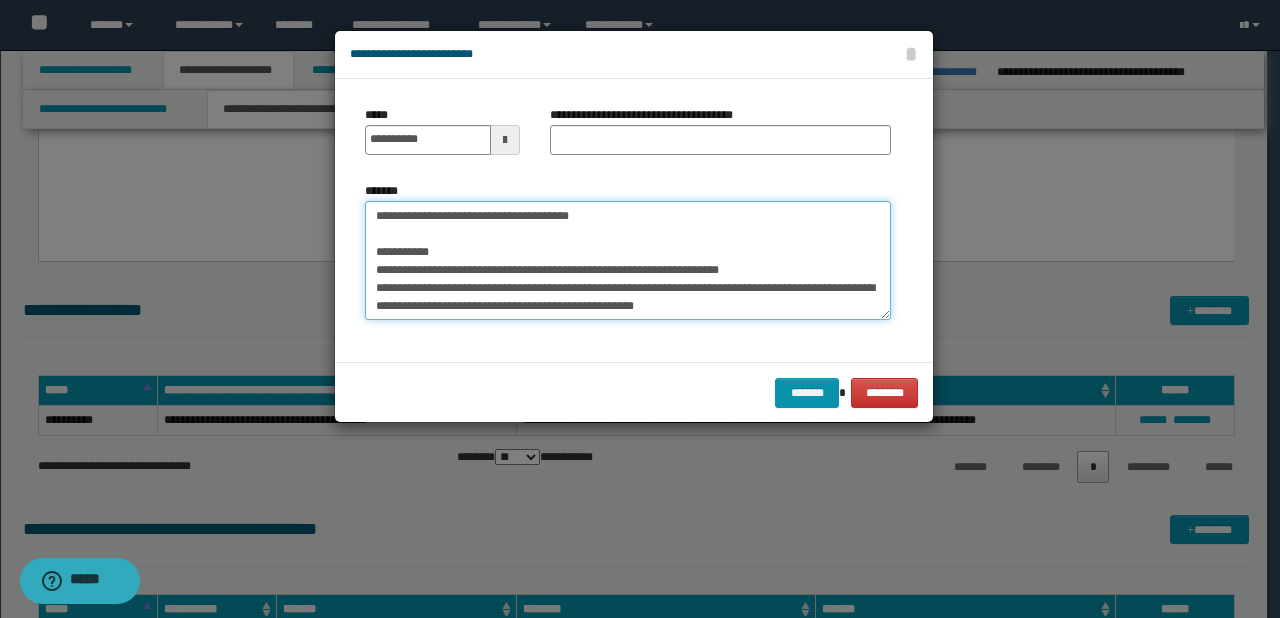 drag, startPoint x: 437, startPoint y: 216, endPoint x: 365, endPoint y: 216, distance: 72 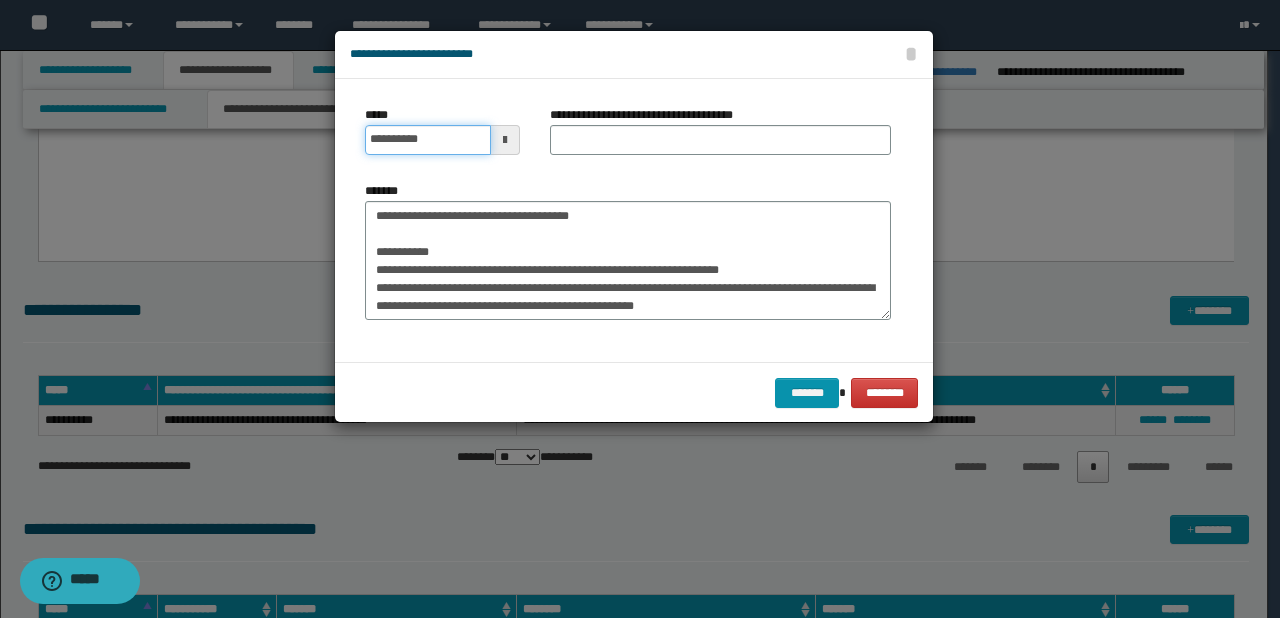 click on "**********" at bounding box center [428, 140] 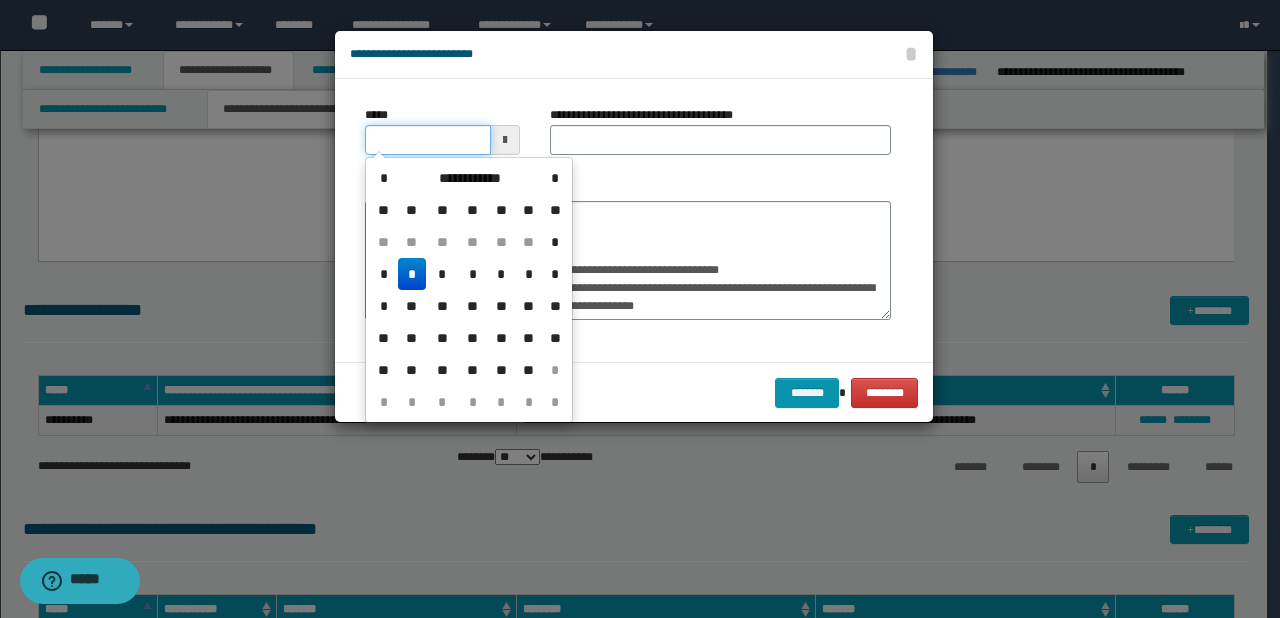 type on "**********" 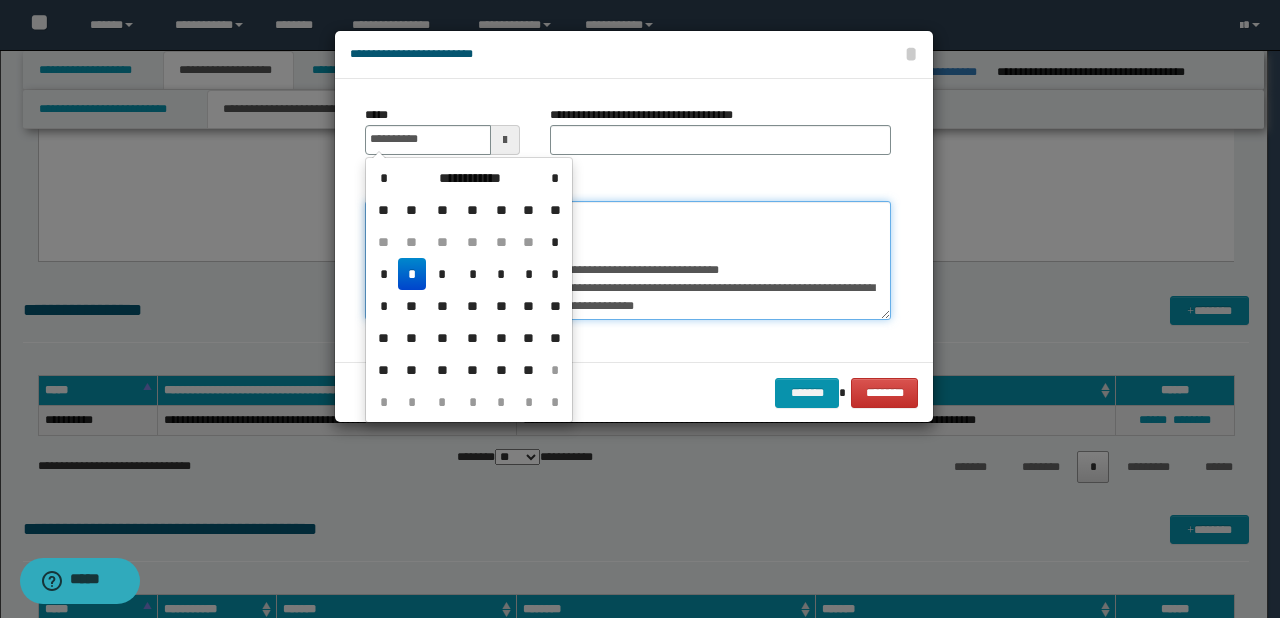 click on "**********" at bounding box center [628, 261] 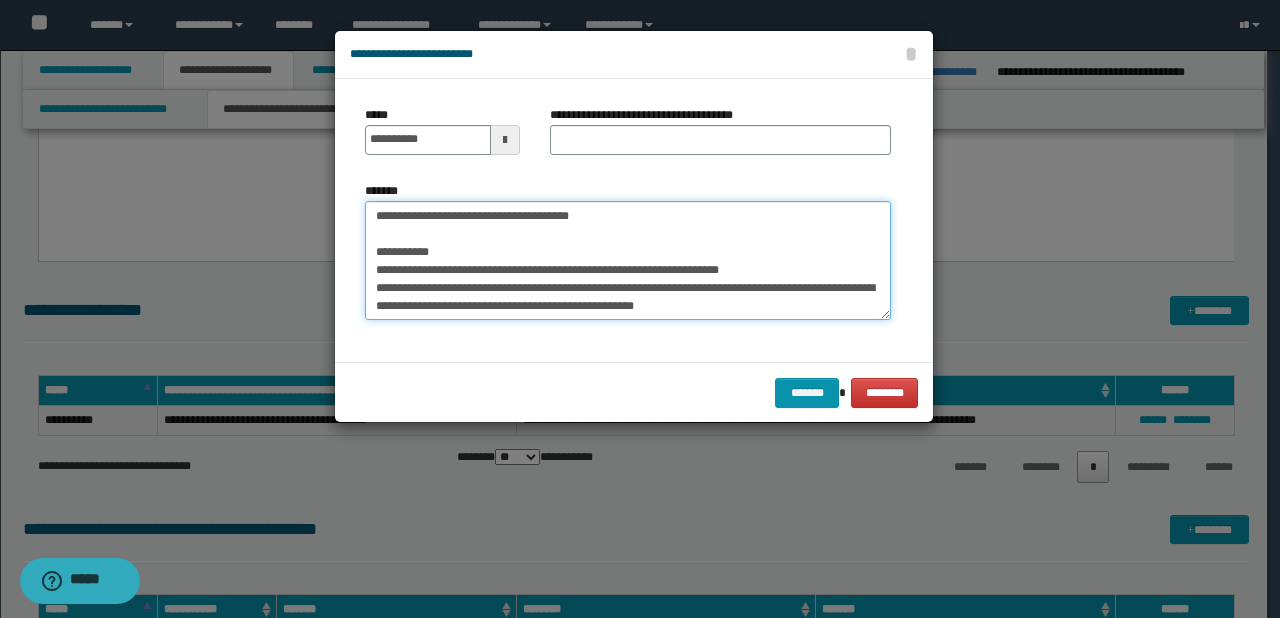 drag, startPoint x: 440, startPoint y: 218, endPoint x: 699, endPoint y: 216, distance: 259.00772 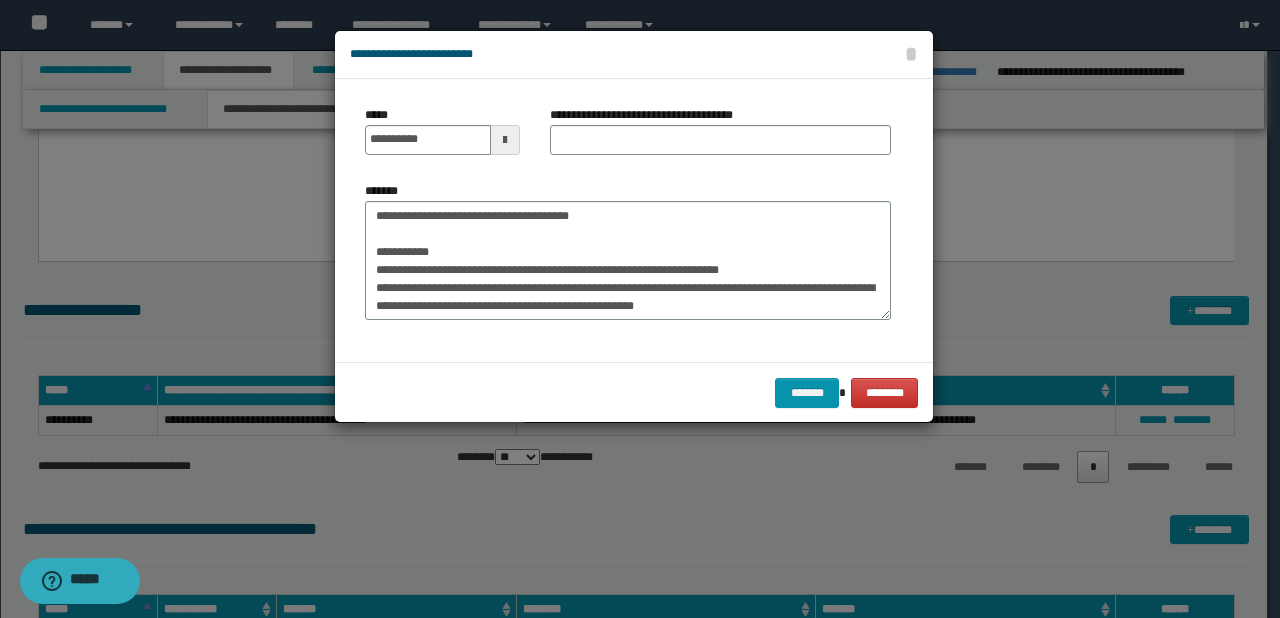 click on "**********" at bounding box center [720, 138] 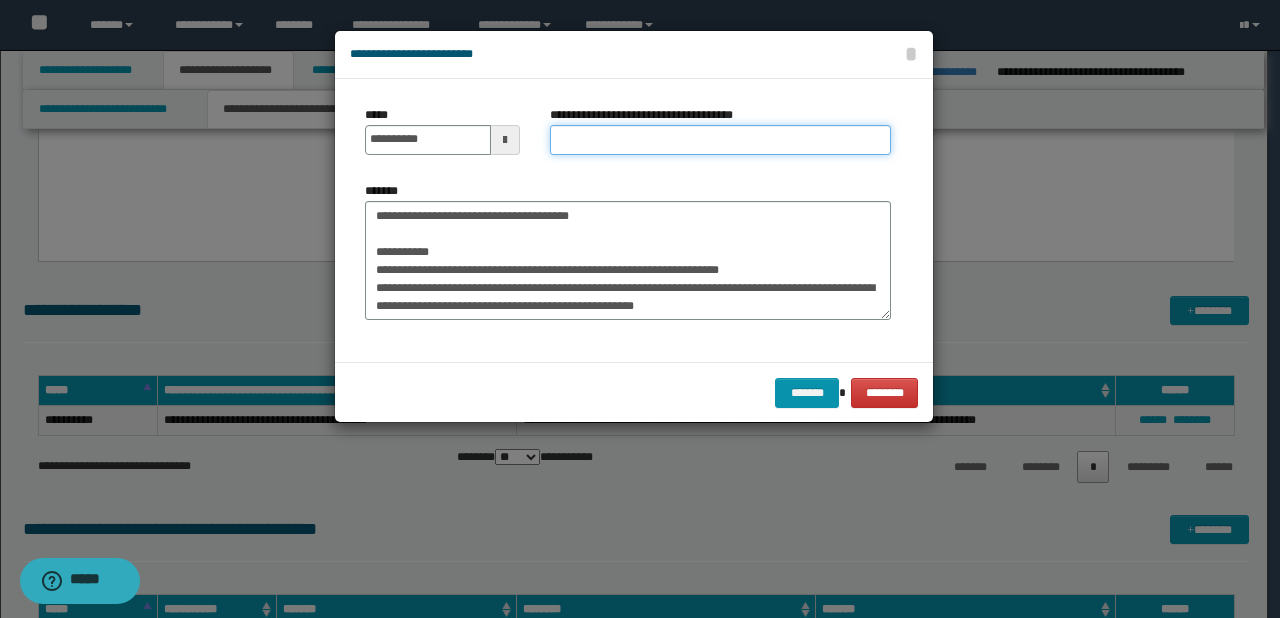 click on "**********" at bounding box center [720, 140] 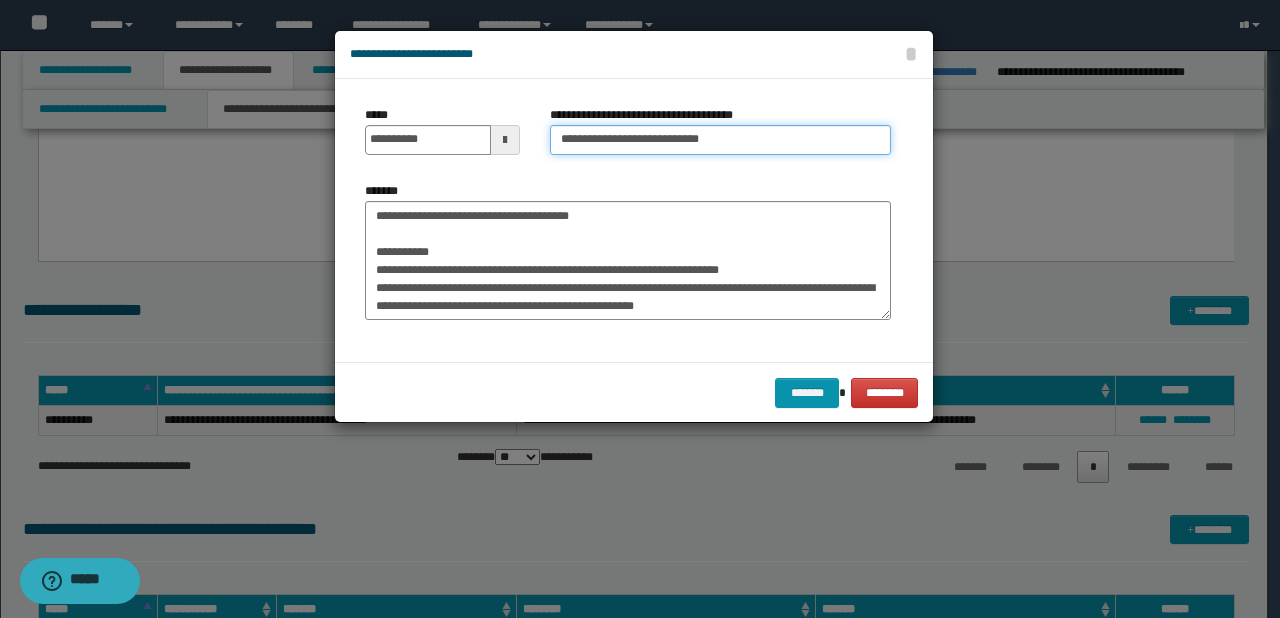type on "**********" 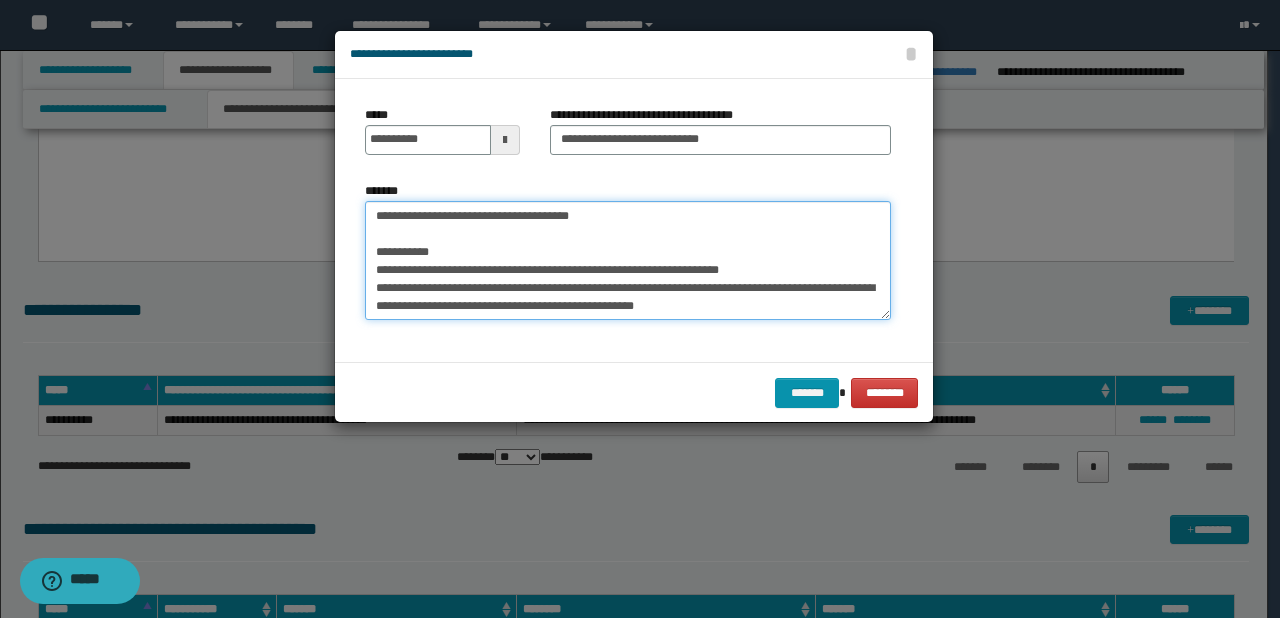 drag, startPoint x: 443, startPoint y: 213, endPoint x: 501, endPoint y: 213, distance: 58 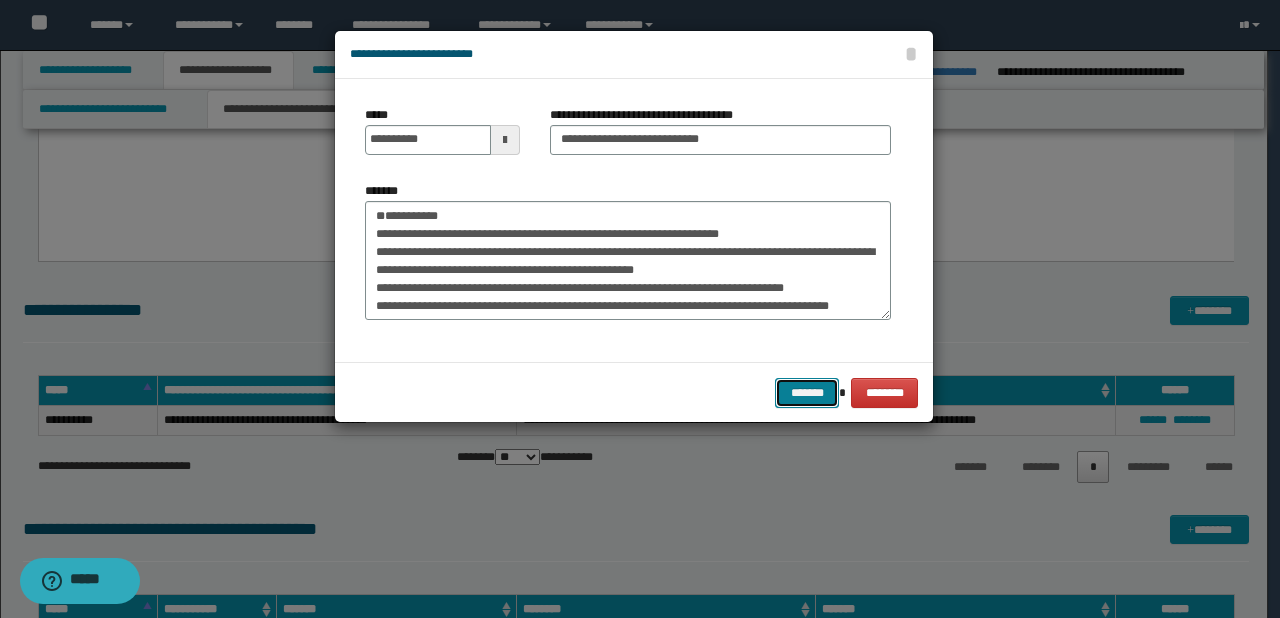 click on "*******" at bounding box center (807, 393) 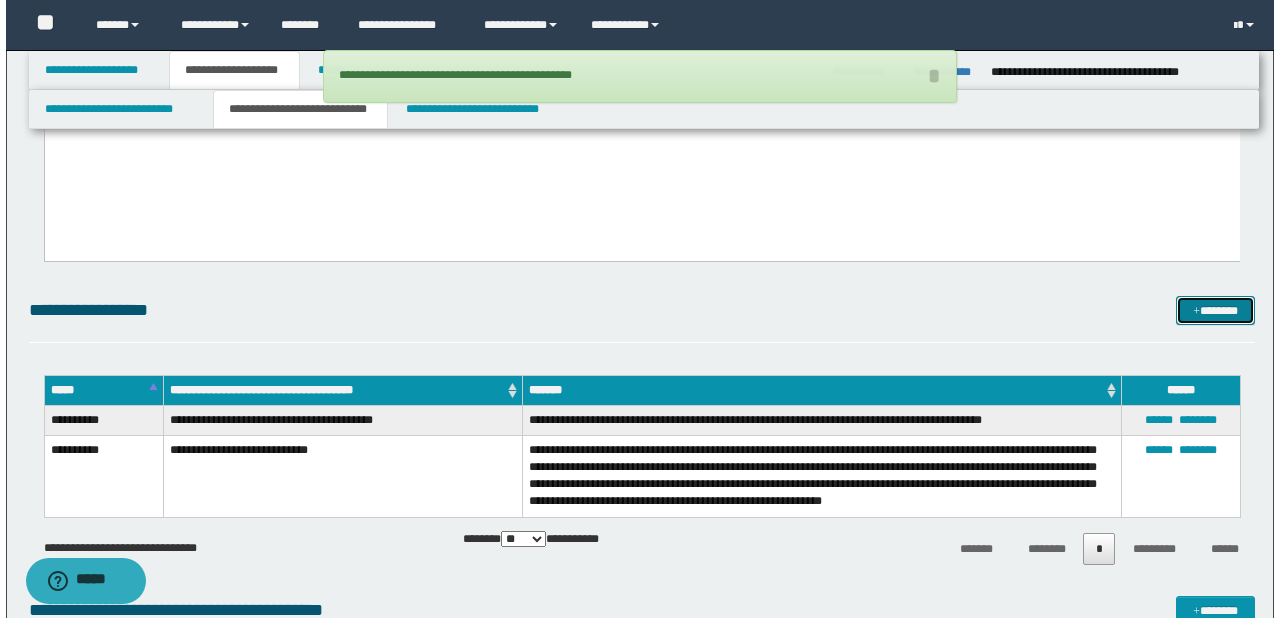 scroll, scrollTop: 4128, scrollLeft: 0, axis: vertical 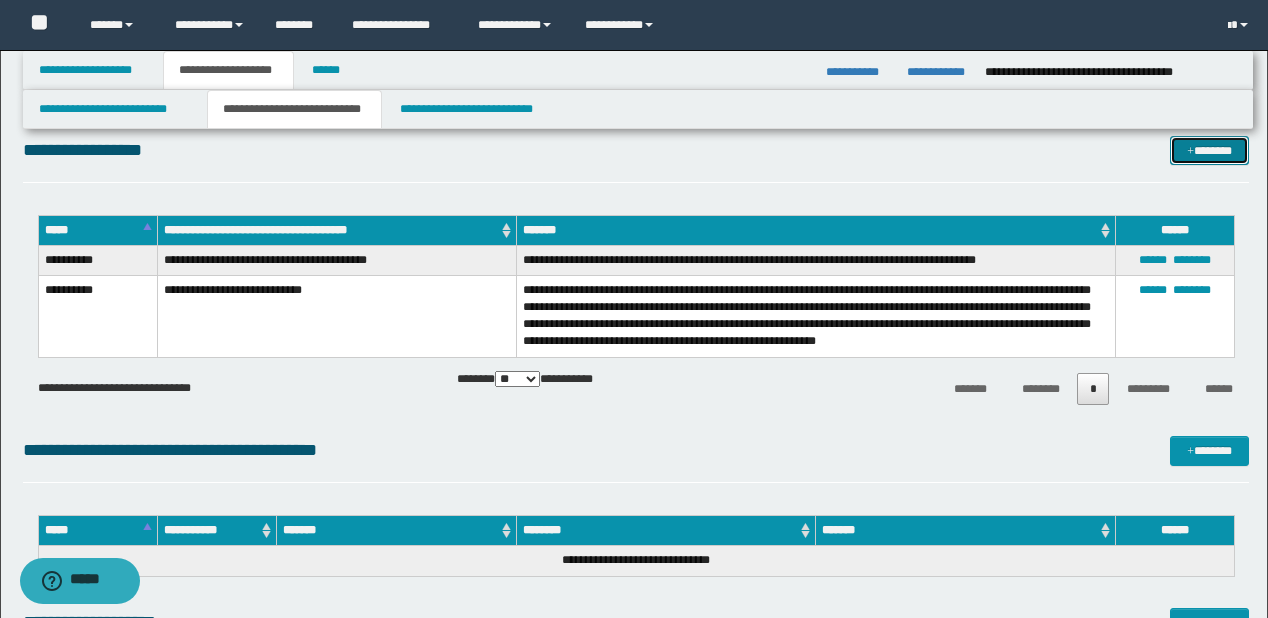 click on "*******" at bounding box center (1209, 151) 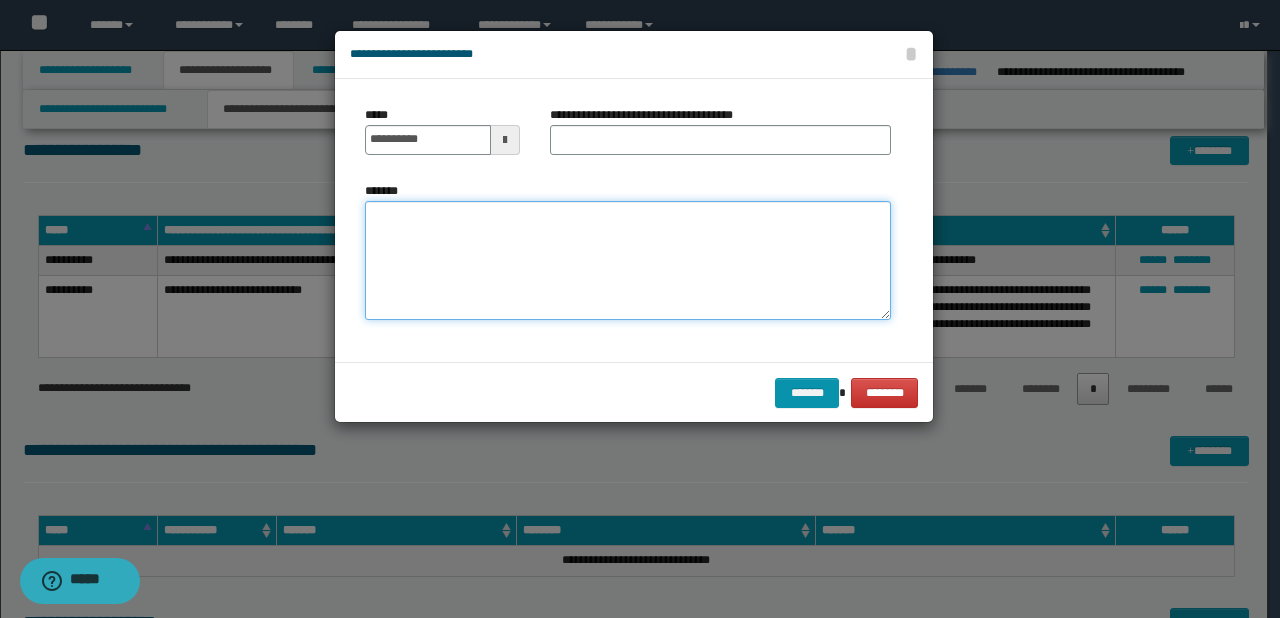 click on "*******" at bounding box center [628, 261] 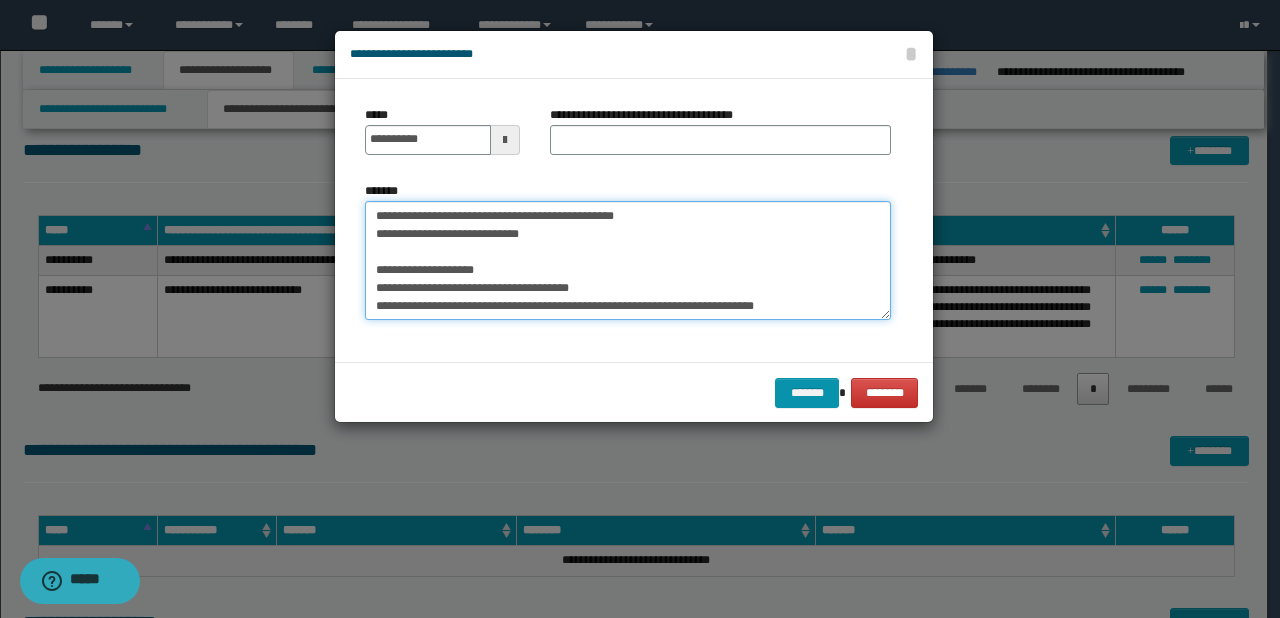 scroll, scrollTop: 0, scrollLeft: 0, axis: both 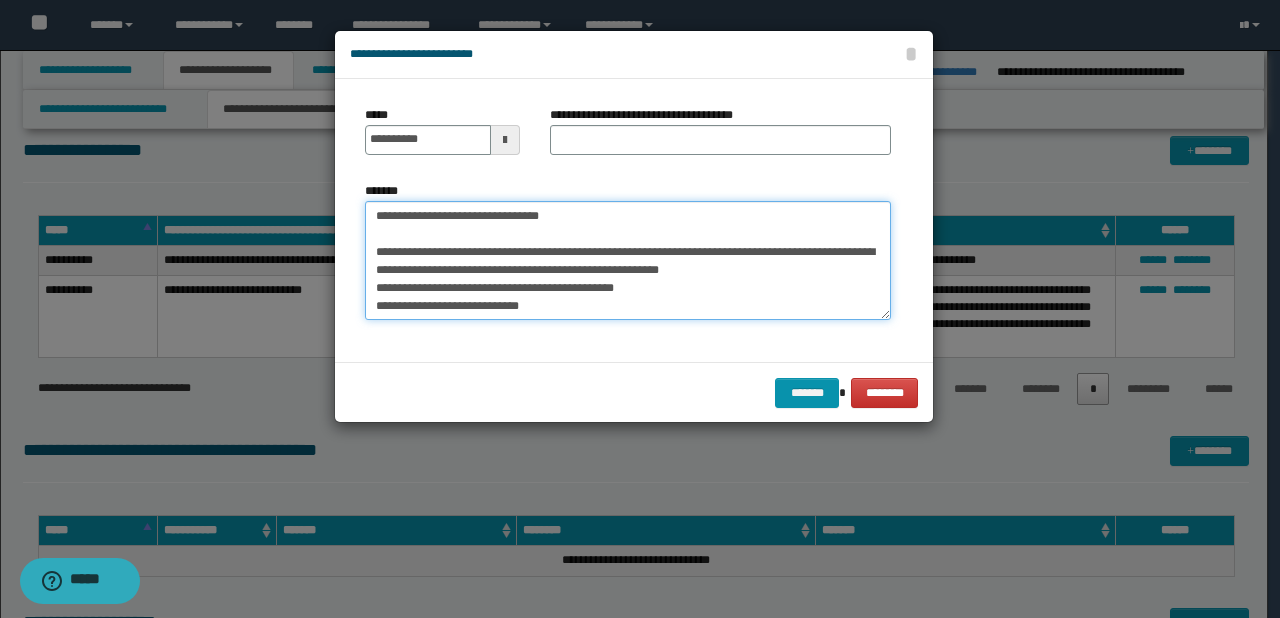drag, startPoint x: 435, startPoint y: 209, endPoint x: 340, endPoint y: 208, distance: 95.005264 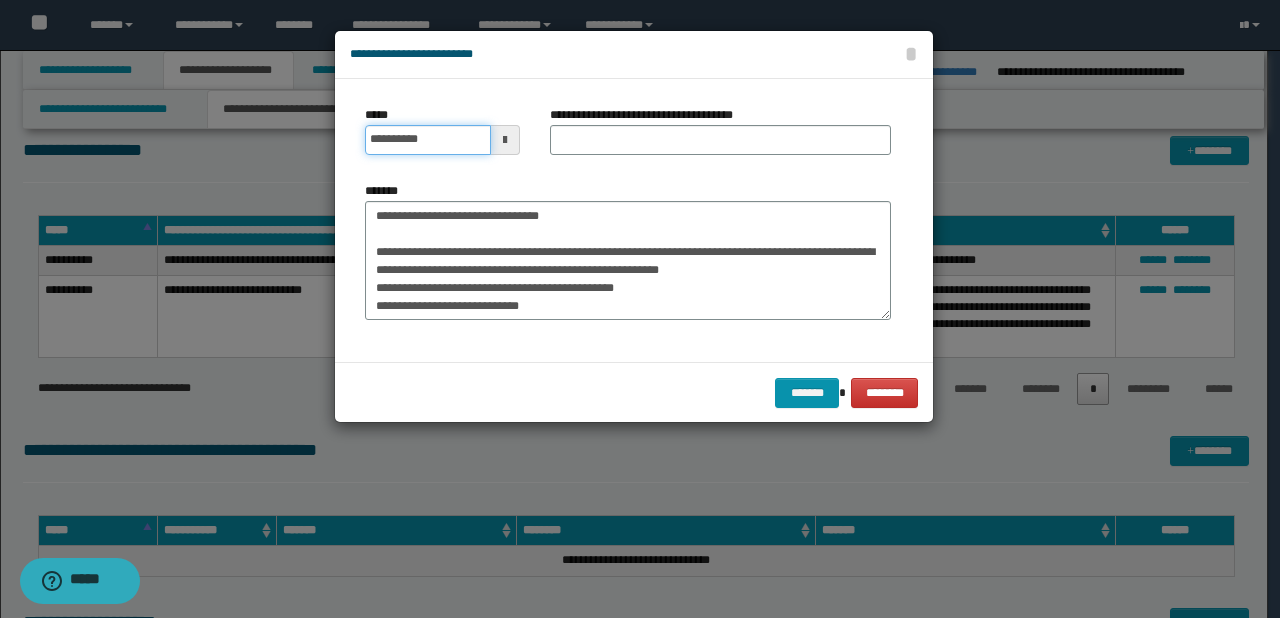 click on "**********" at bounding box center (428, 140) 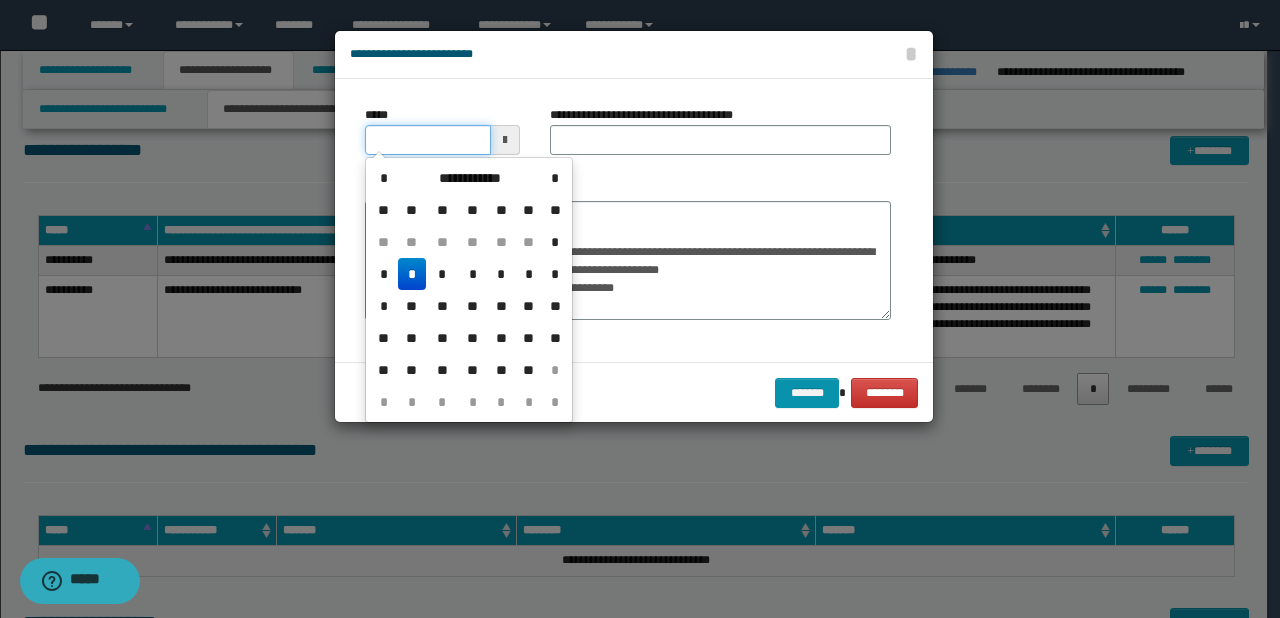 type on "**********" 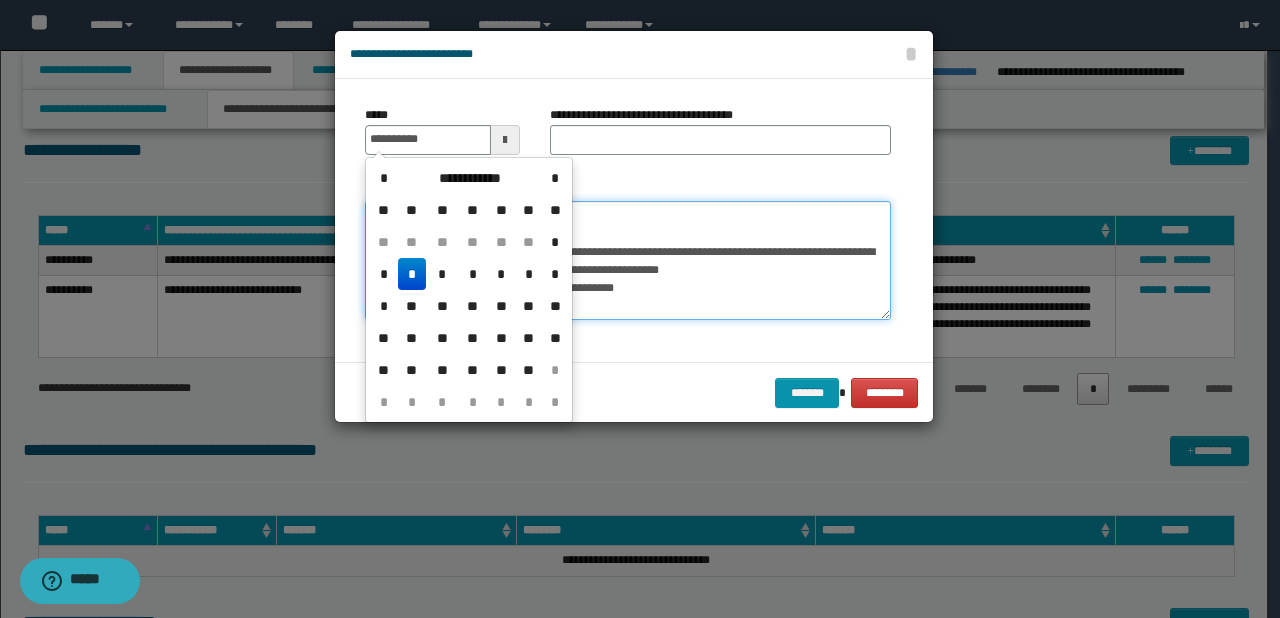 click on "**********" at bounding box center (628, 261) 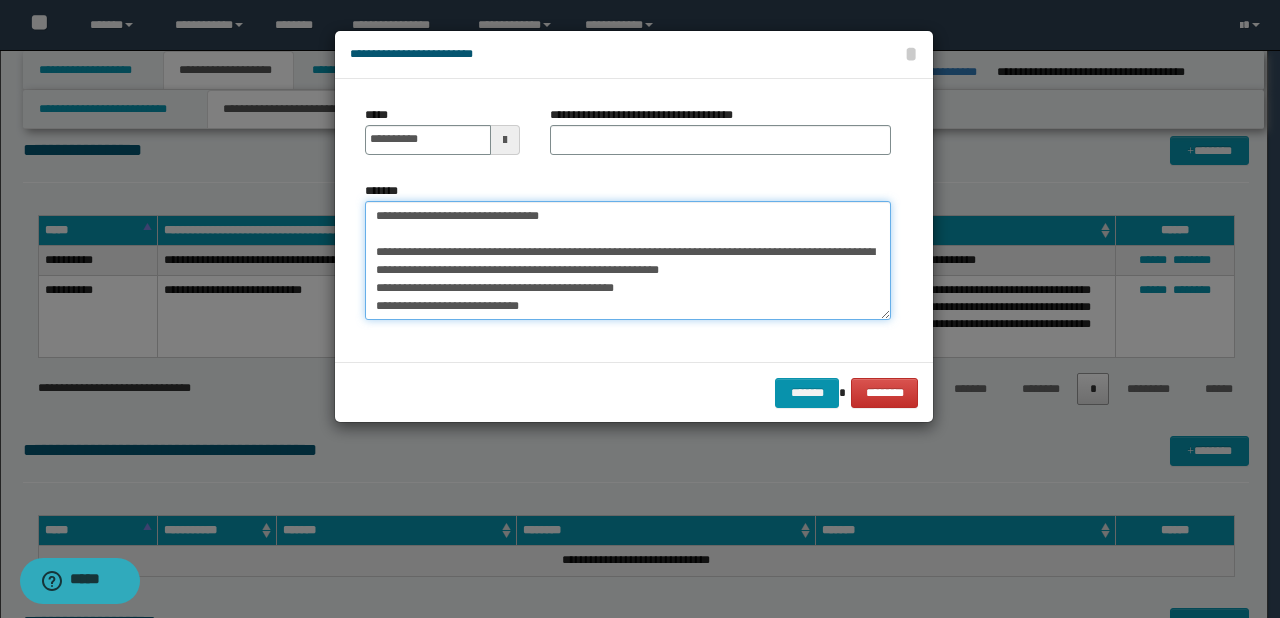 drag, startPoint x: 438, startPoint y: 214, endPoint x: 650, endPoint y: 214, distance: 212 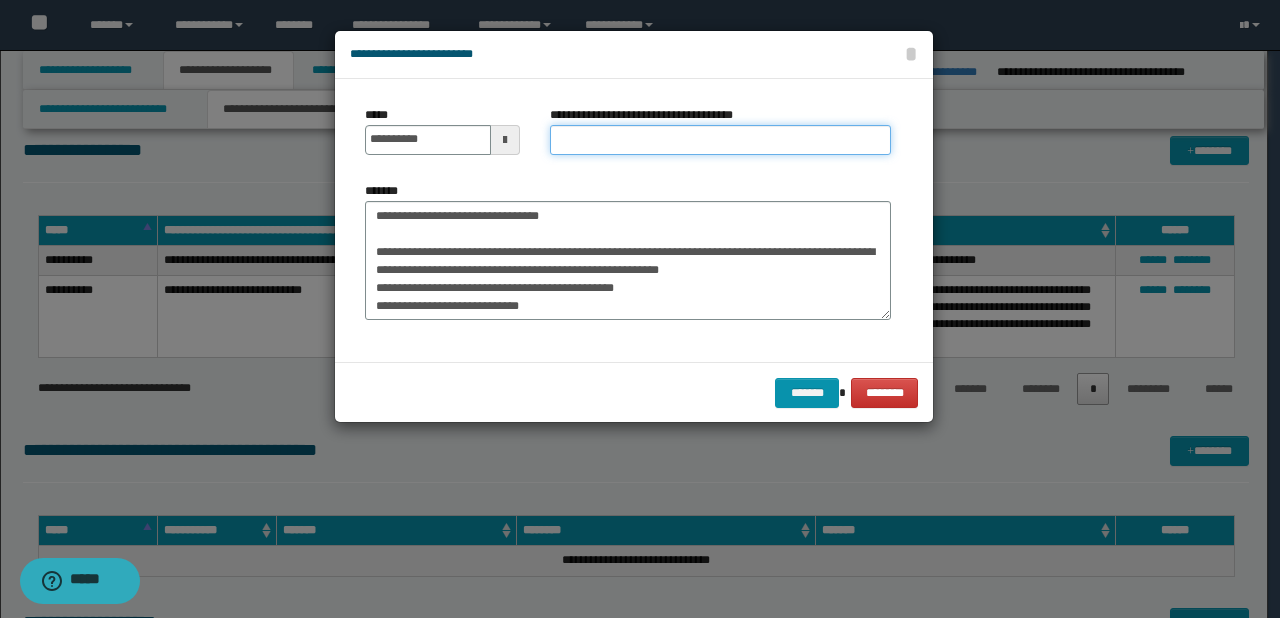 click on "**********" at bounding box center [720, 140] 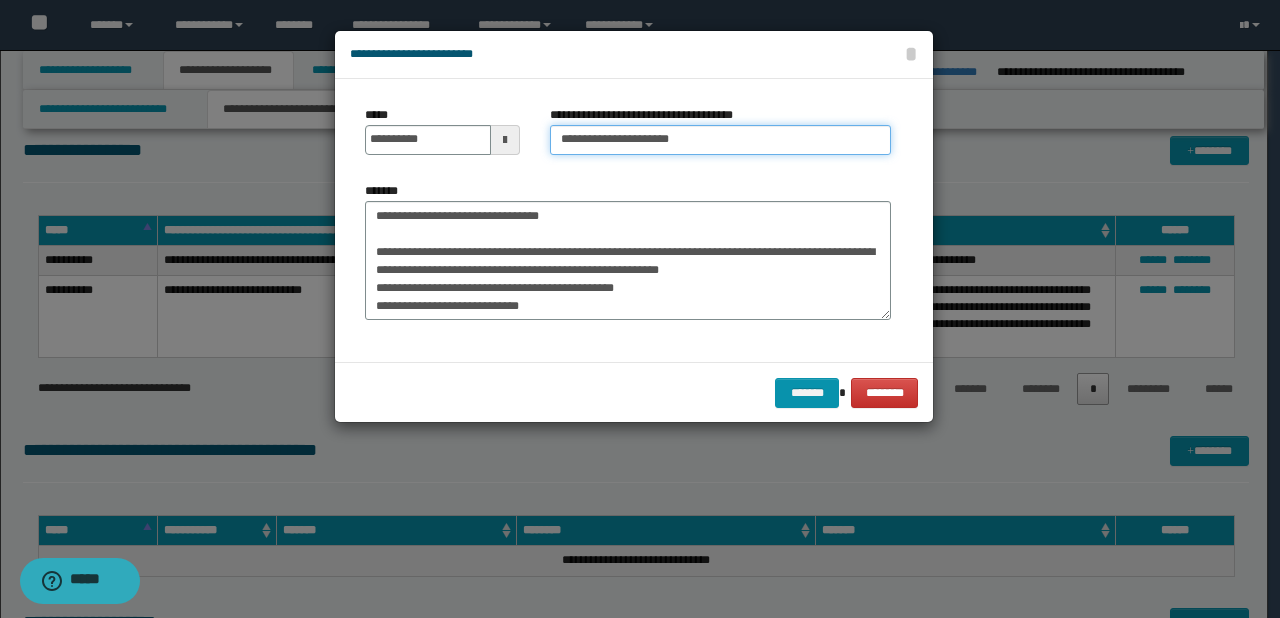 type on "**********" 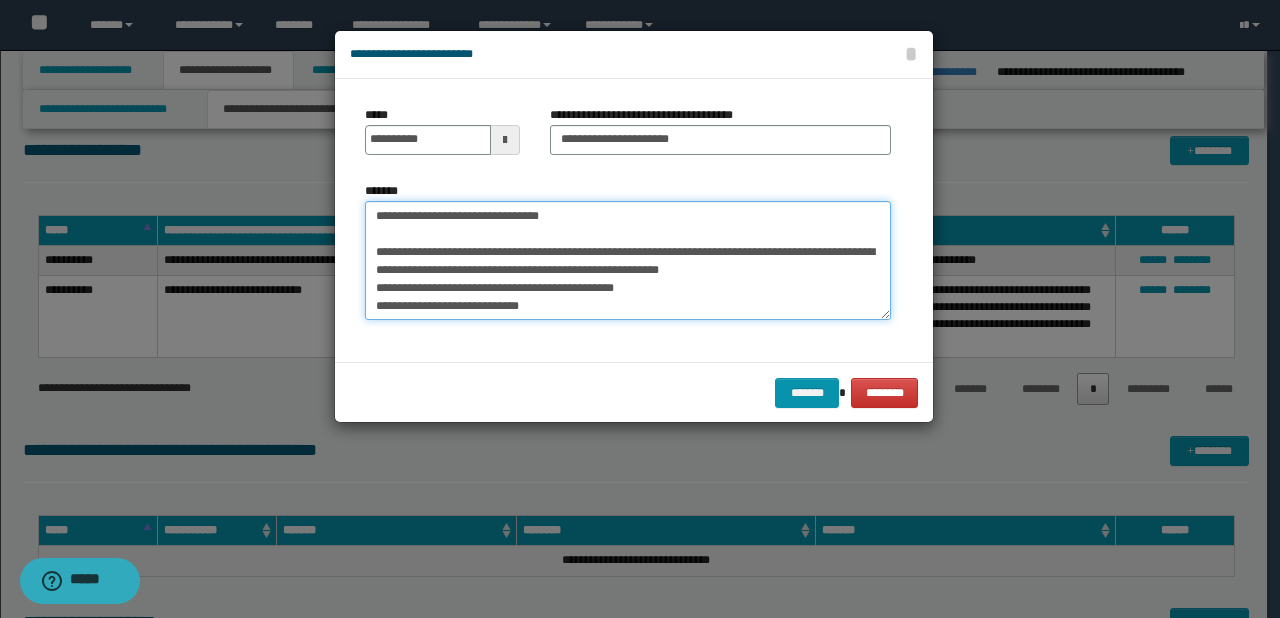 drag, startPoint x: 616, startPoint y: 216, endPoint x: 232, endPoint y: 212, distance: 384.02084 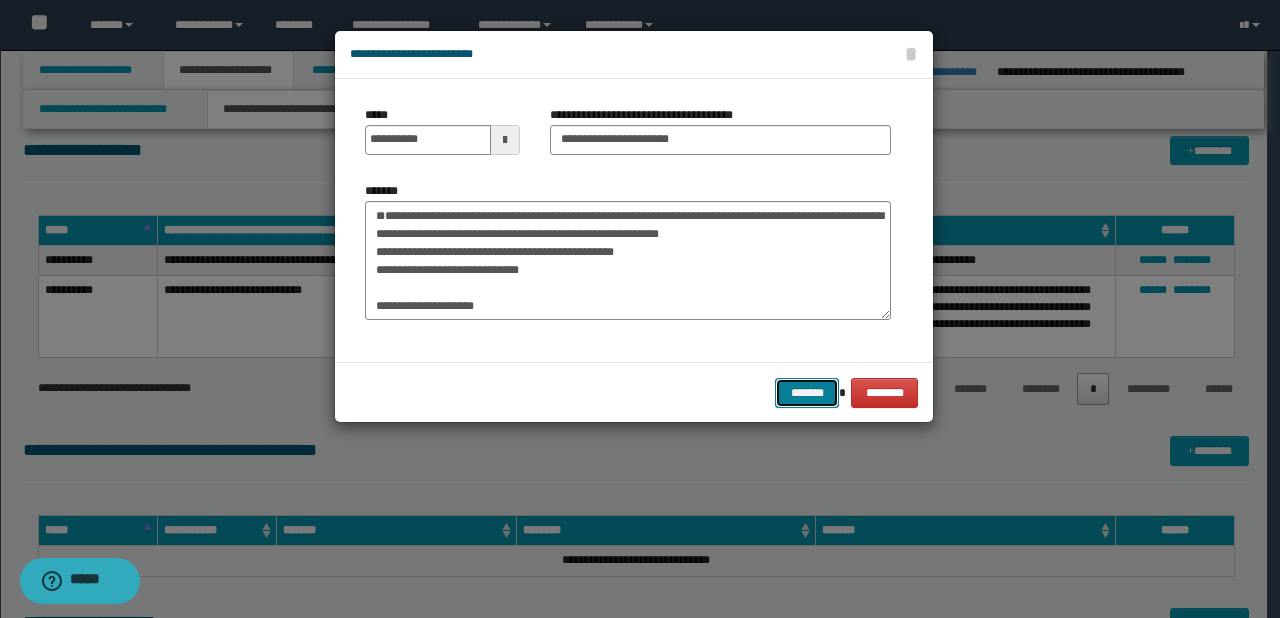 click on "*******" at bounding box center [807, 393] 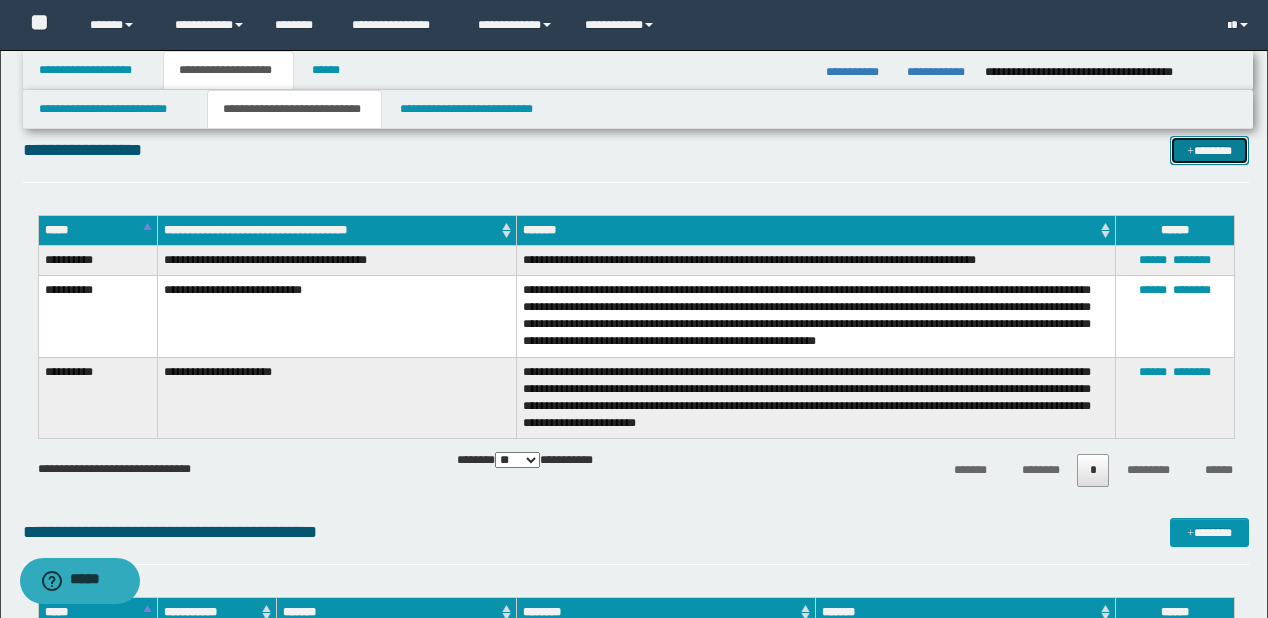 click on "*******" at bounding box center (1209, 151) 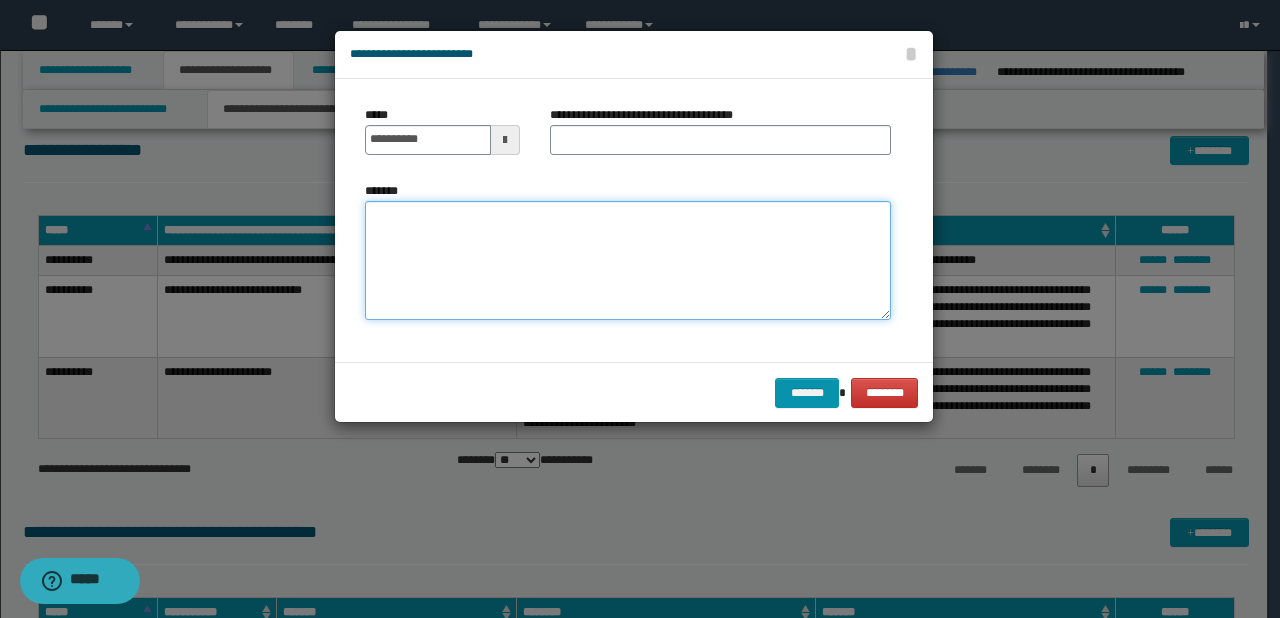 click on "*******" at bounding box center [628, 261] 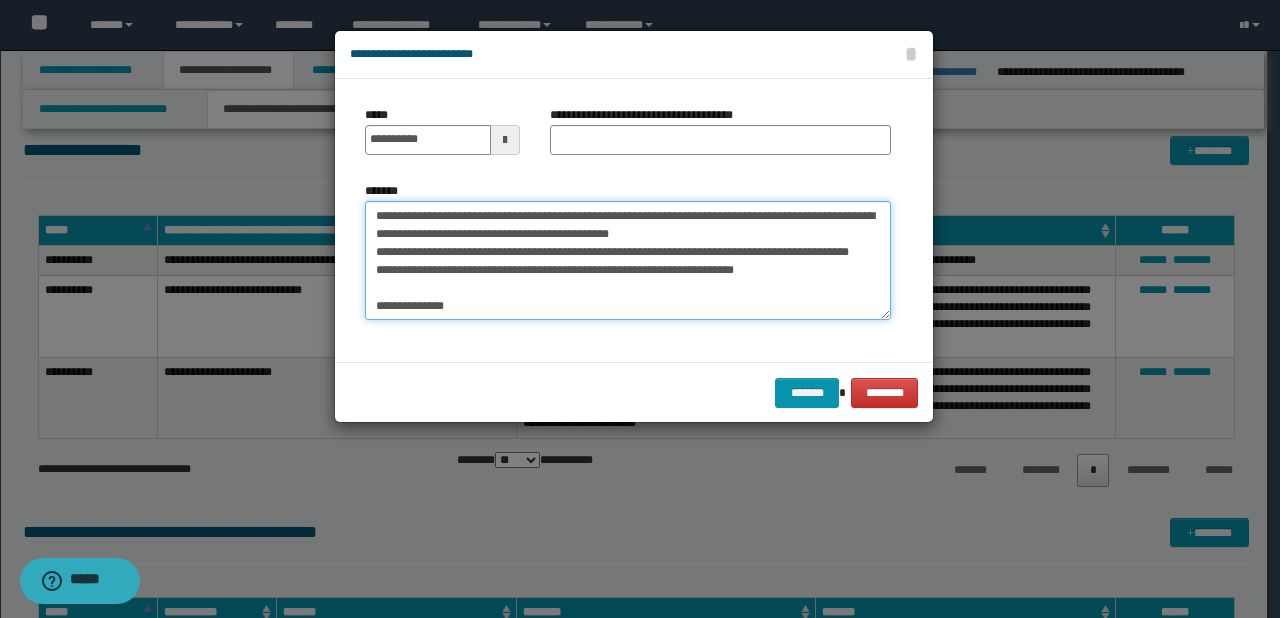 scroll, scrollTop: 0, scrollLeft: 0, axis: both 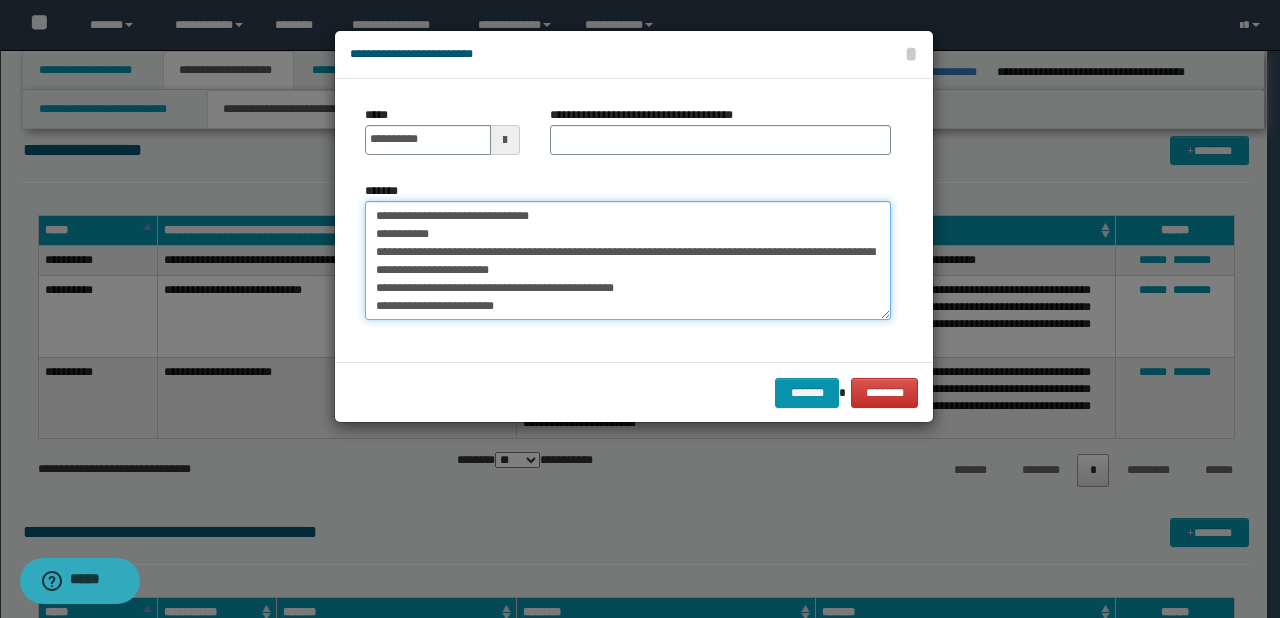 drag, startPoint x: 436, startPoint y: 213, endPoint x: 376, endPoint y: 201, distance: 61.188232 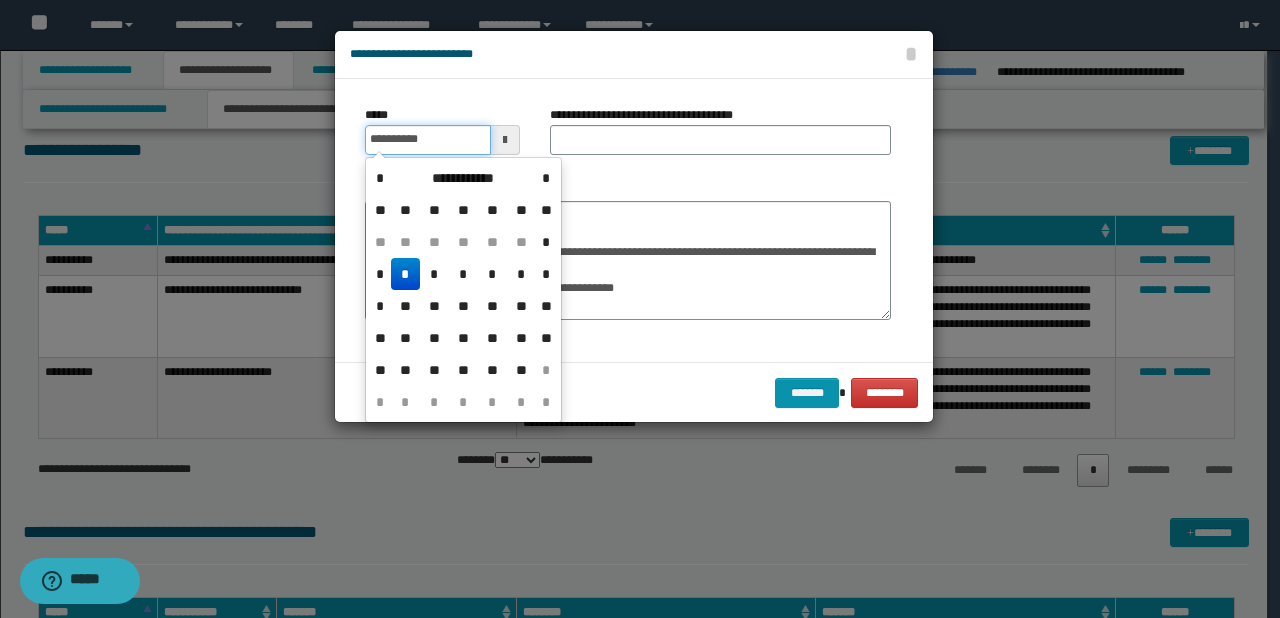 click on "**********" at bounding box center (428, 140) 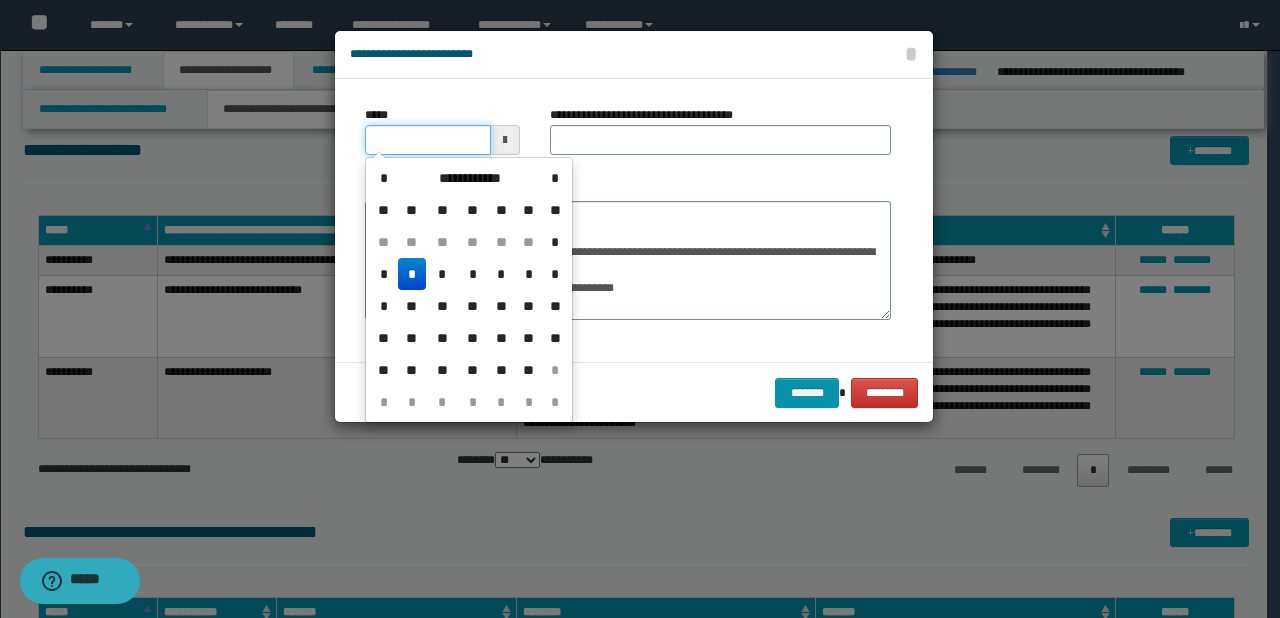 type on "**********" 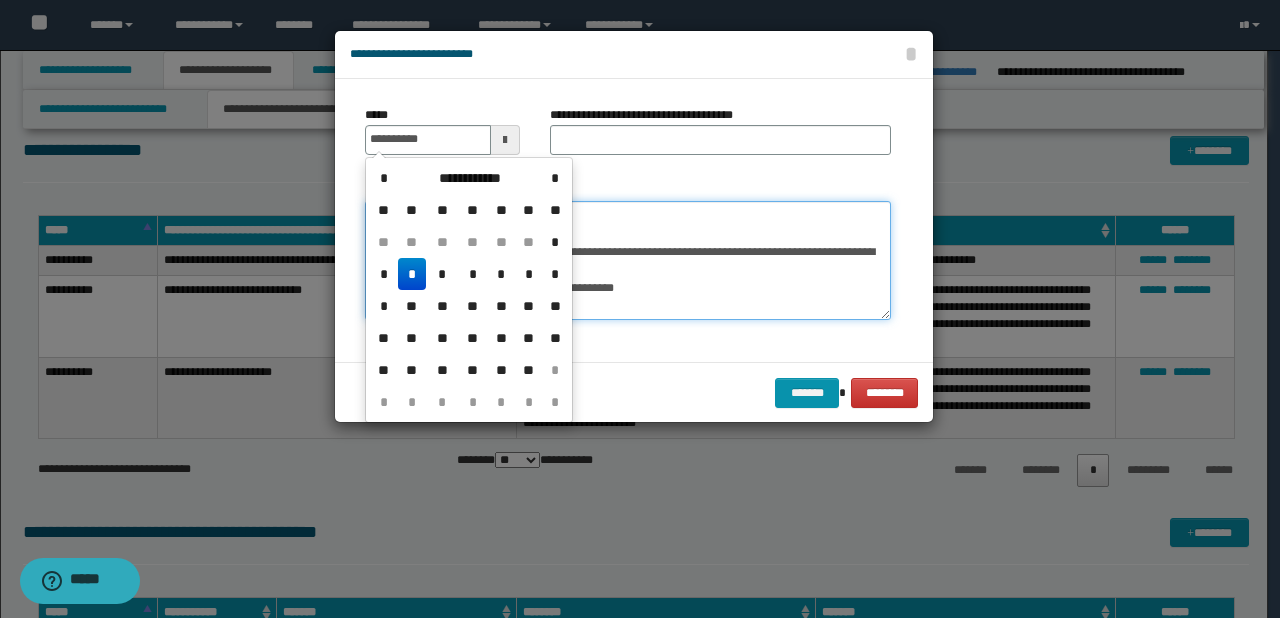 click on "**********" at bounding box center [628, 261] 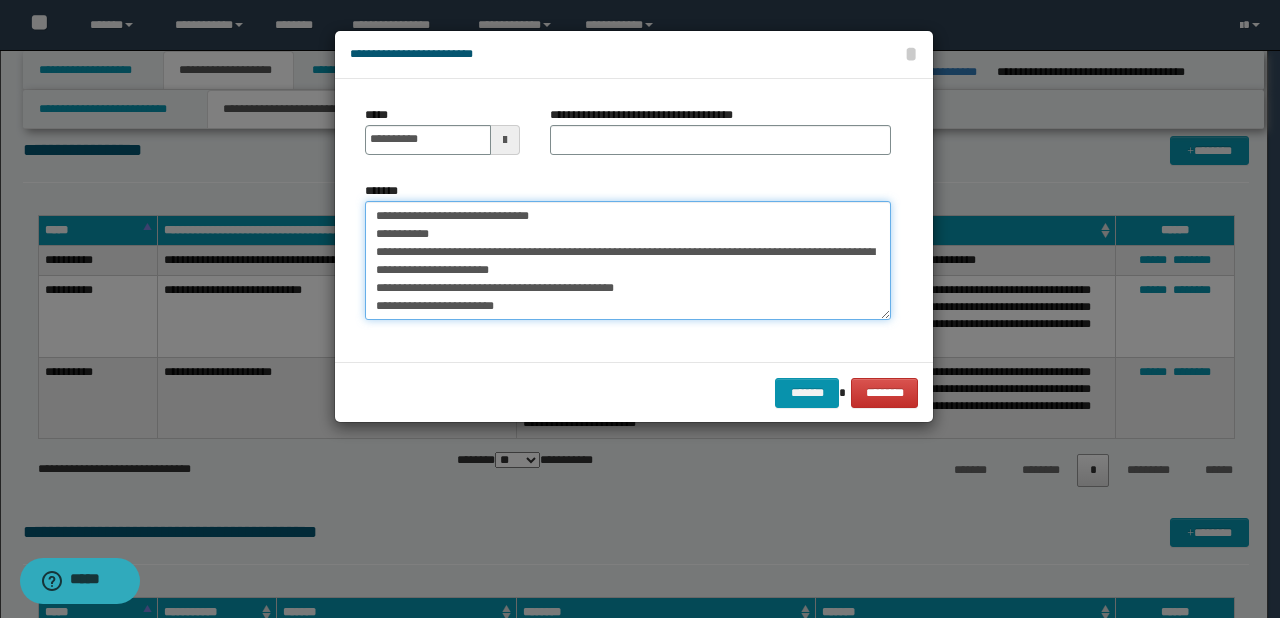 drag, startPoint x: 438, startPoint y: 217, endPoint x: 648, endPoint y: 217, distance: 210 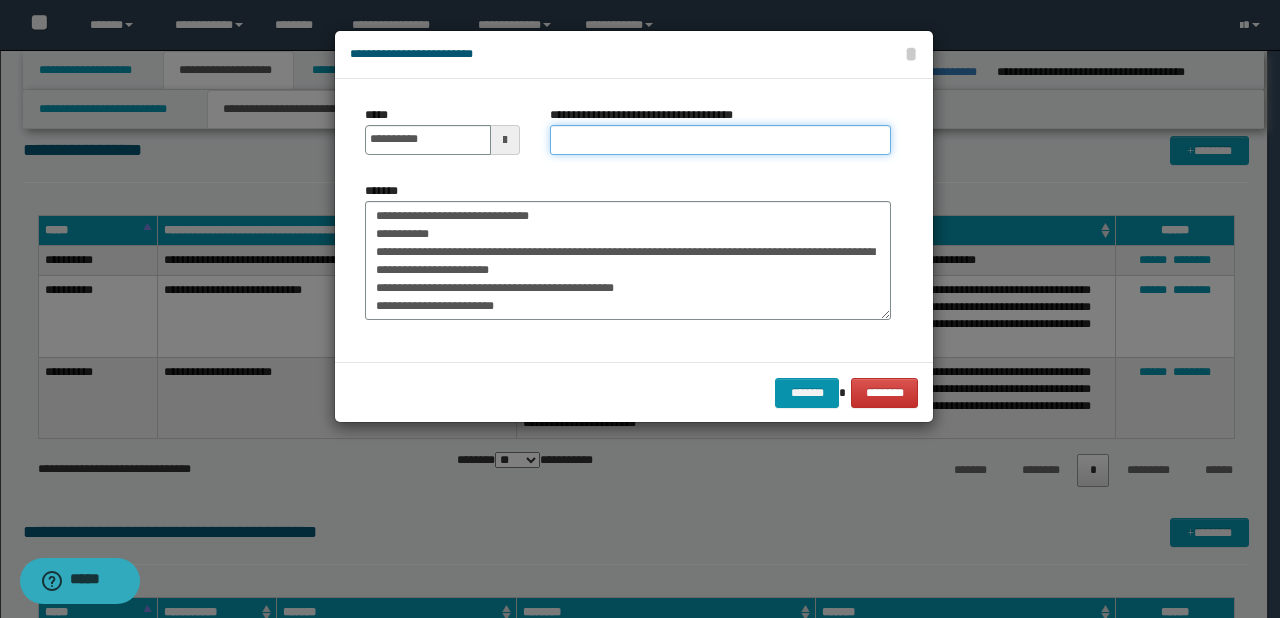click on "**********" at bounding box center [720, 140] 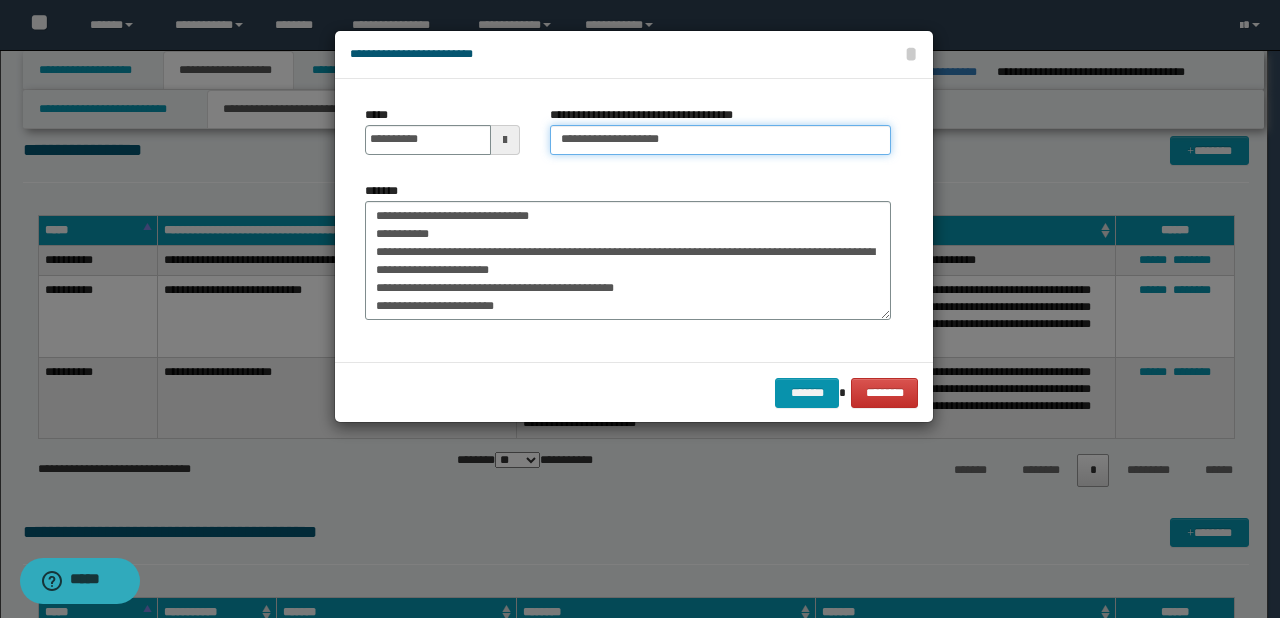 type on "**********" 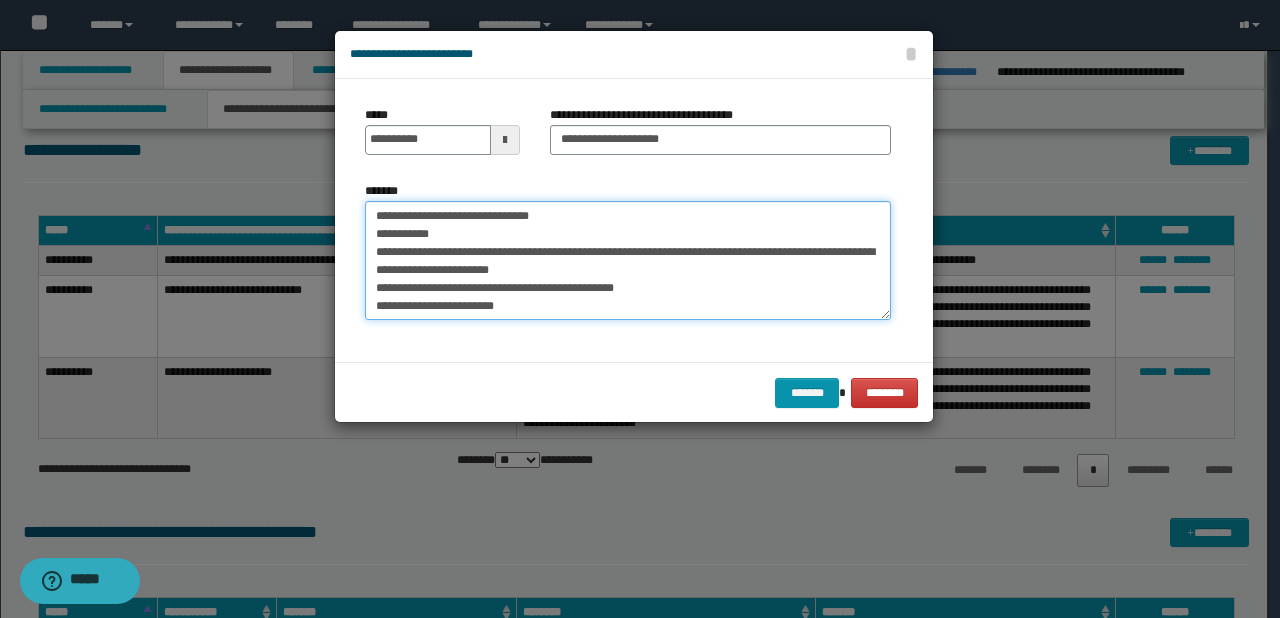 drag, startPoint x: 609, startPoint y: 214, endPoint x: 210, endPoint y: 191, distance: 399.66235 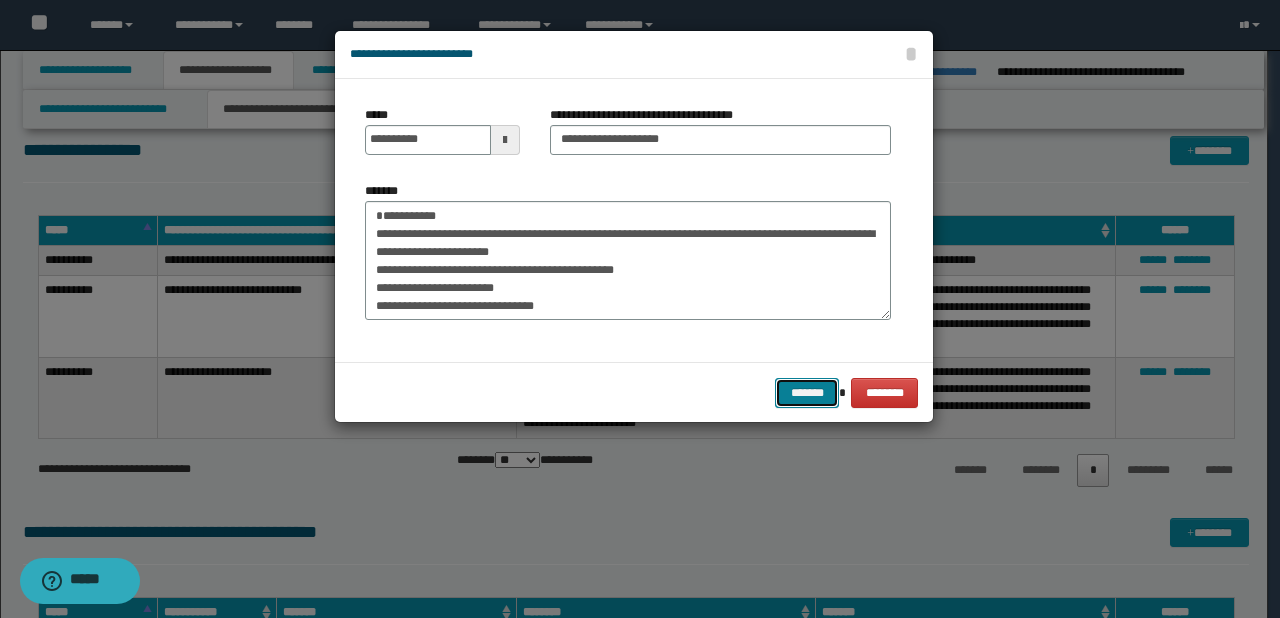 click on "*******" at bounding box center (807, 393) 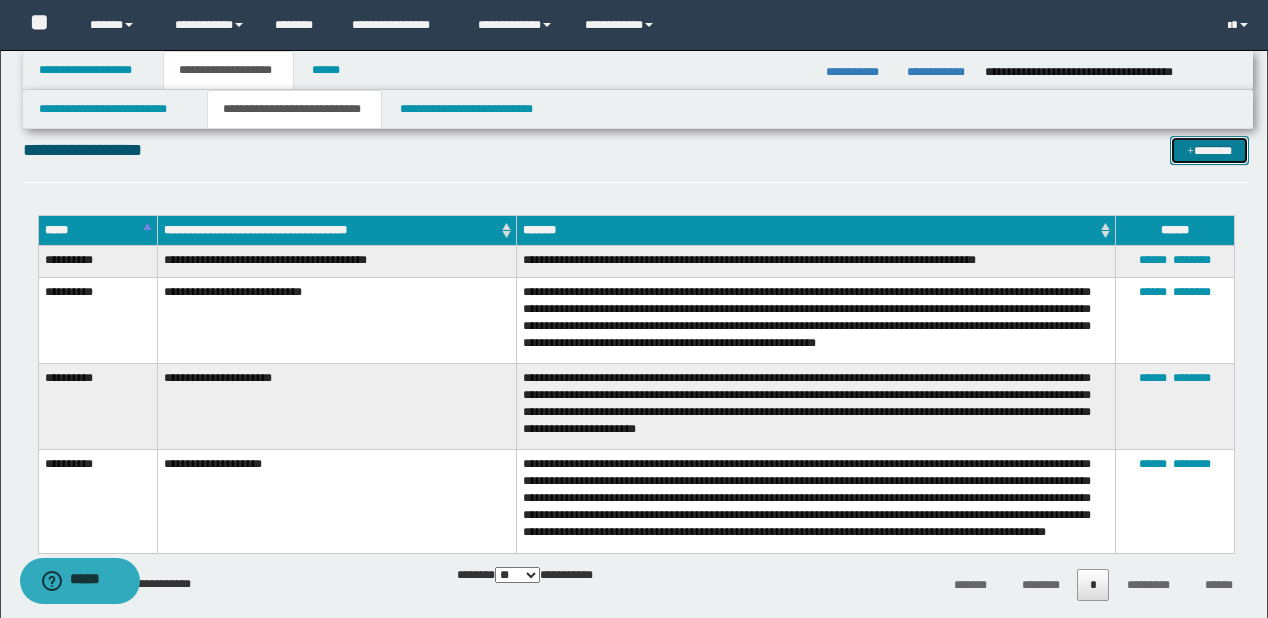 click on "*******" at bounding box center (1209, 151) 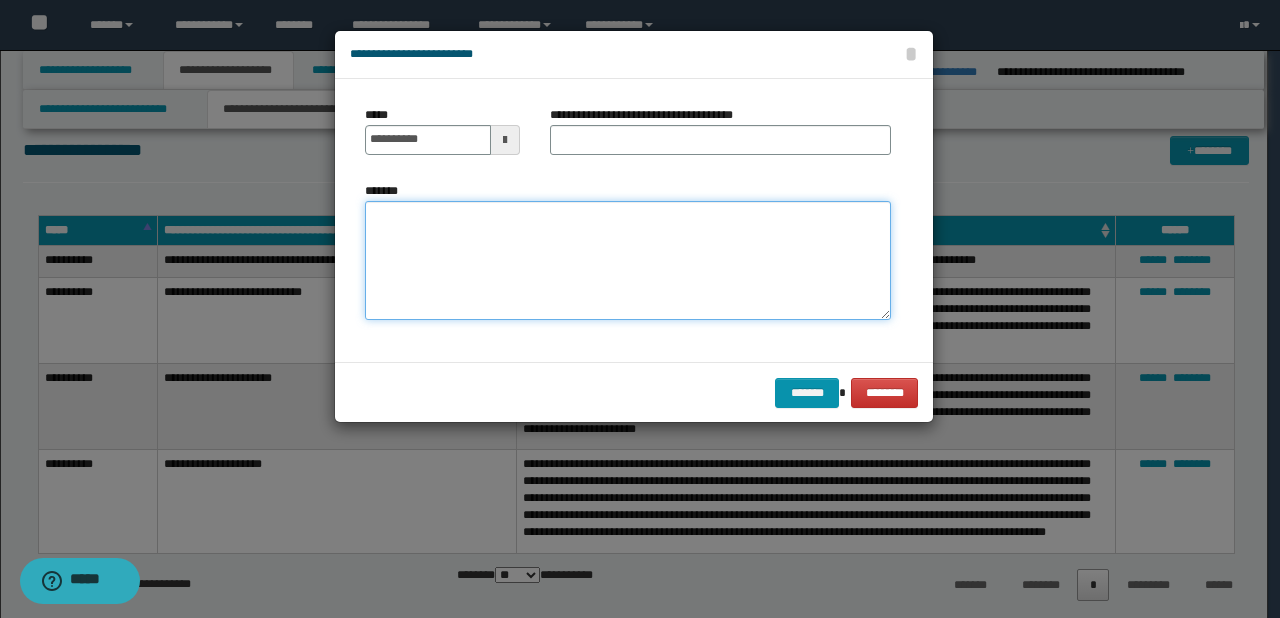 click on "*******" at bounding box center (628, 261) 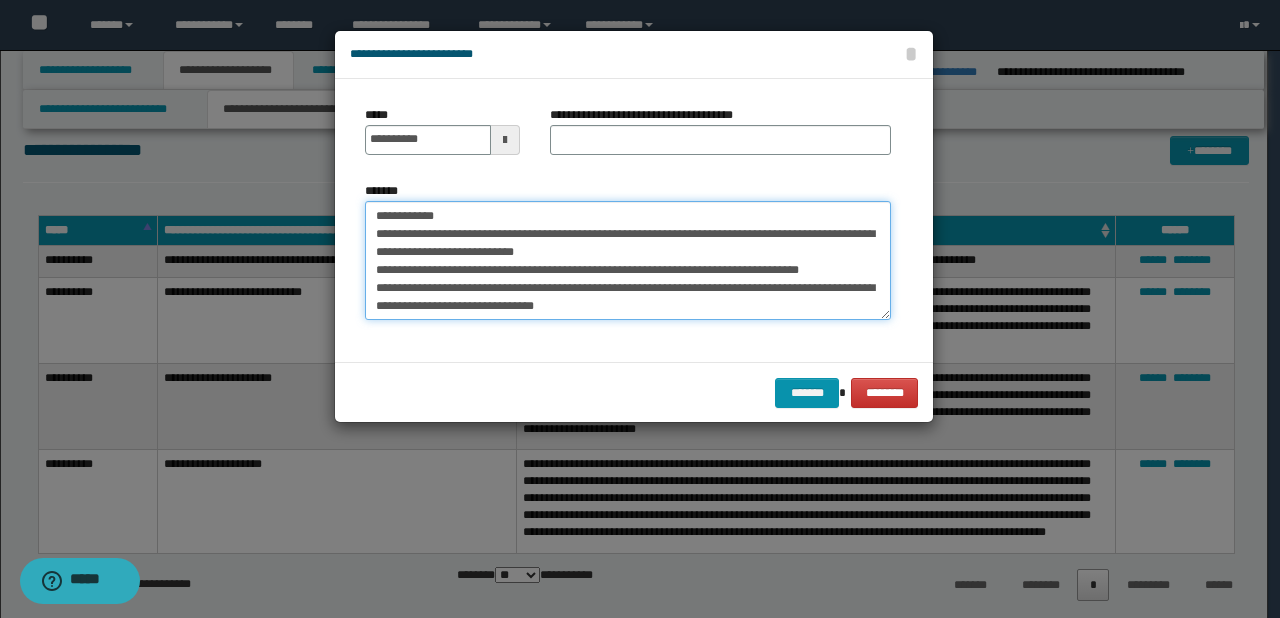 scroll, scrollTop: 0, scrollLeft: 0, axis: both 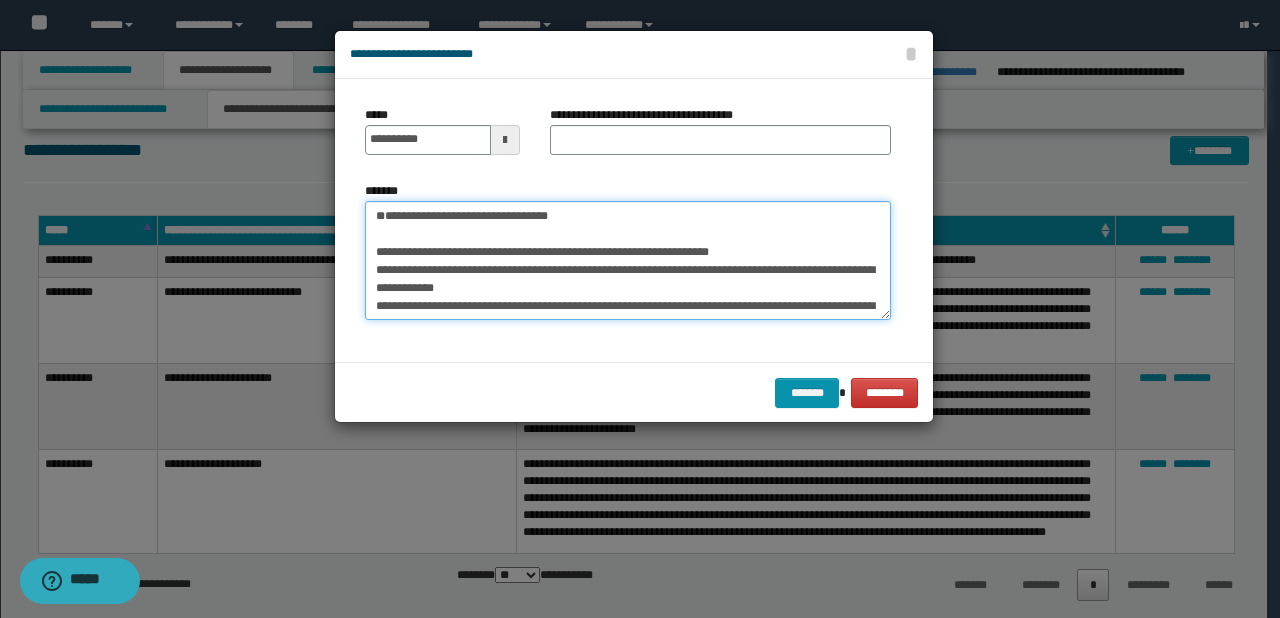 drag, startPoint x: 437, startPoint y: 252, endPoint x: 372, endPoint y: 252, distance: 65 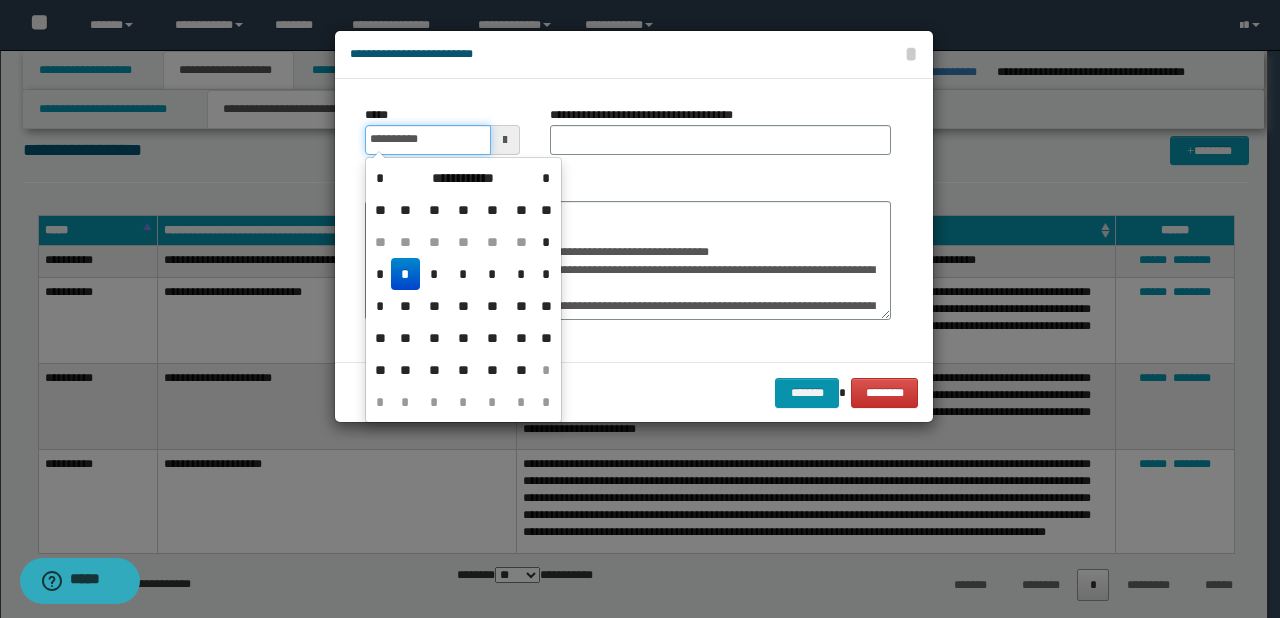 click on "**********" at bounding box center (428, 140) 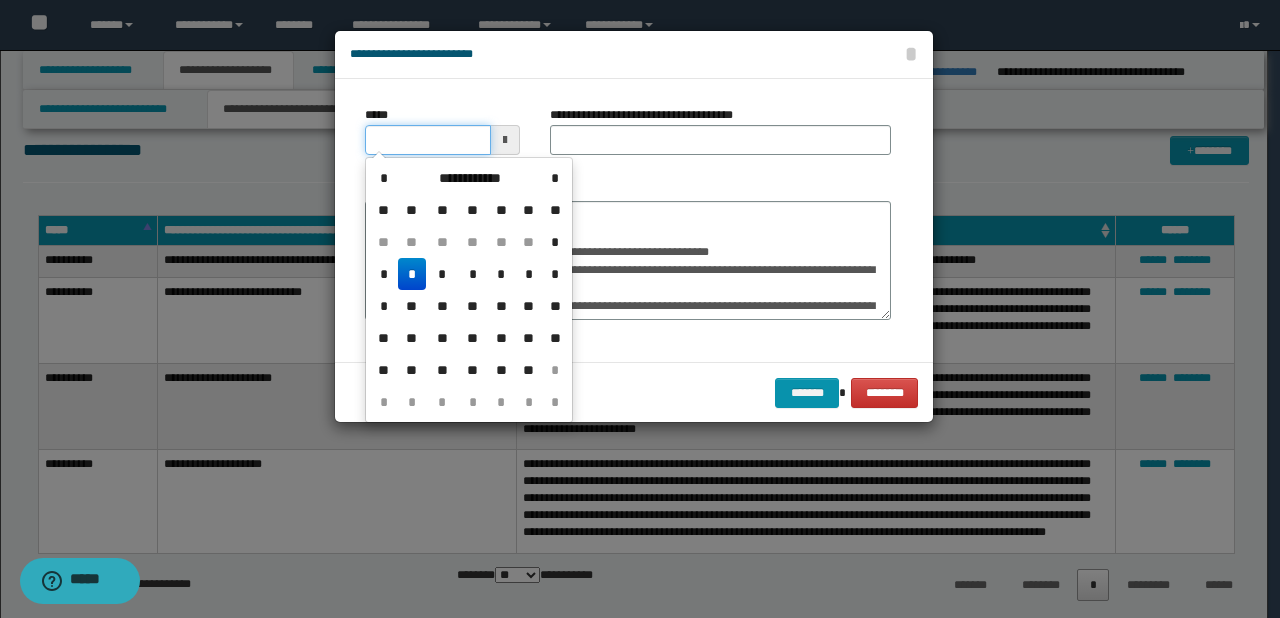 type on "**********" 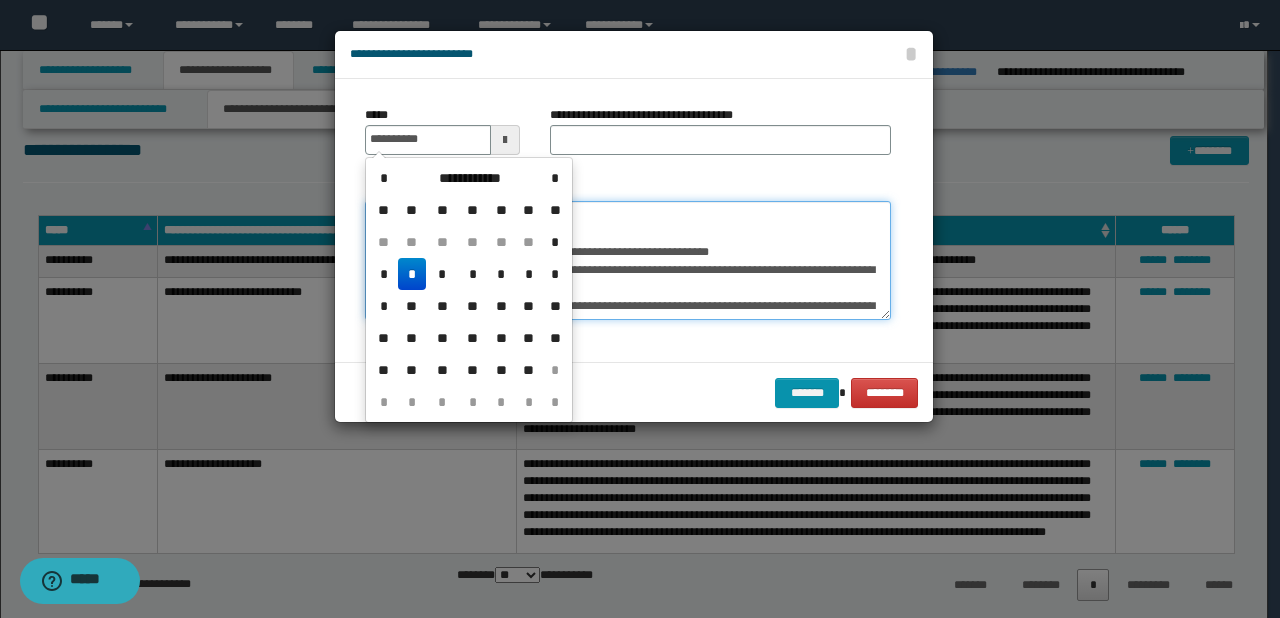 click on "**********" at bounding box center (628, 261) 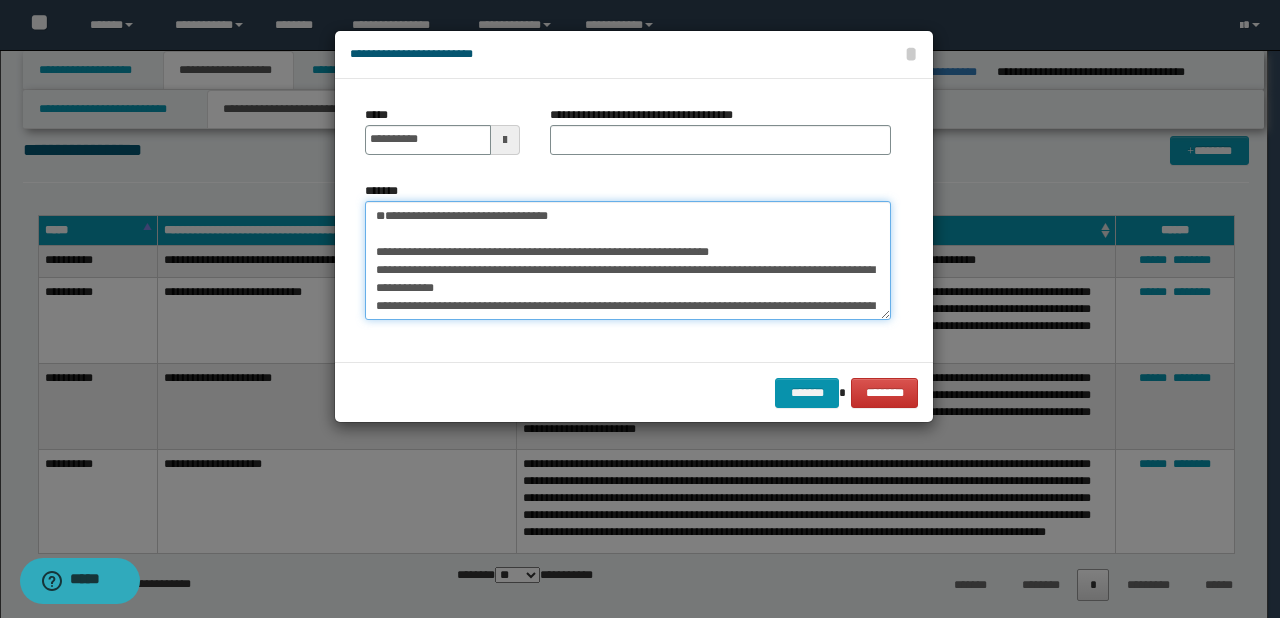 drag, startPoint x: 441, startPoint y: 255, endPoint x: 601, endPoint y: 254, distance: 160.00313 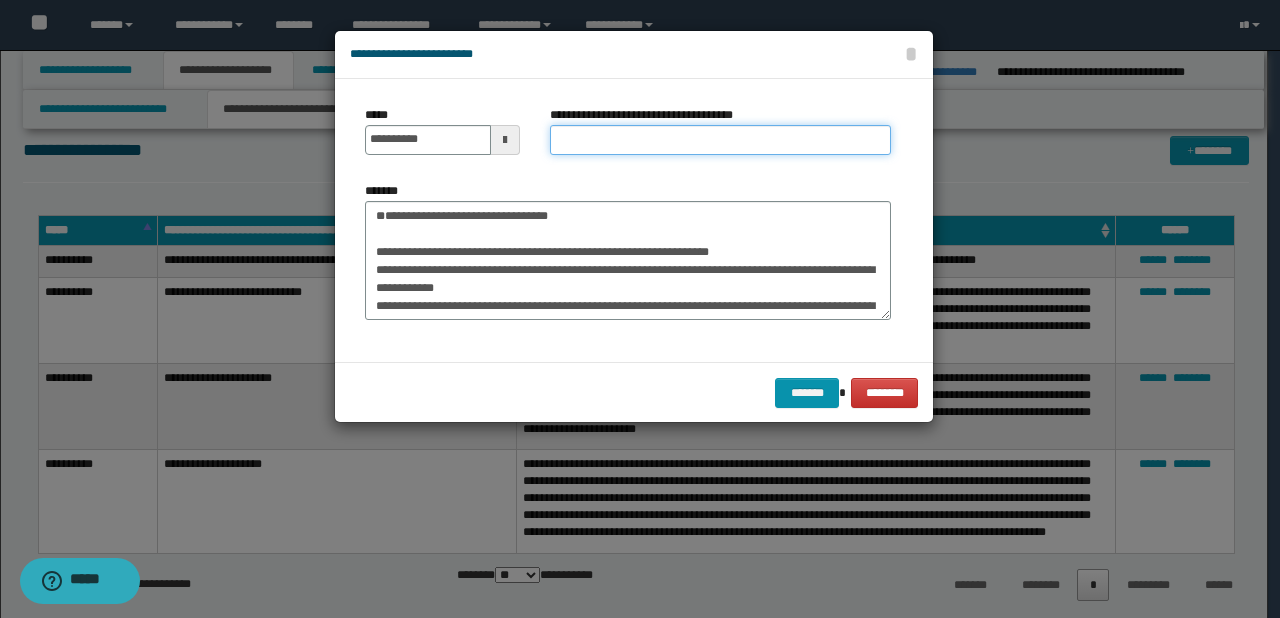 click on "**********" at bounding box center [720, 140] 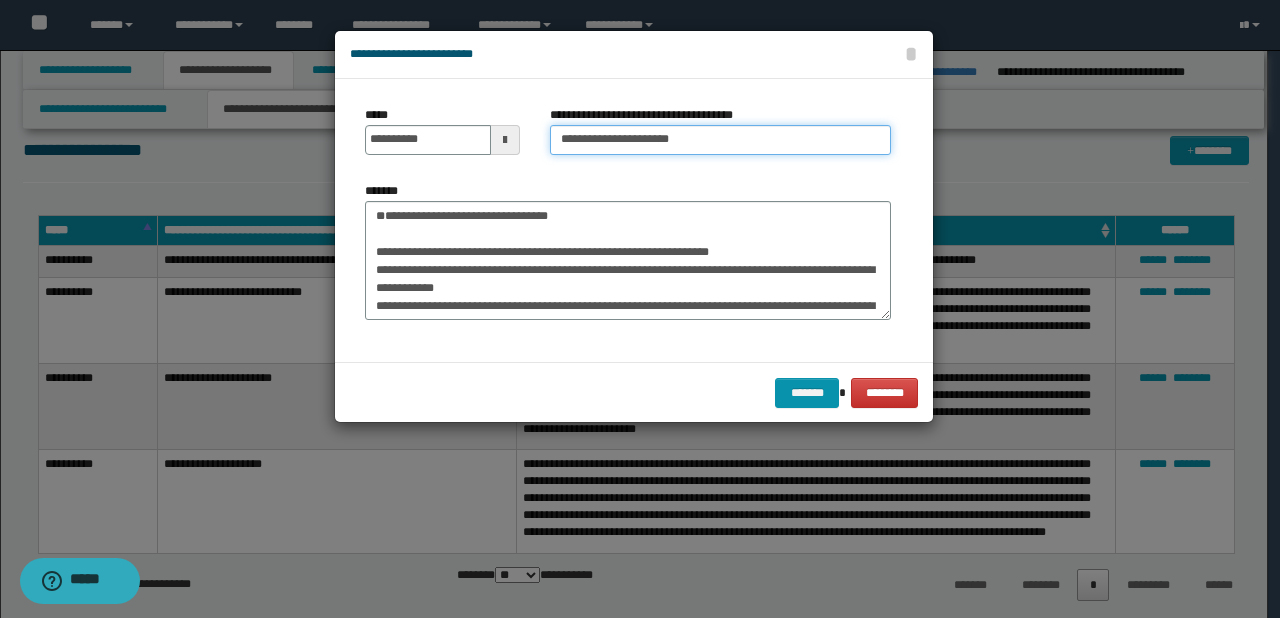 type on "**********" 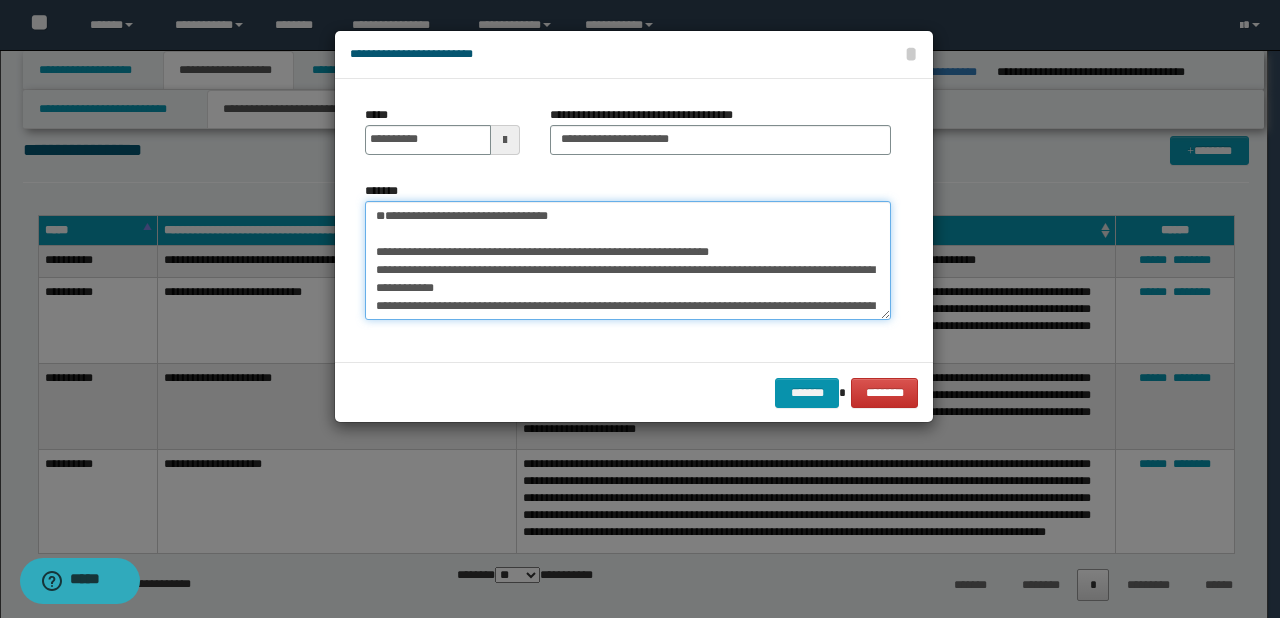 drag, startPoint x: 606, startPoint y: 254, endPoint x: 276, endPoint y: 253, distance: 330.00153 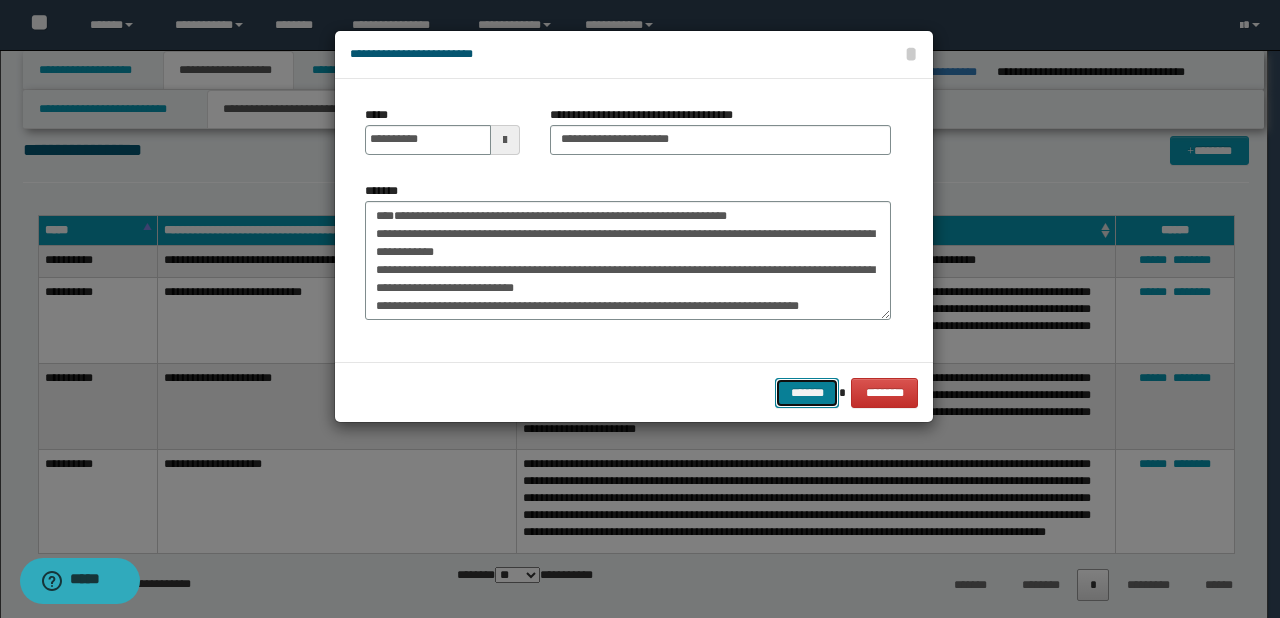 click on "*******" at bounding box center (807, 393) 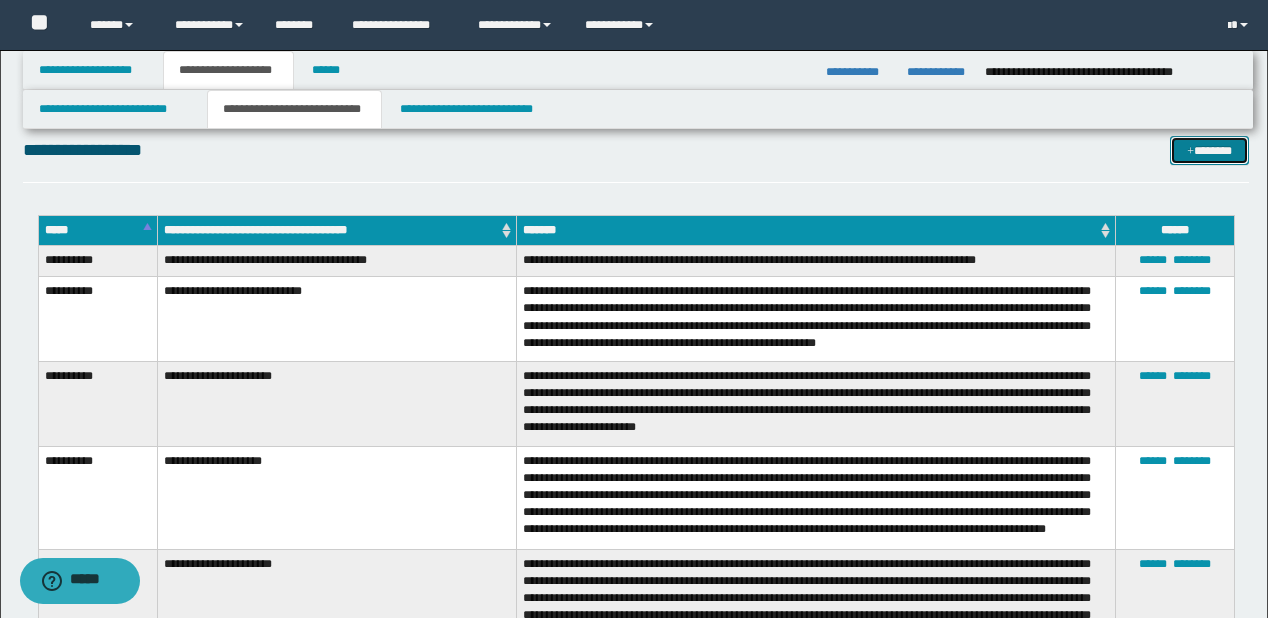 click on "*******" at bounding box center (1209, 151) 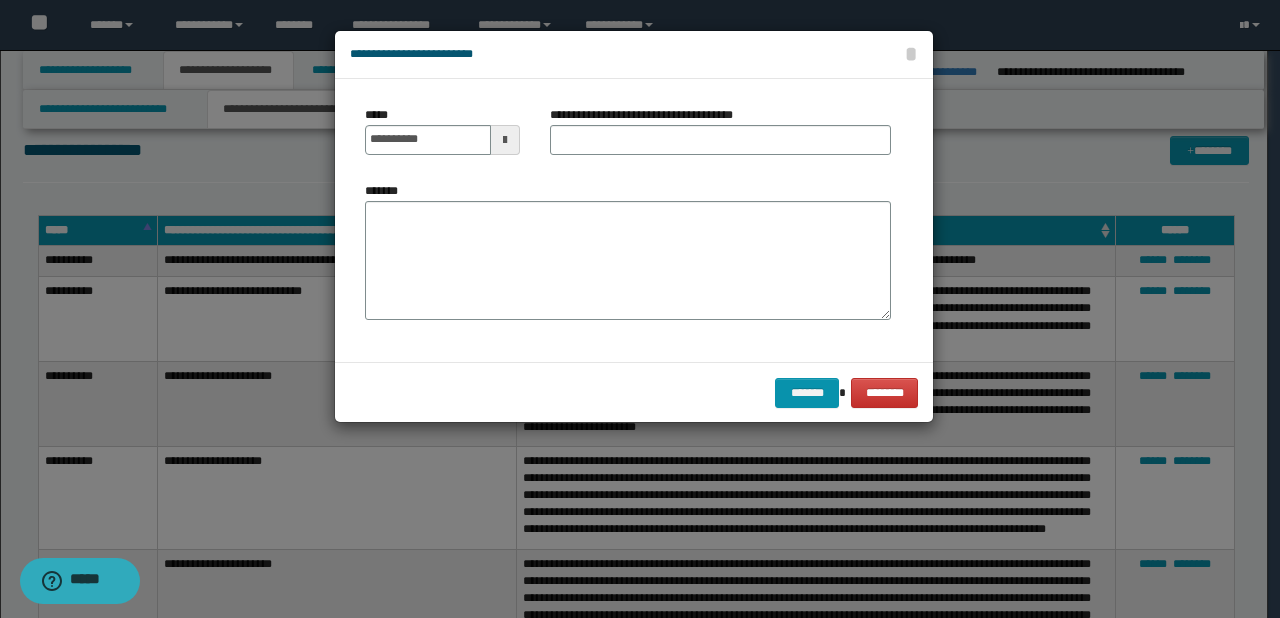 drag, startPoint x: 552, startPoint y: 183, endPoint x: 556, endPoint y: 200, distance: 17.464249 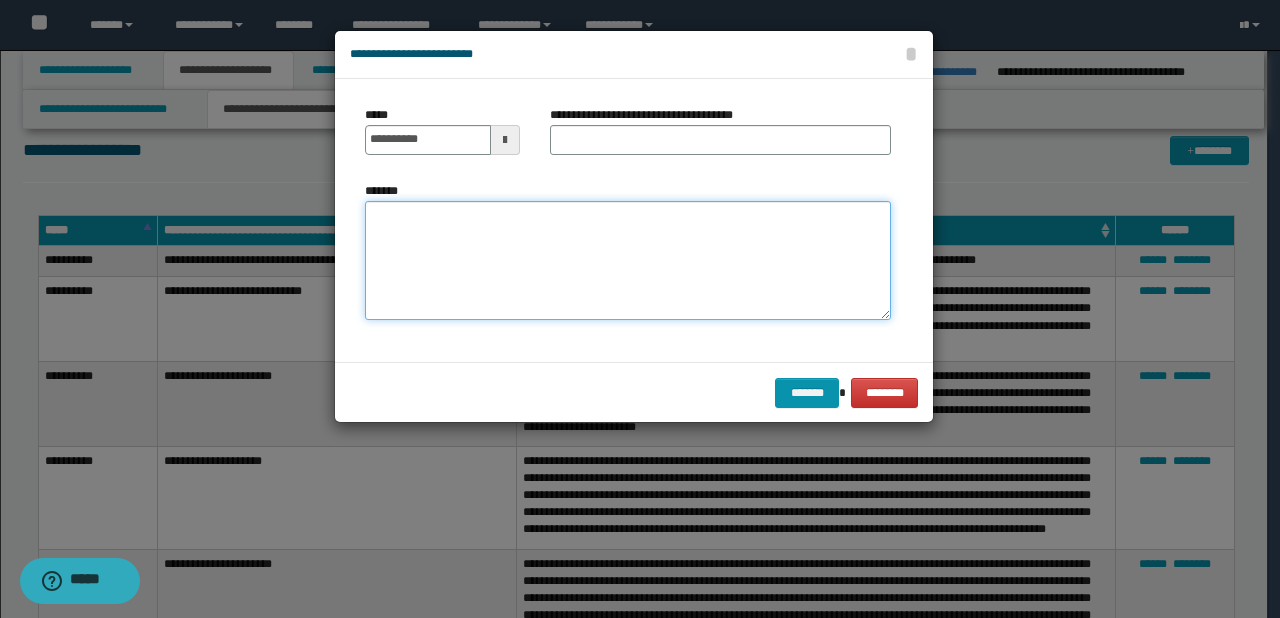 click on "*******" at bounding box center (628, 261) 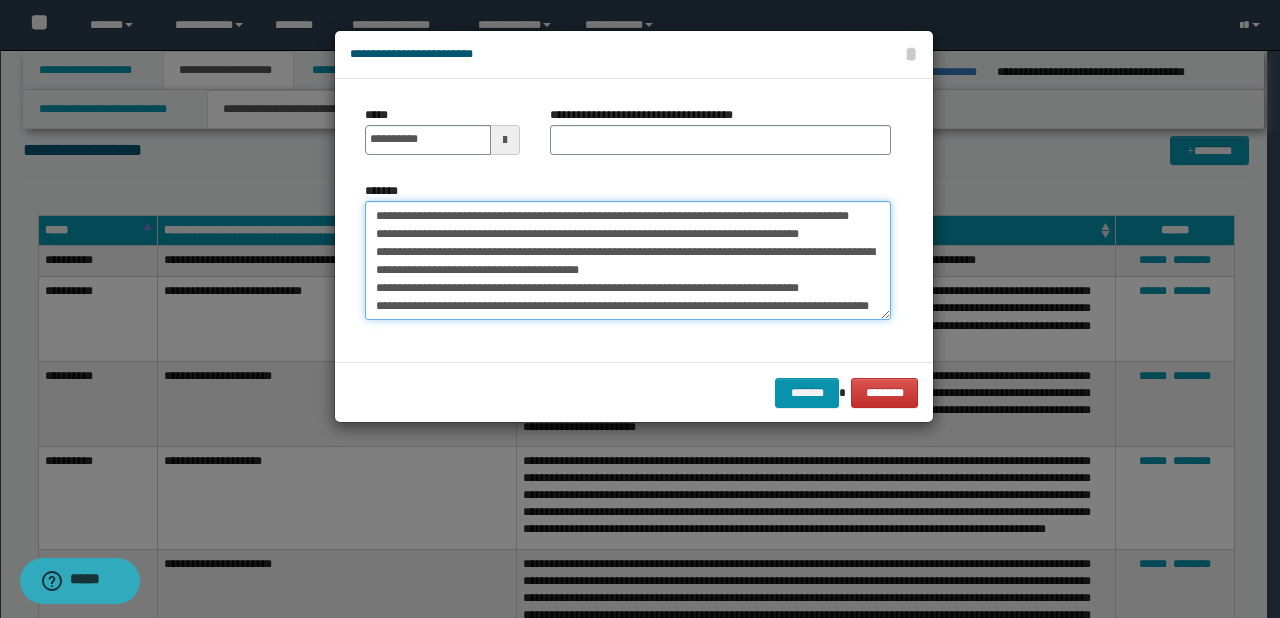 scroll, scrollTop: 0, scrollLeft: 0, axis: both 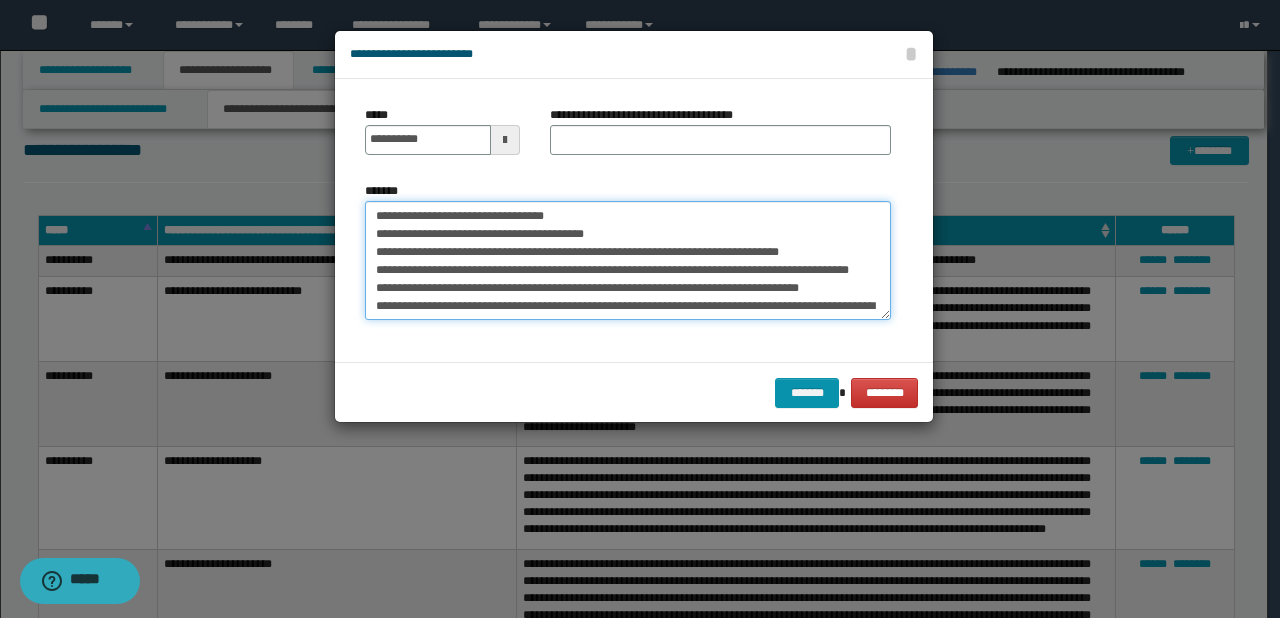 drag, startPoint x: 433, startPoint y: 216, endPoint x: 368, endPoint y: 212, distance: 65.12296 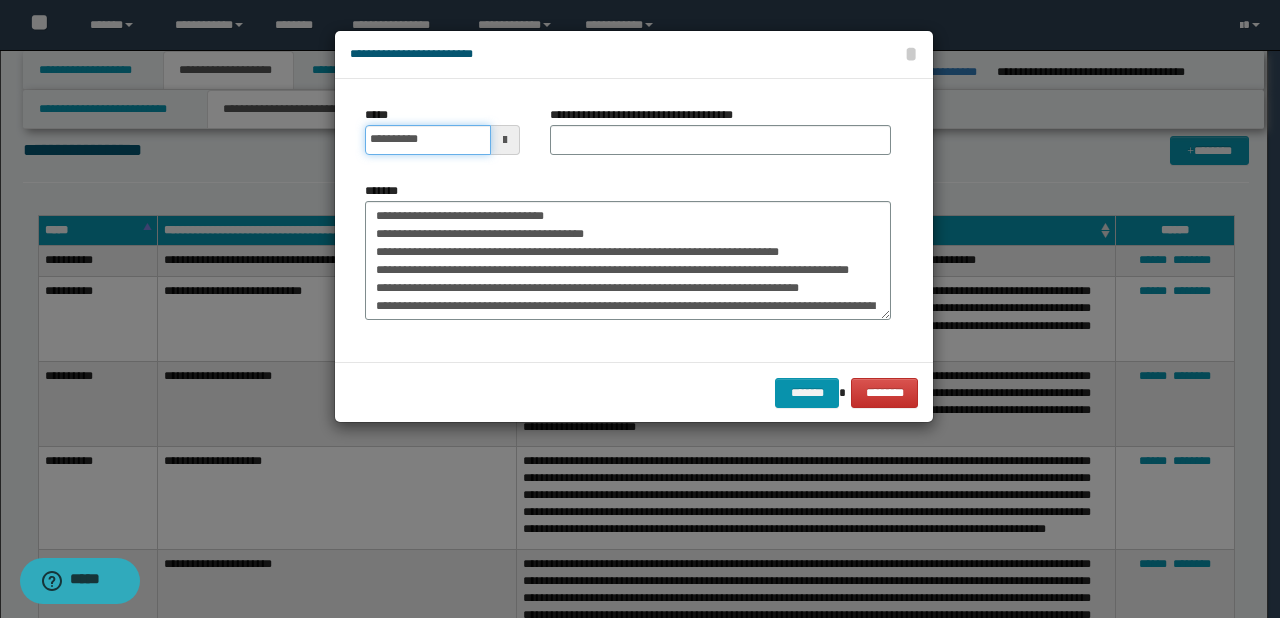 click on "**********" at bounding box center [428, 140] 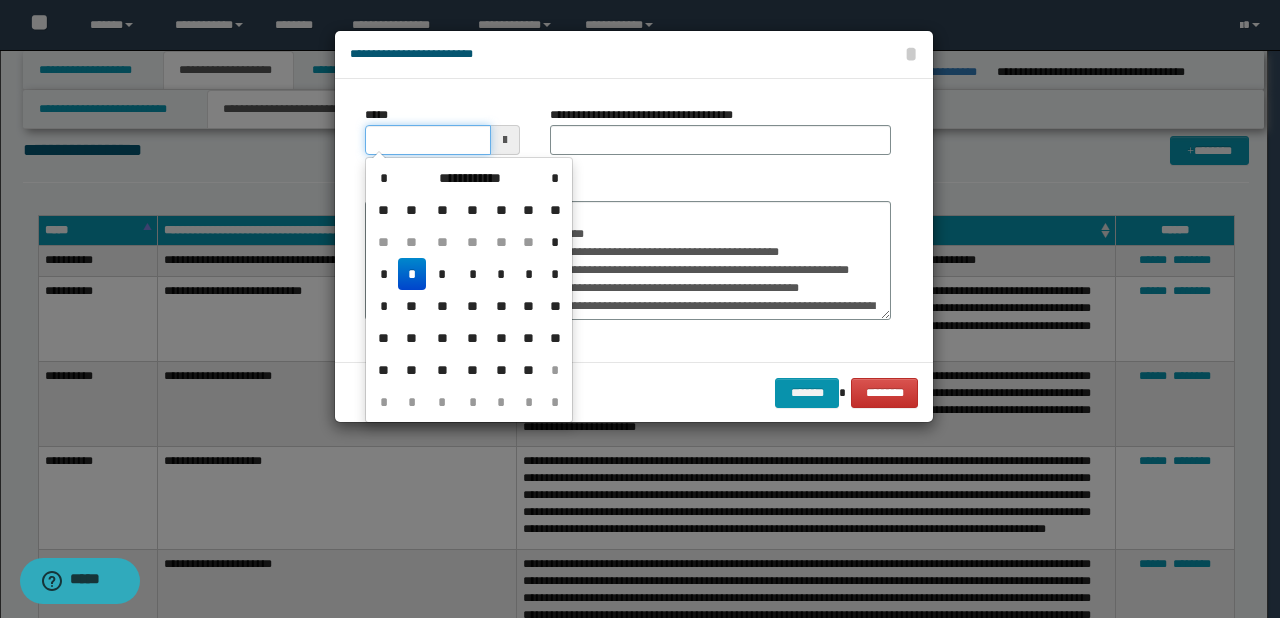 type on "**********" 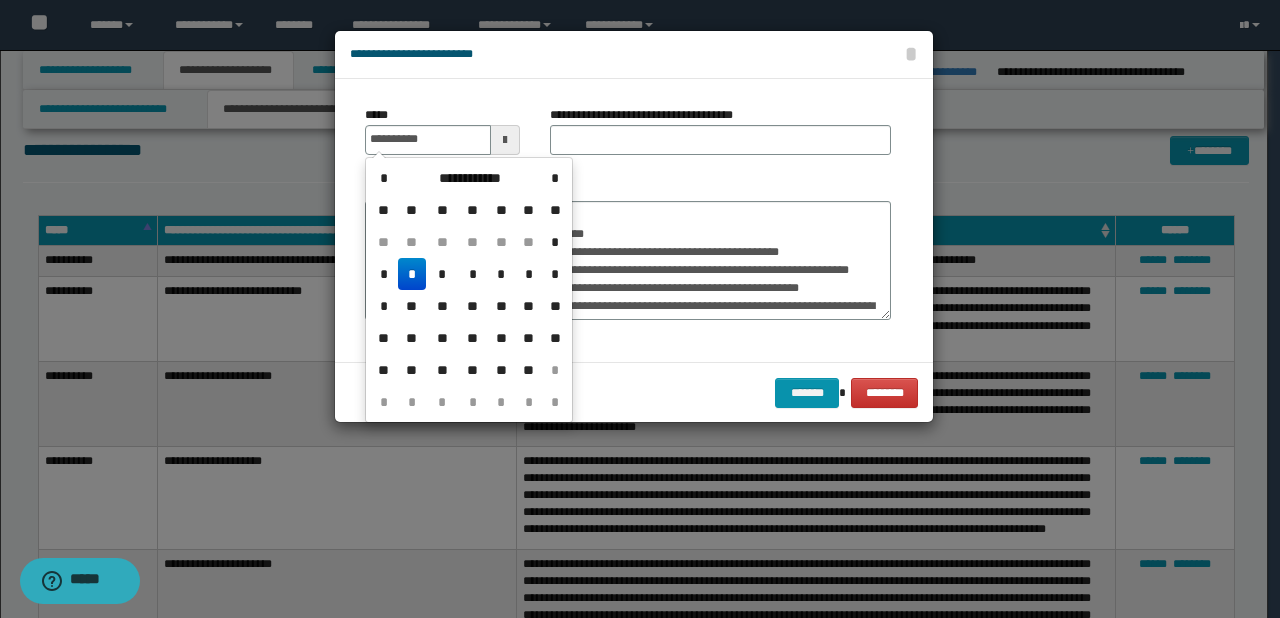 click on "**********" at bounding box center [628, 251] 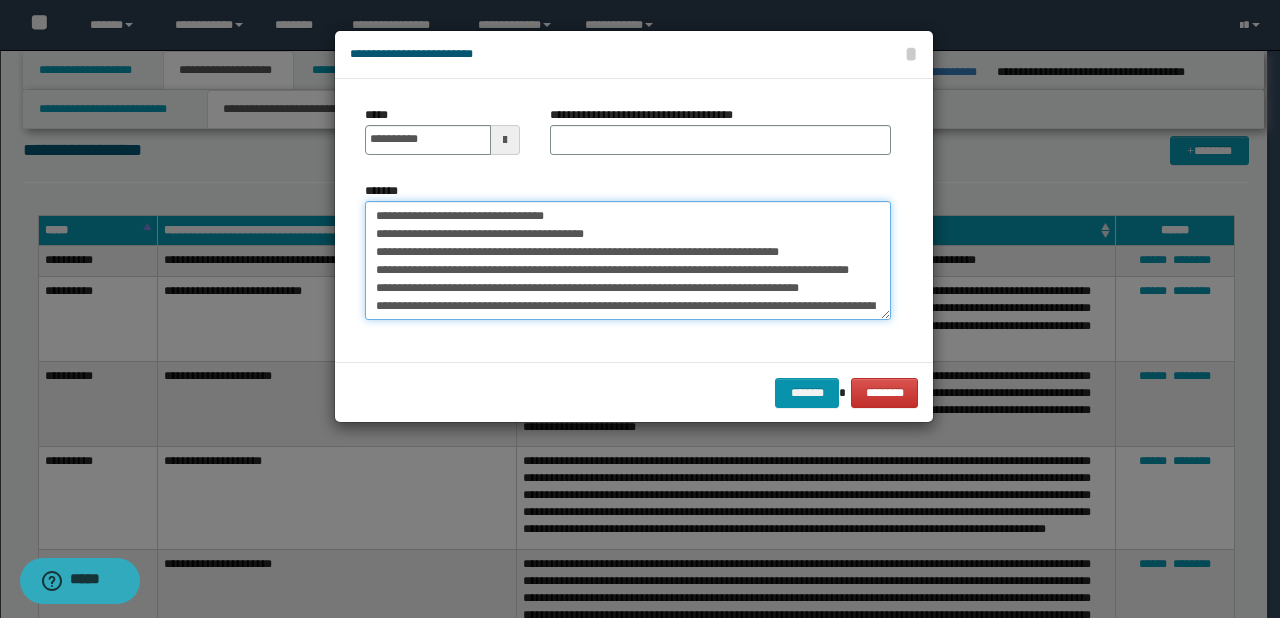 drag, startPoint x: 436, startPoint y: 213, endPoint x: 648, endPoint y: 212, distance: 212.00237 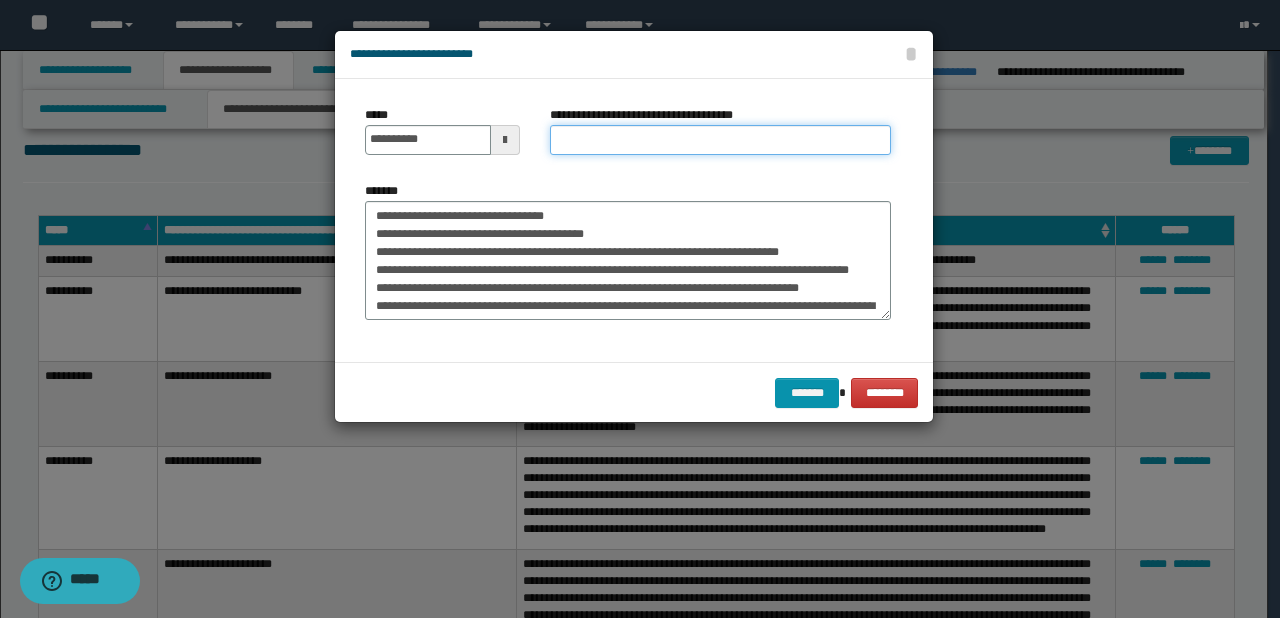click on "**********" at bounding box center (720, 140) 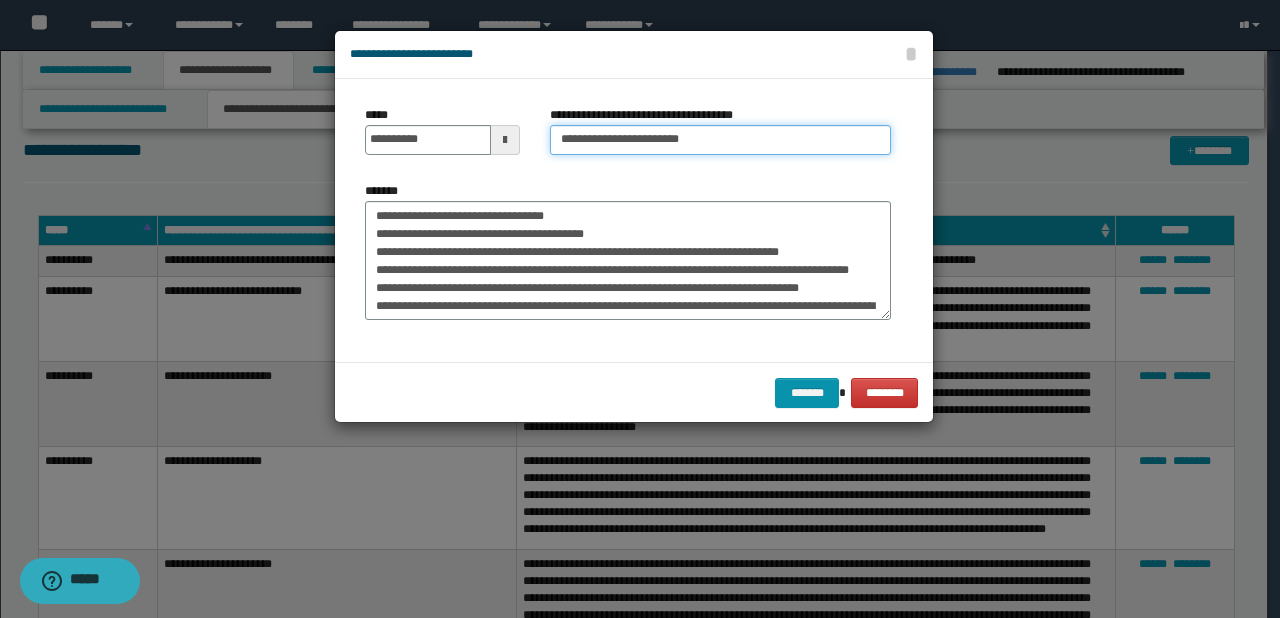 type on "**********" 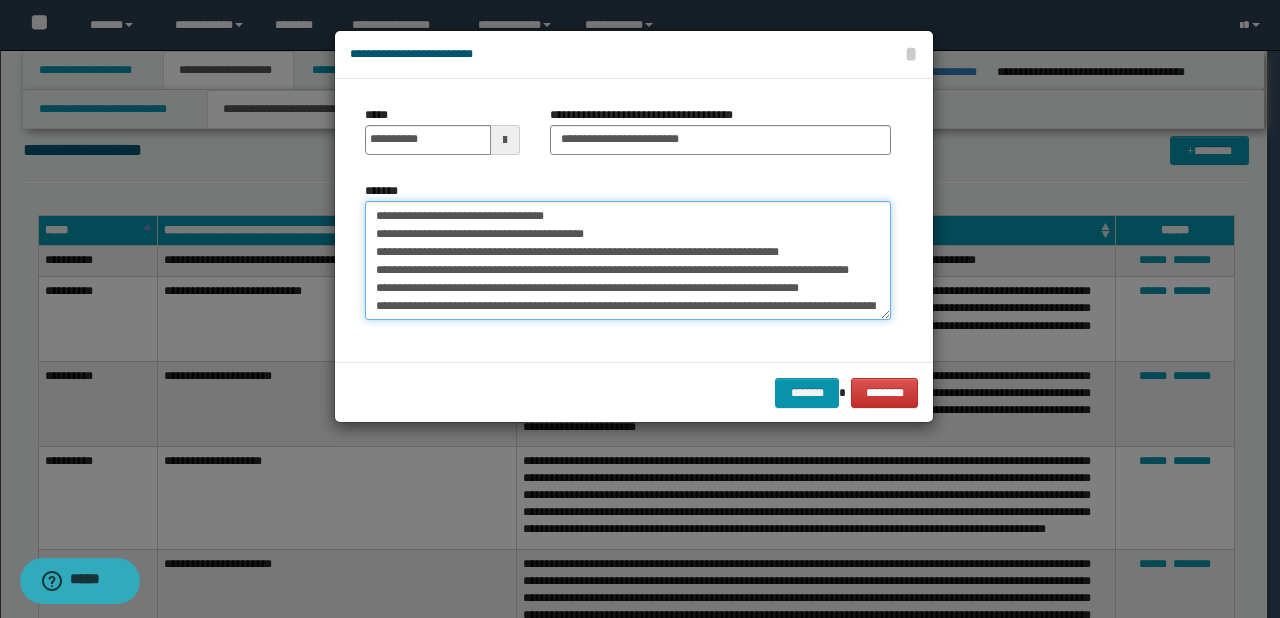 drag, startPoint x: 619, startPoint y: 216, endPoint x: 96, endPoint y: 171, distance: 524.9324 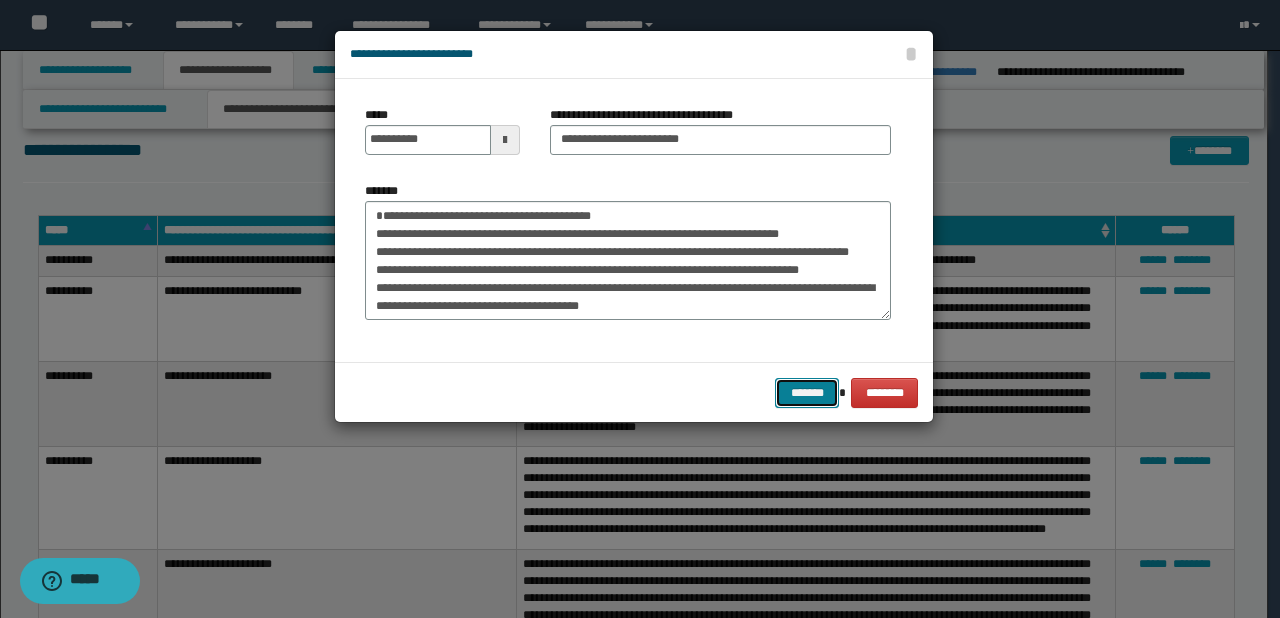 click on "*******" at bounding box center [807, 393] 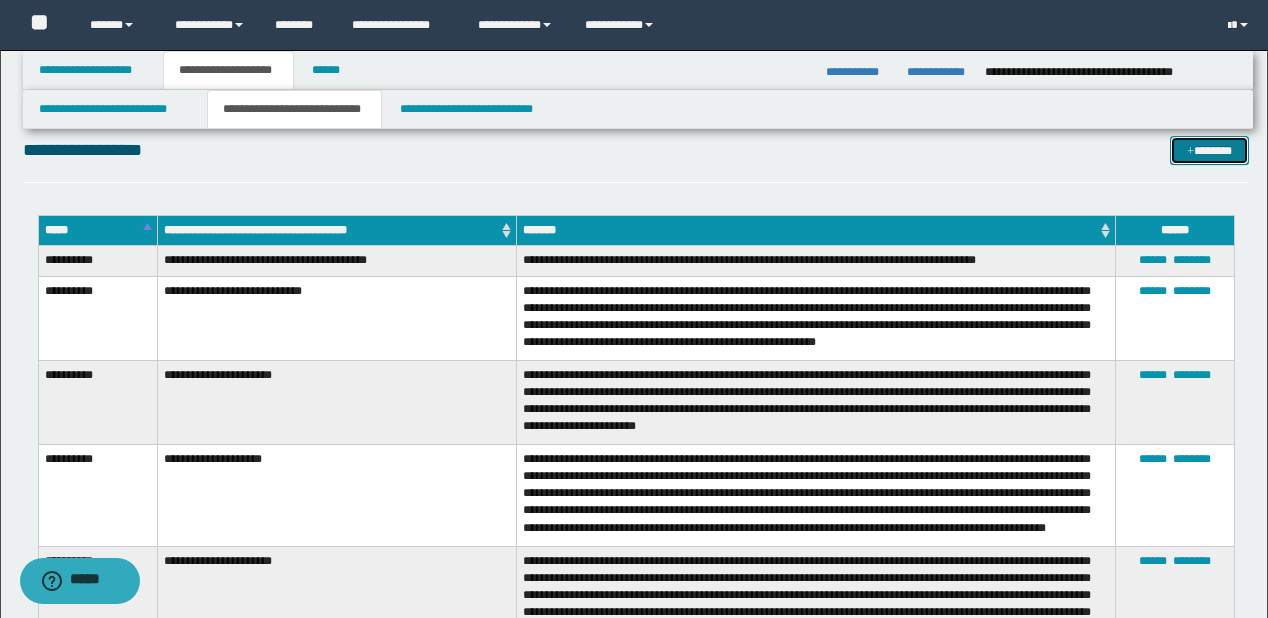 click on "*******" at bounding box center (1209, 151) 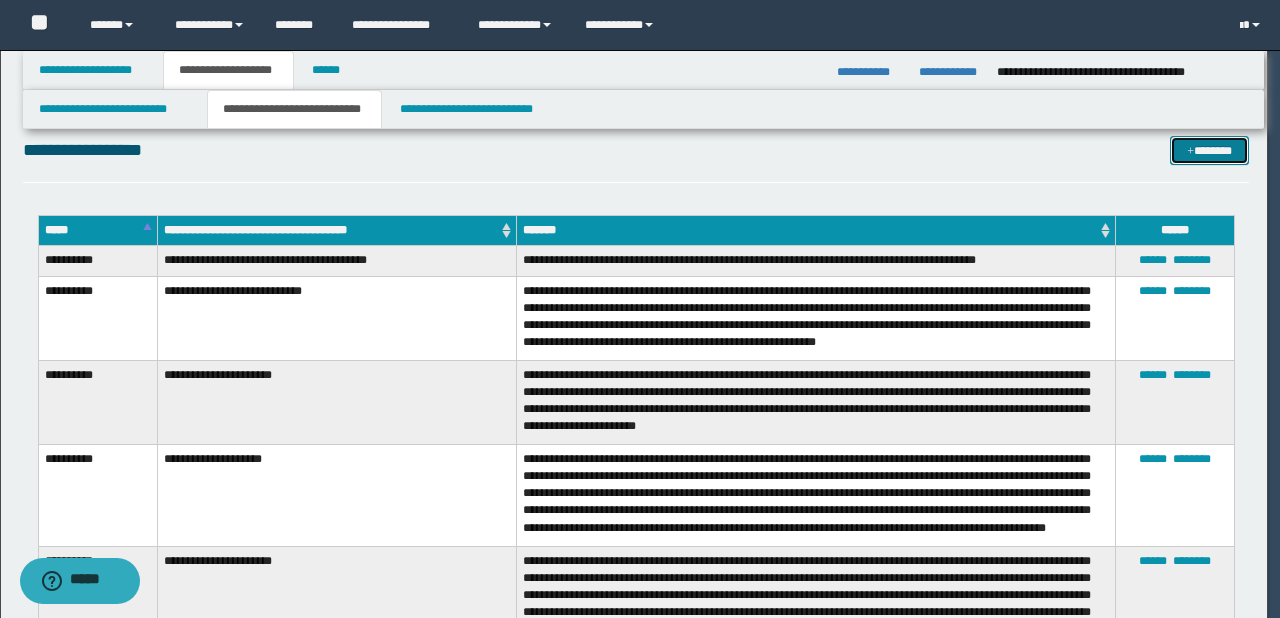 click on "*******" at bounding box center [1209, 151] 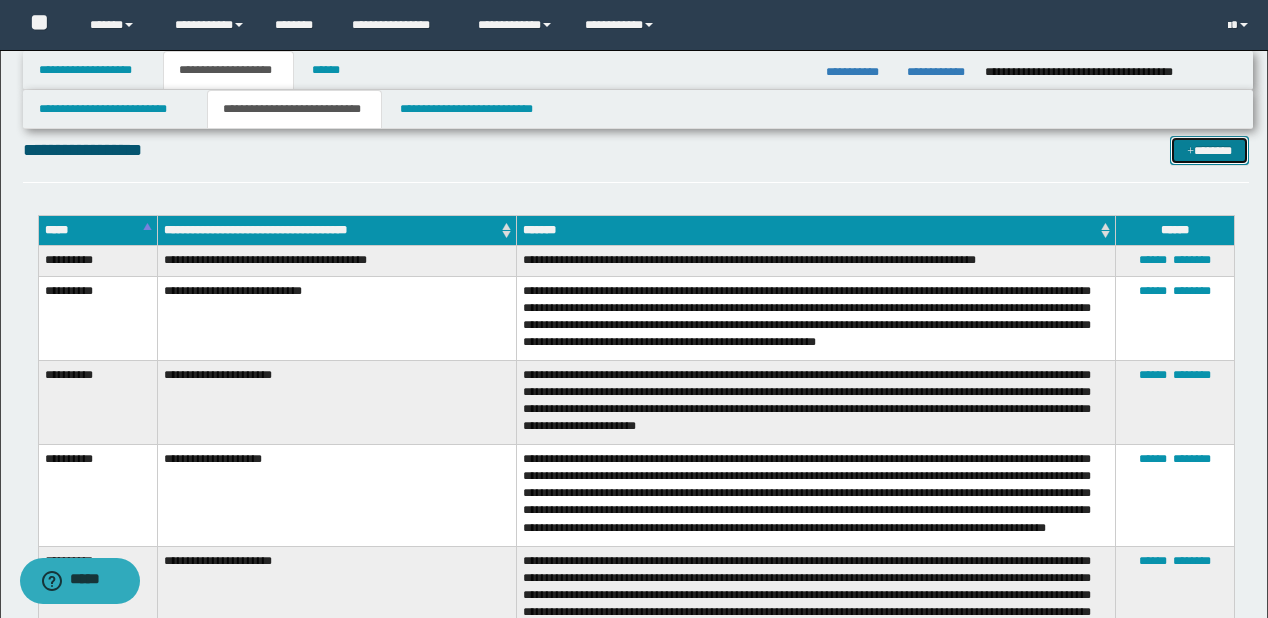click on "*******" at bounding box center (1209, 151) 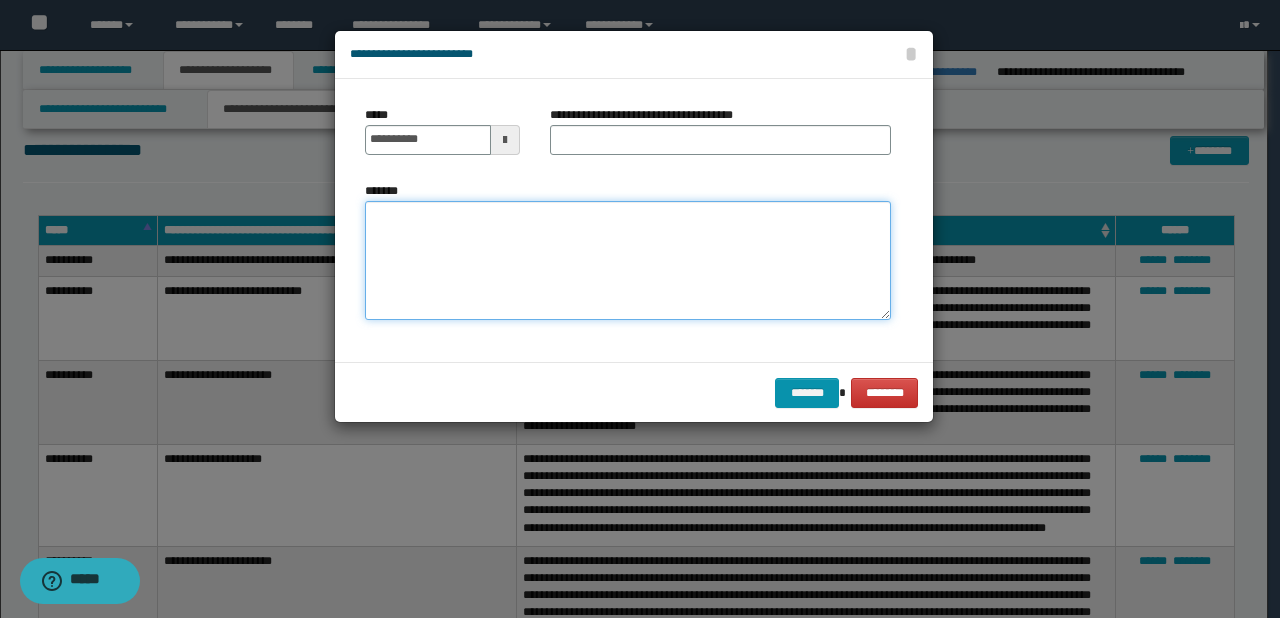 click on "*******" at bounding box center [628, 261] 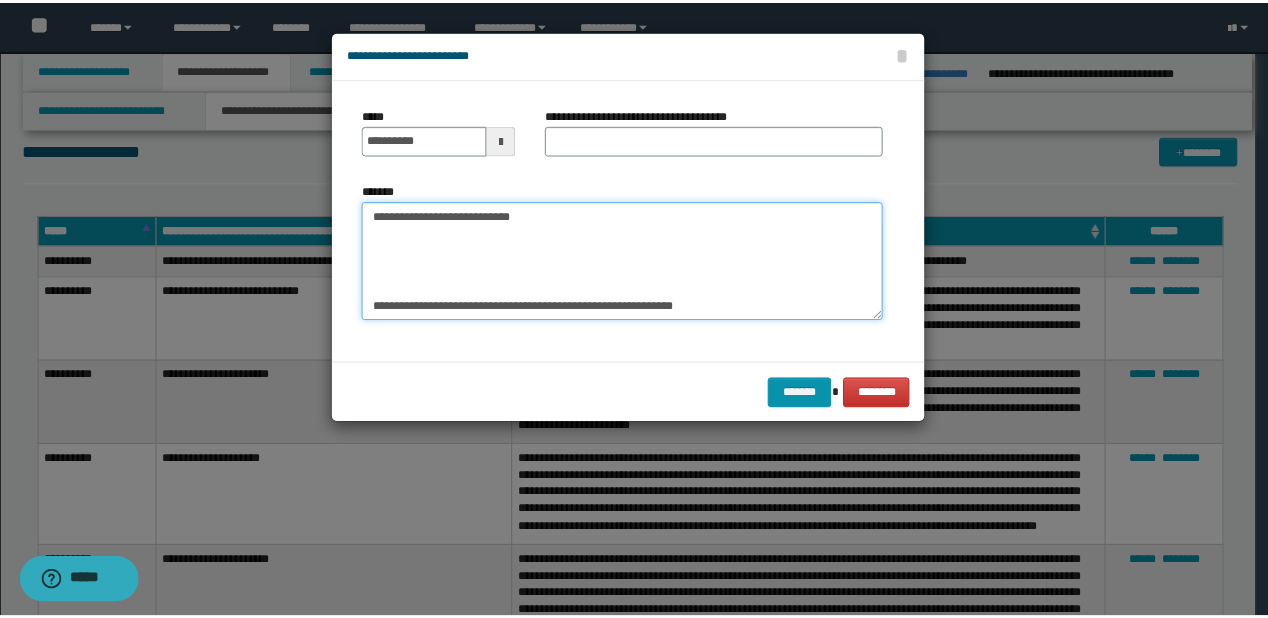 scroll, scrollTop: 0, scrollLeft: 0, axis: both 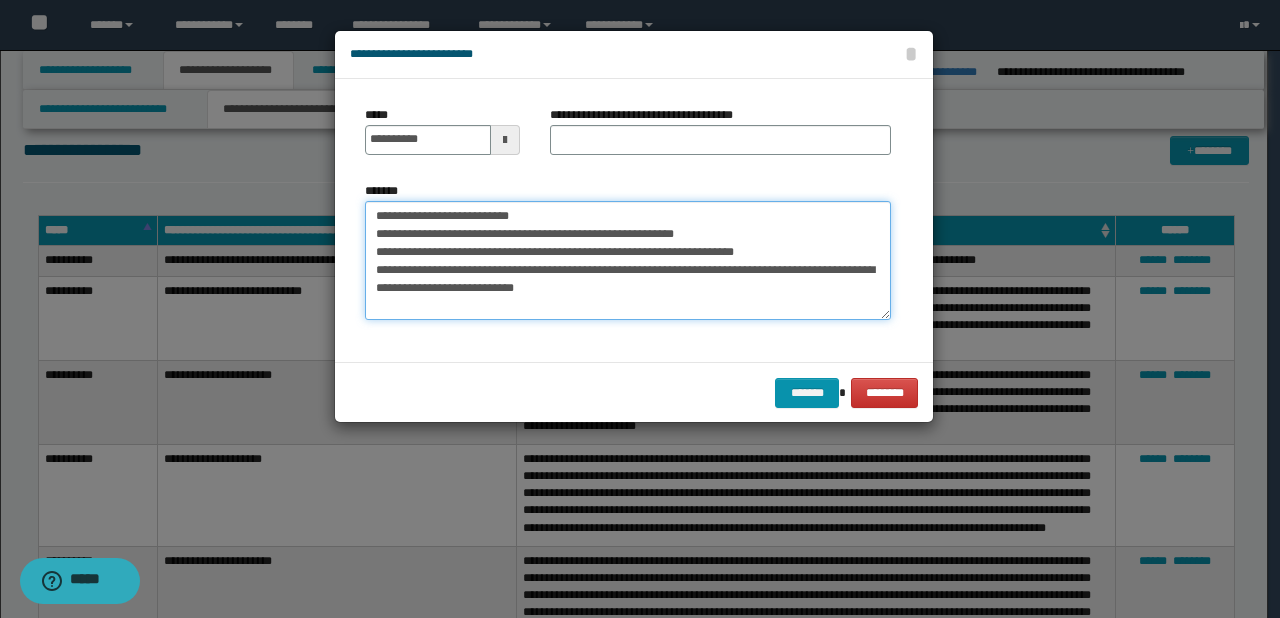 drag, startPoint x: 436, startPoint y: 214, endPoint x: 370, endPoint y: 213, distance: 66.007576 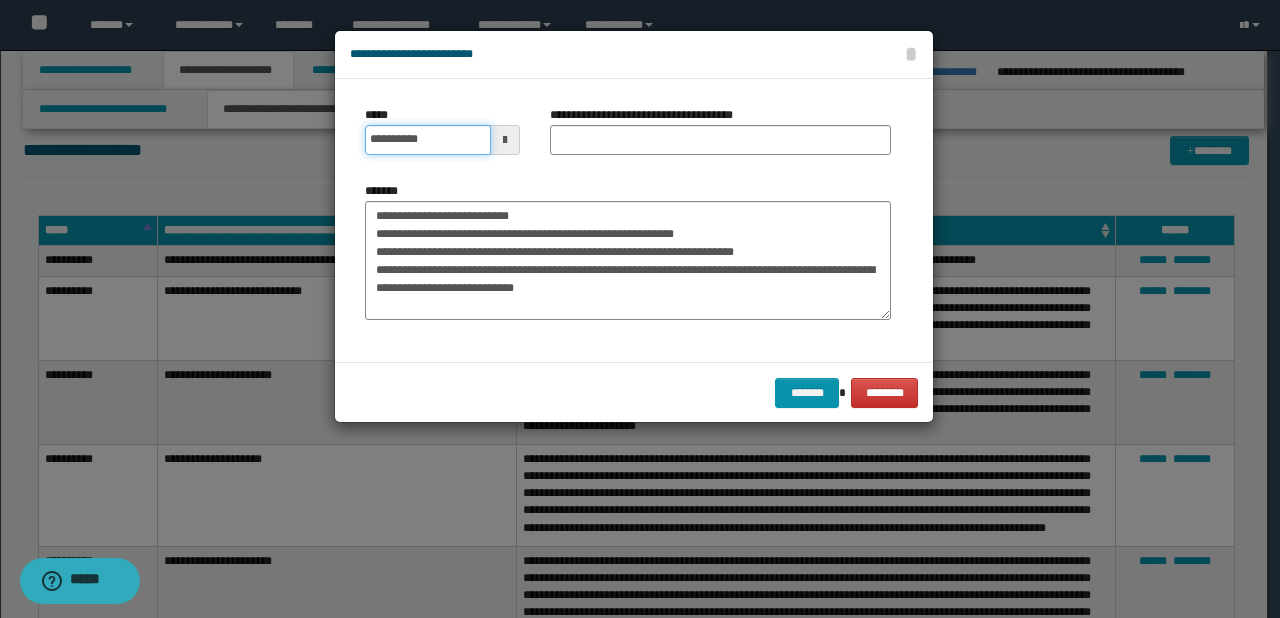 click on "**********" at bounding box center (428, 140) 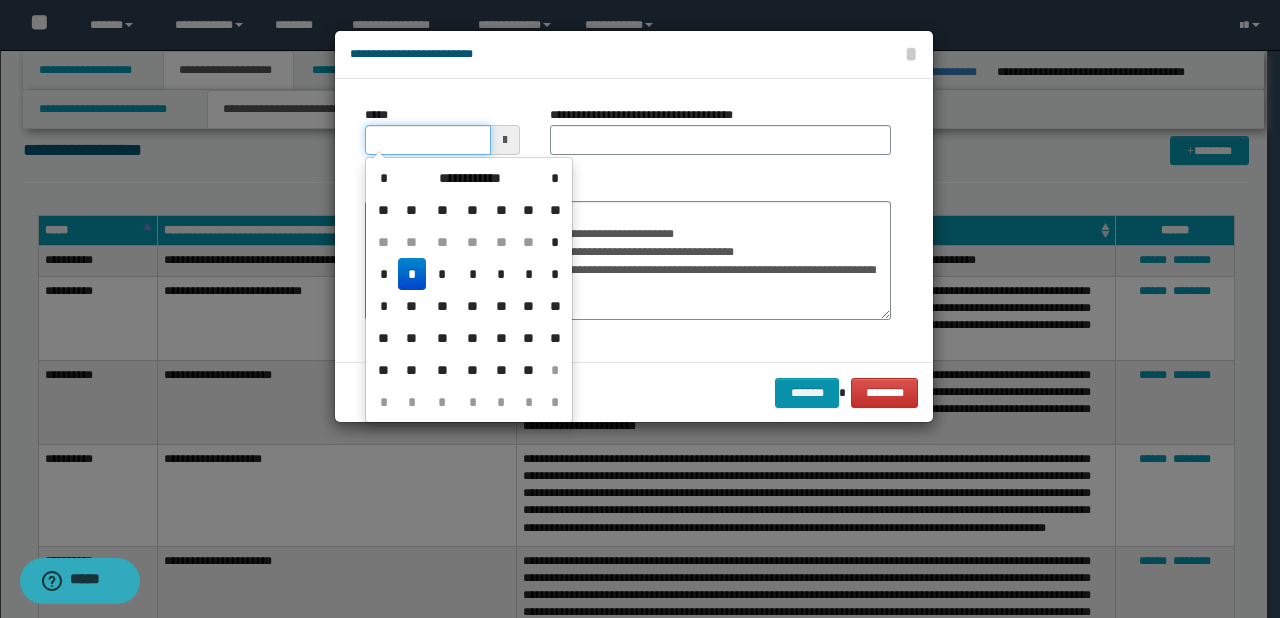 type on "**********" 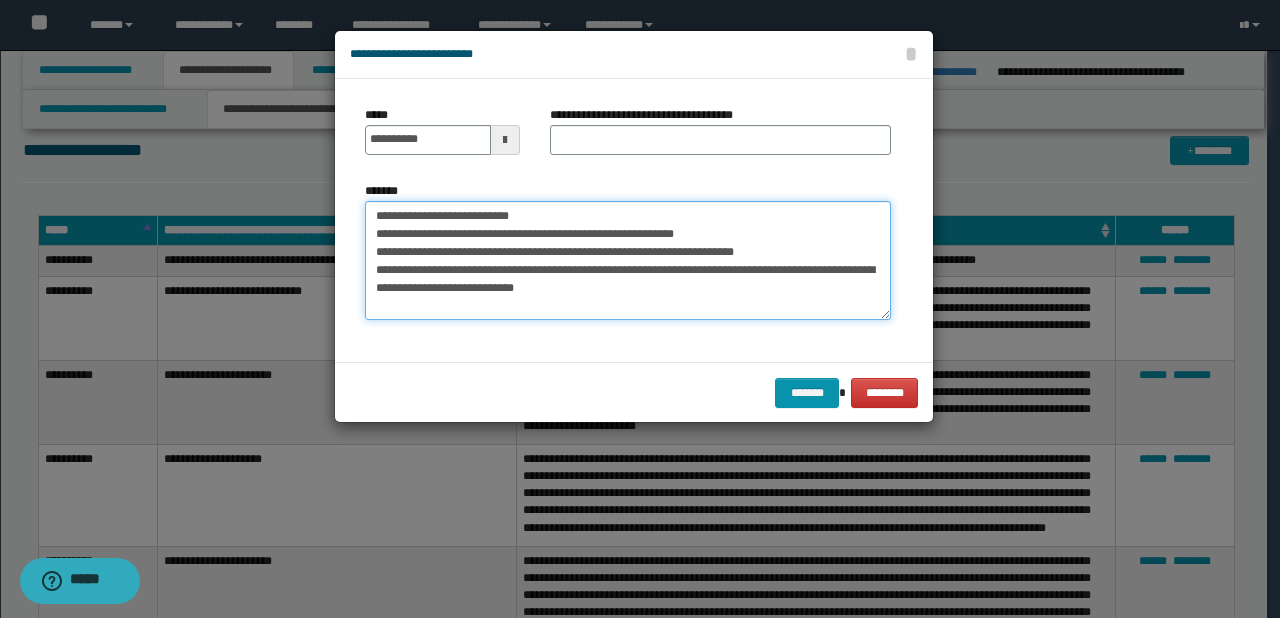 click on "**********" at bounding box center [628, 261] 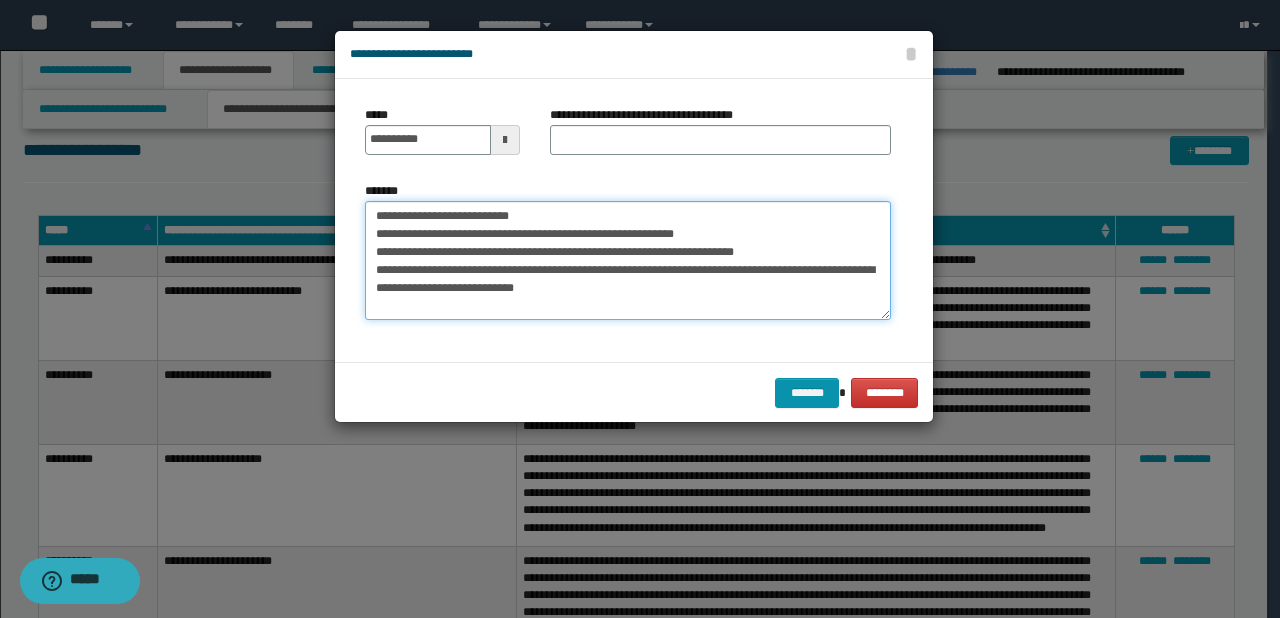drag, startPoint x: 435, startPoint y: 212, endPoint x: 594, endPoint y: 212, distance: 159 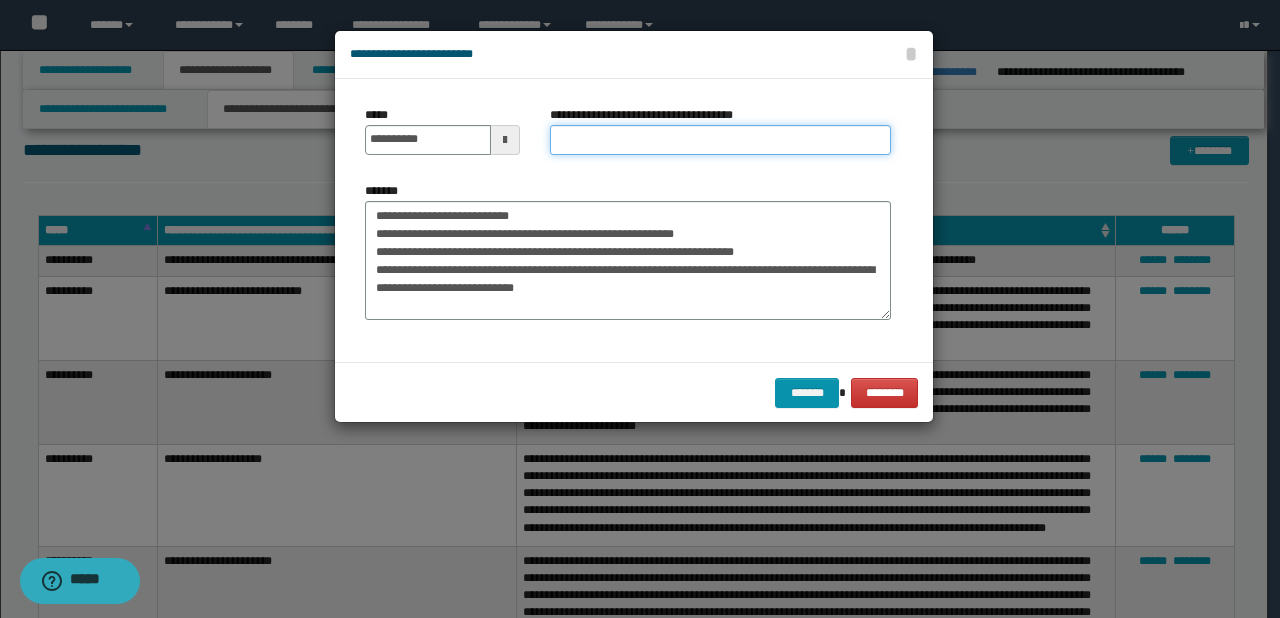 click on "**********" at bounding box center [720, 140] 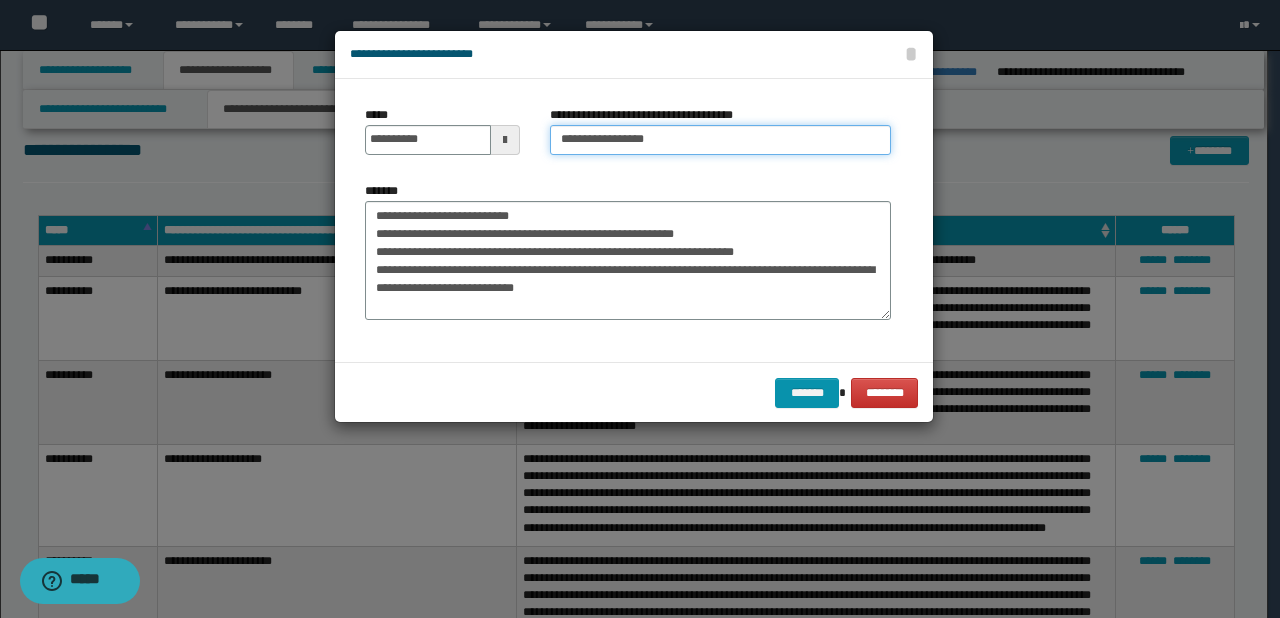type on "**********" 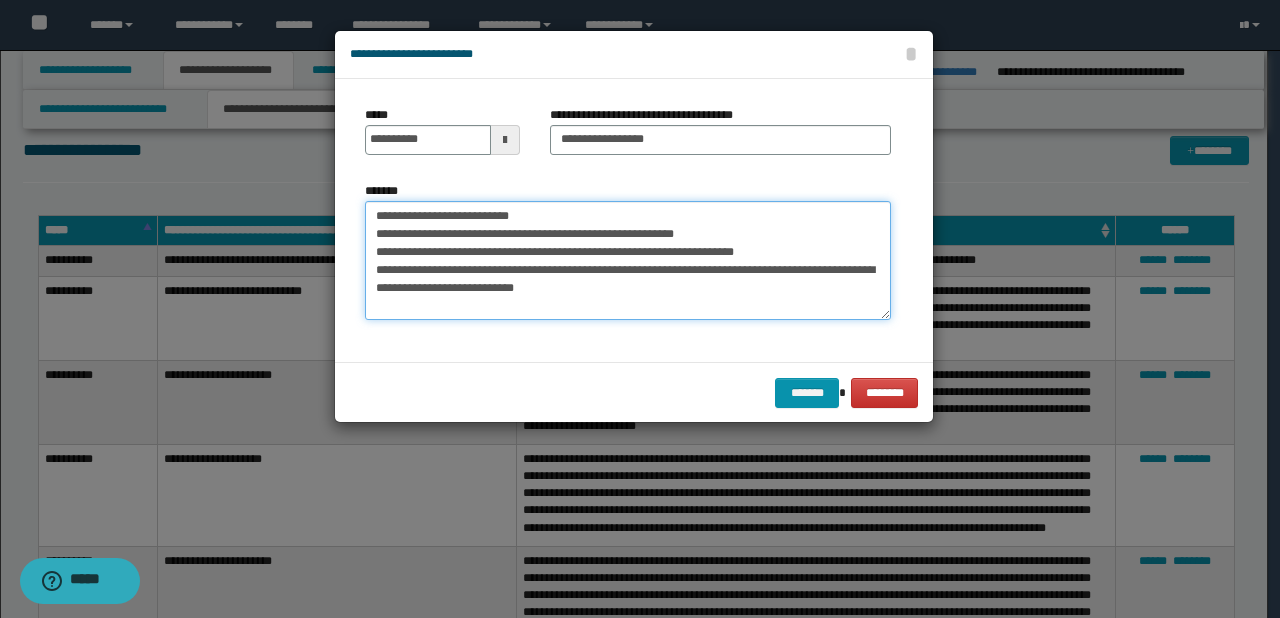 drag, startPoint x: 580, startPoint y: 218, endPoint x: 116, endPoint y: 218, distance: 464 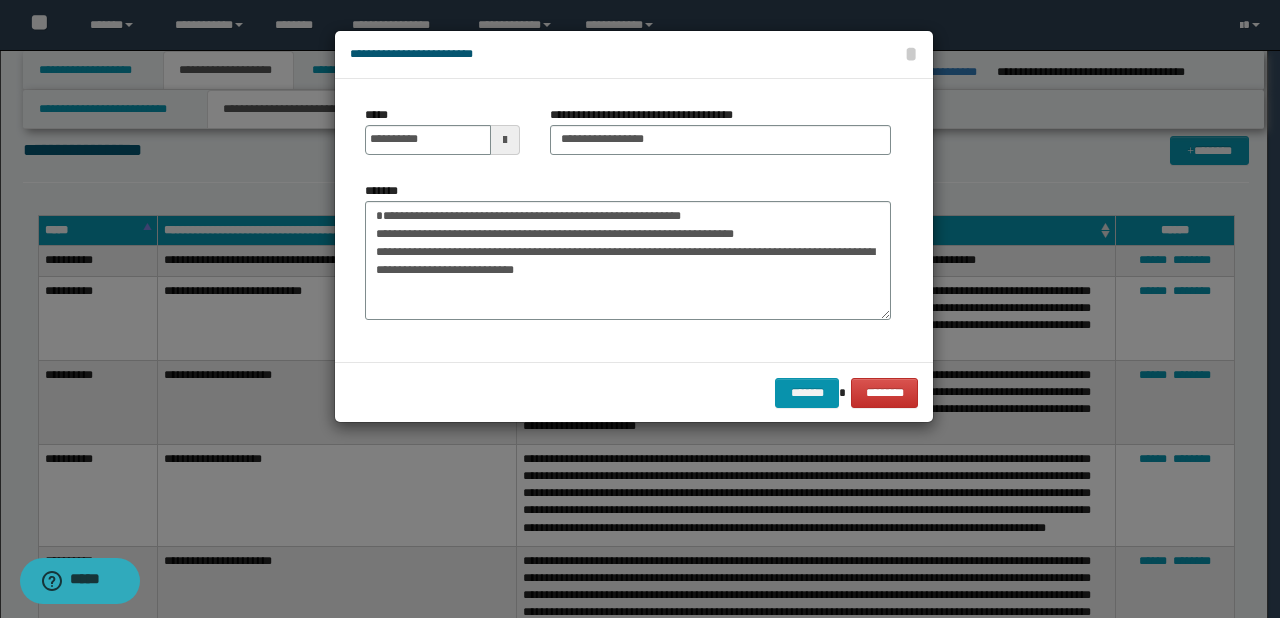 click on "*******
********" at bounding box center (634, 392) 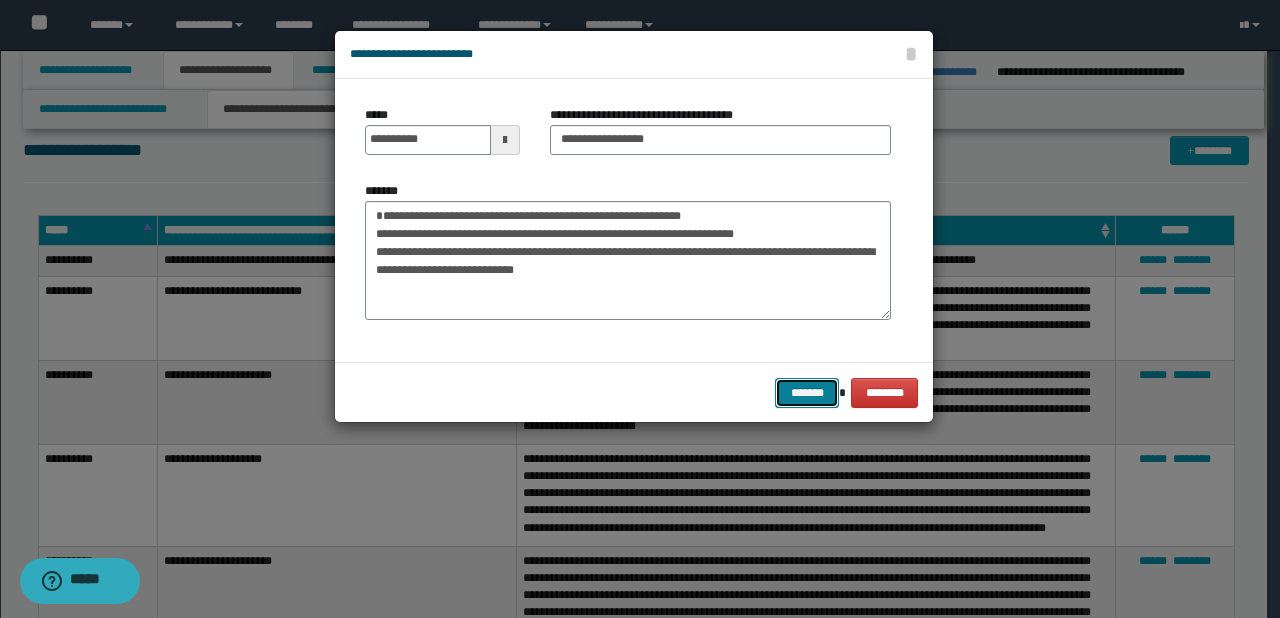 click on "*******" at bounding box center (807, 393) 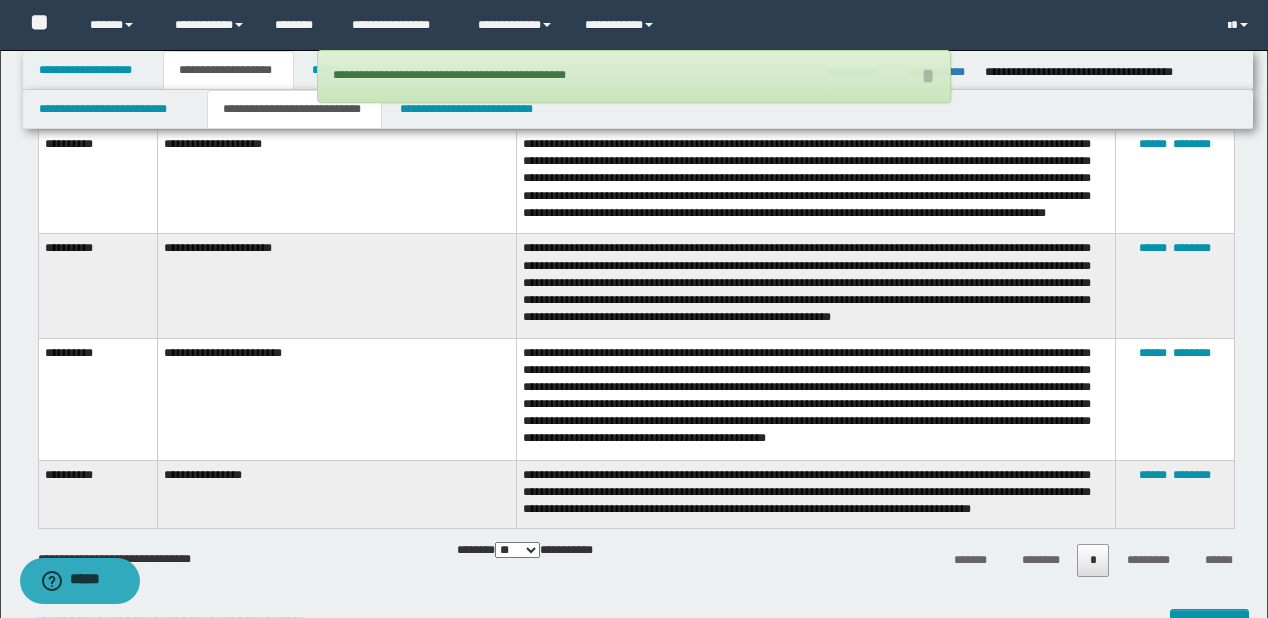 scroll, scrollTop: 4608, scrollLeft: 0, axis: vertical 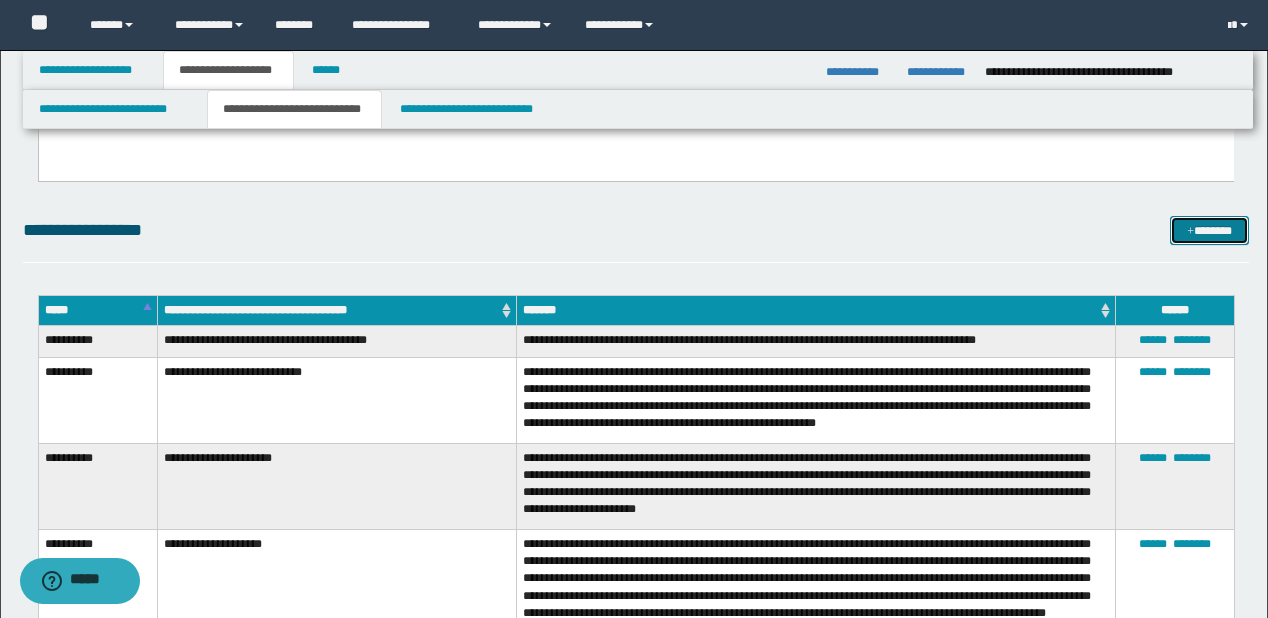 click on "*******" at bounding box center (1209, 231) 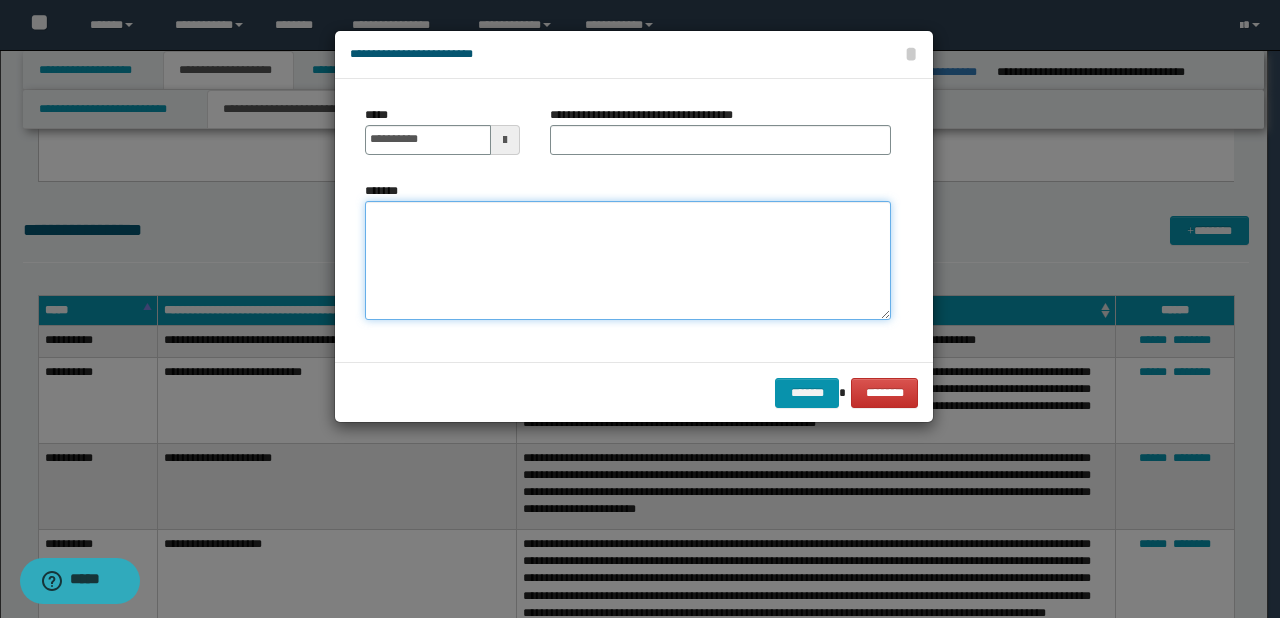 click on "*******" at bounding box center (628, 261) 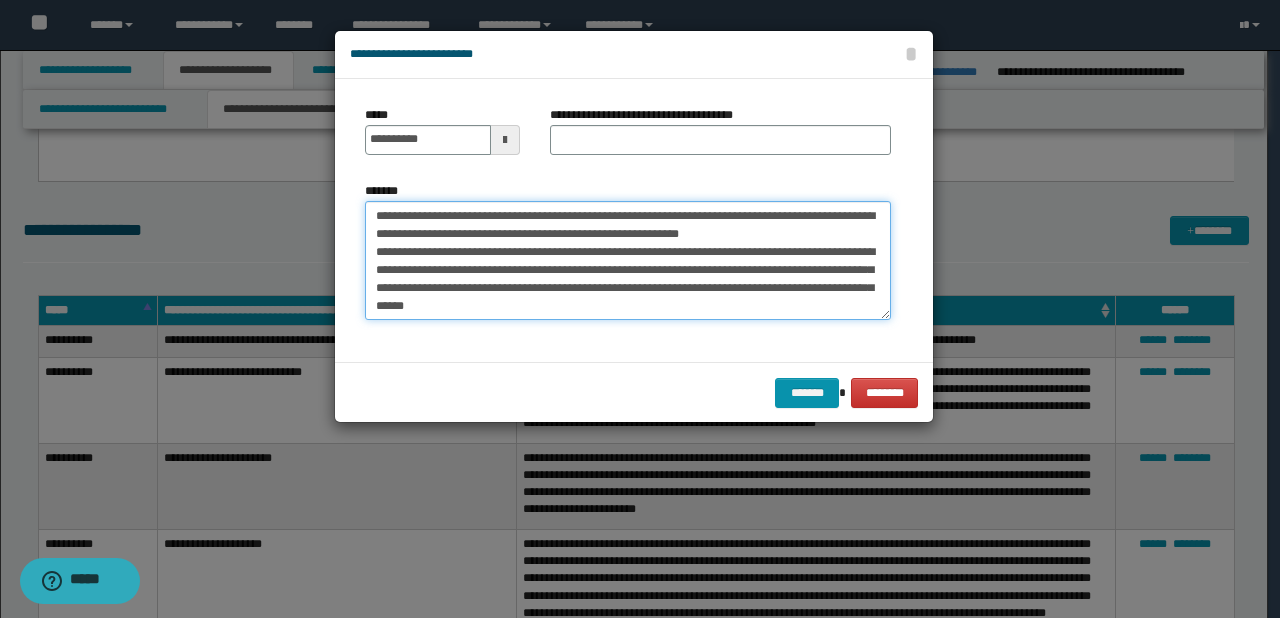 scroll, scrollTop: 0, scrollLeft: 0, axis: both 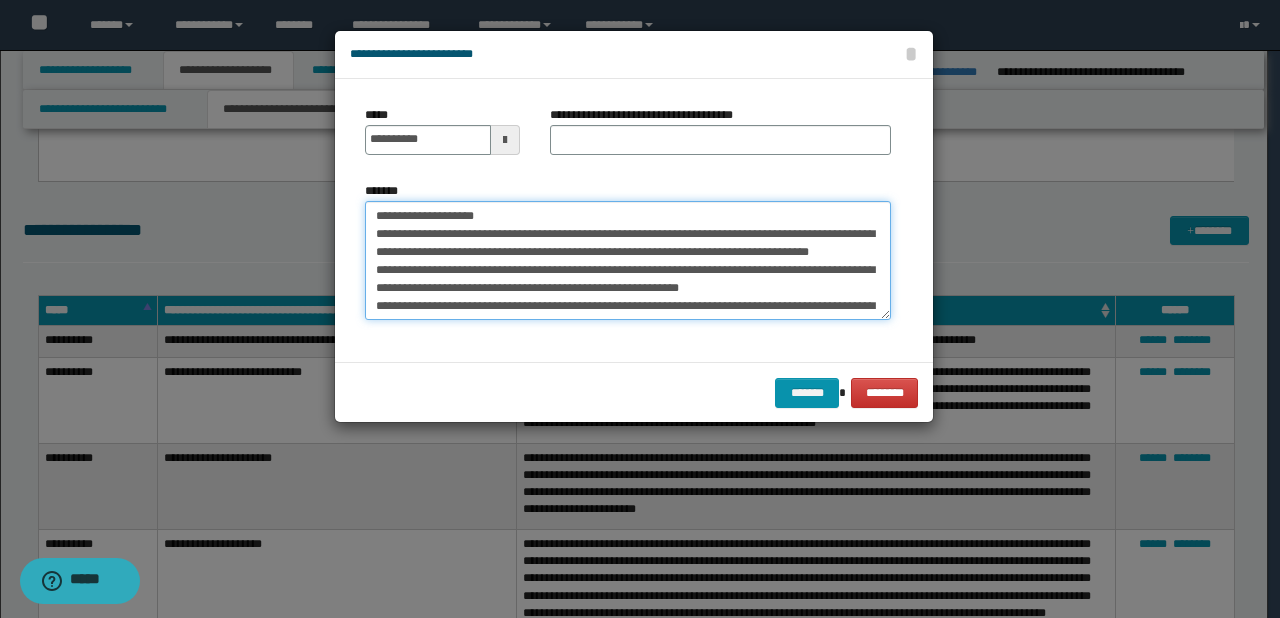 drag, startPoint x: 435, startPoint y: 211, endPoint x: 370, endPoint y: 211, distance: 65 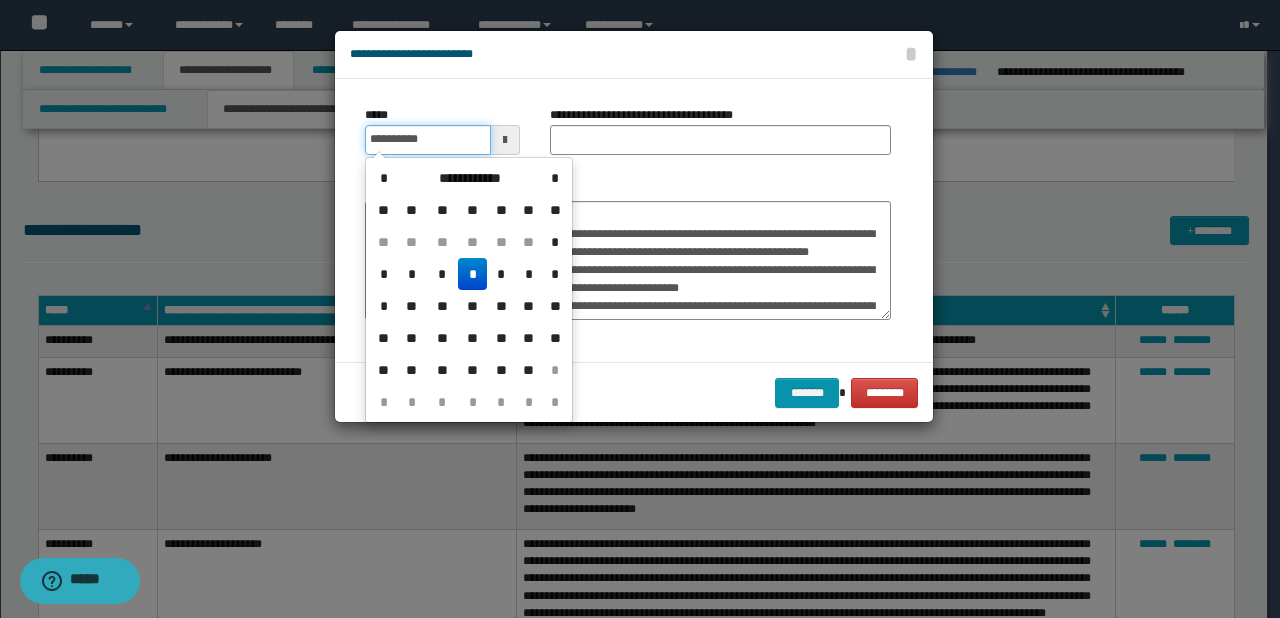 click on "**********" at bounding box center [428, 140] 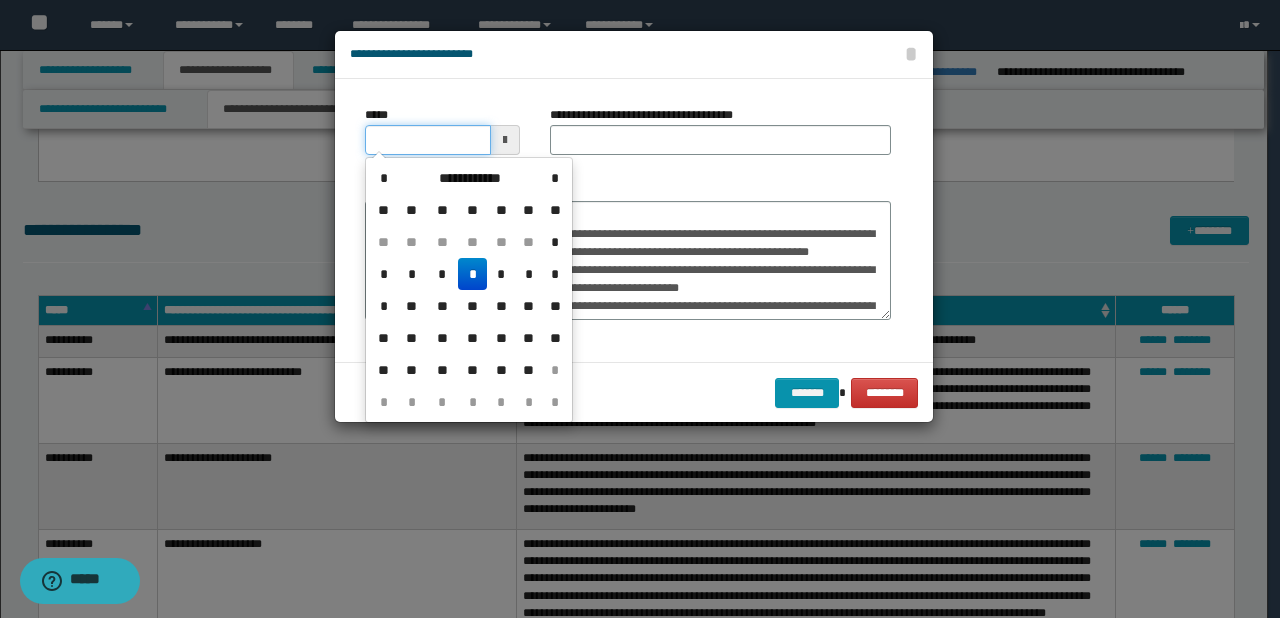 type on "**********" 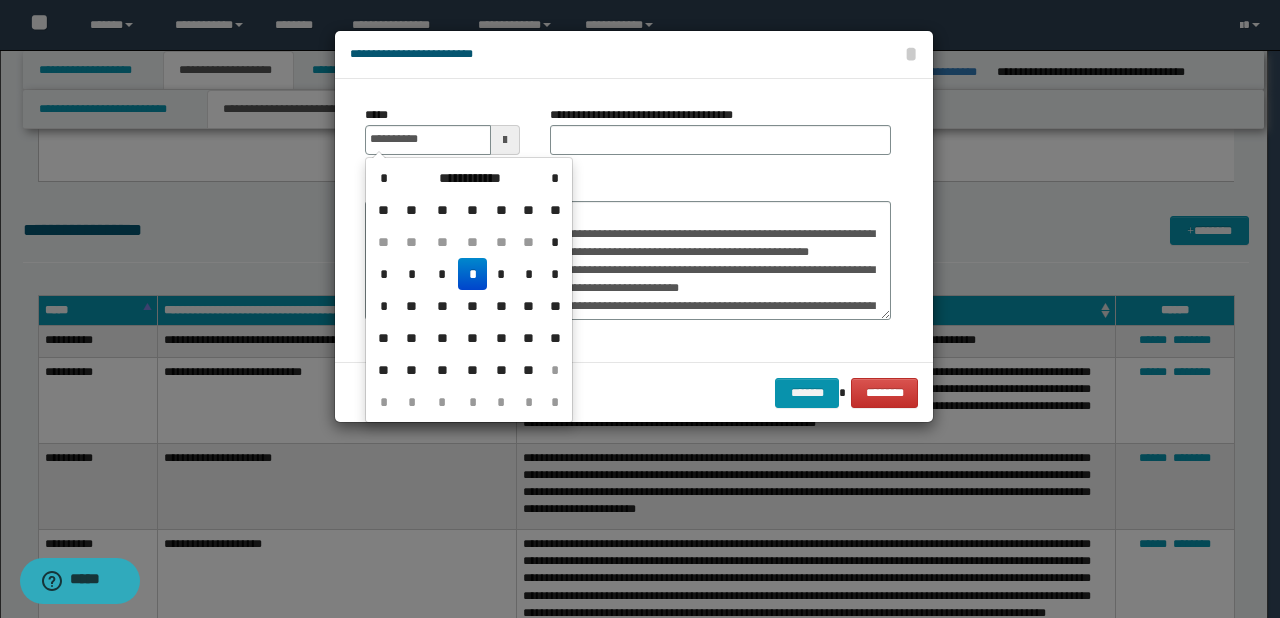 click on "**********" at bounding box center (628, 251) 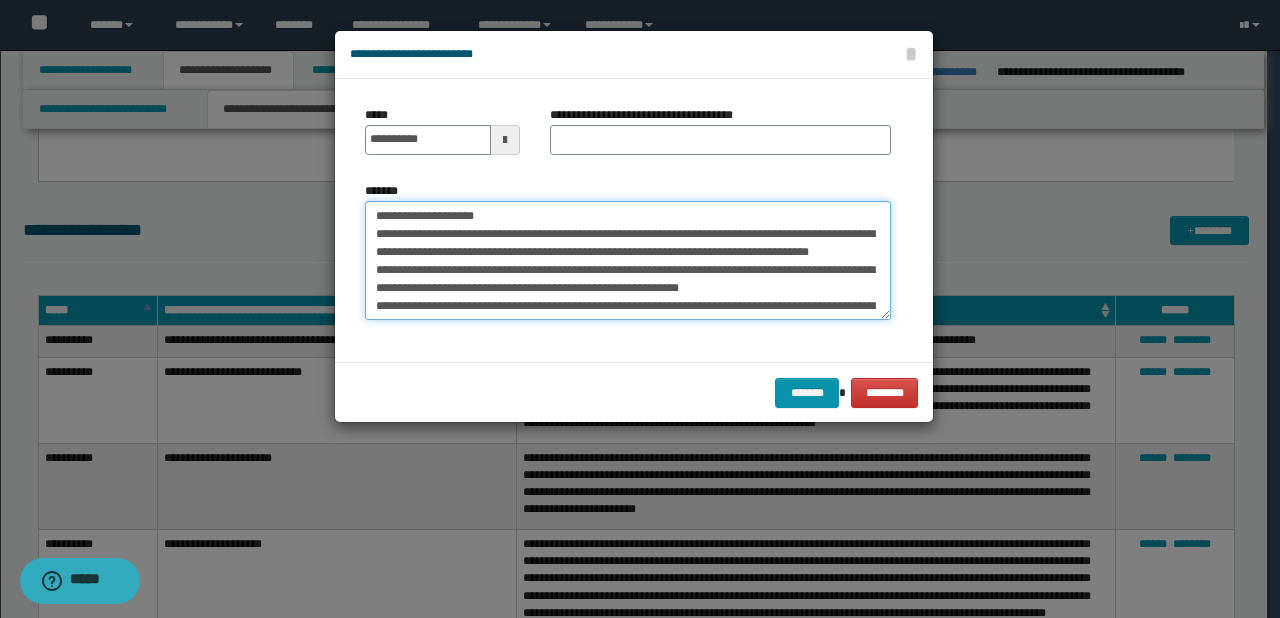 drag, startPoint x: 440, startPoint y: 211, endPoint x: 521, endPoint y: 211, distance: 81 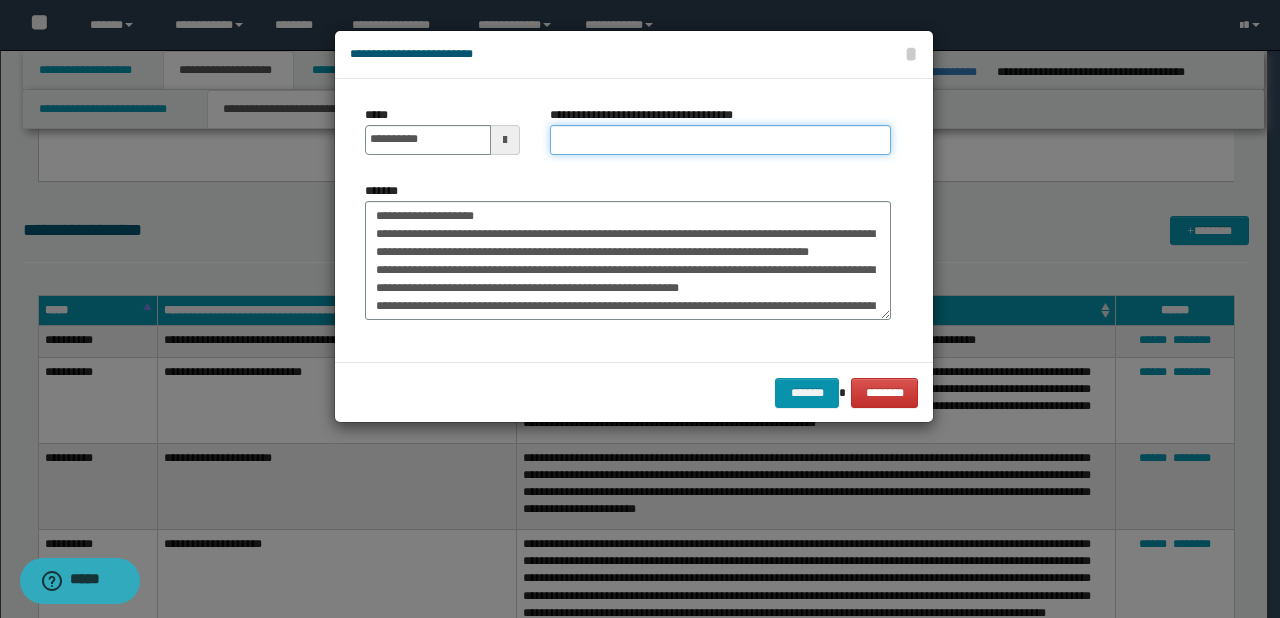 click on "**********" at bounding box center [720, 140] 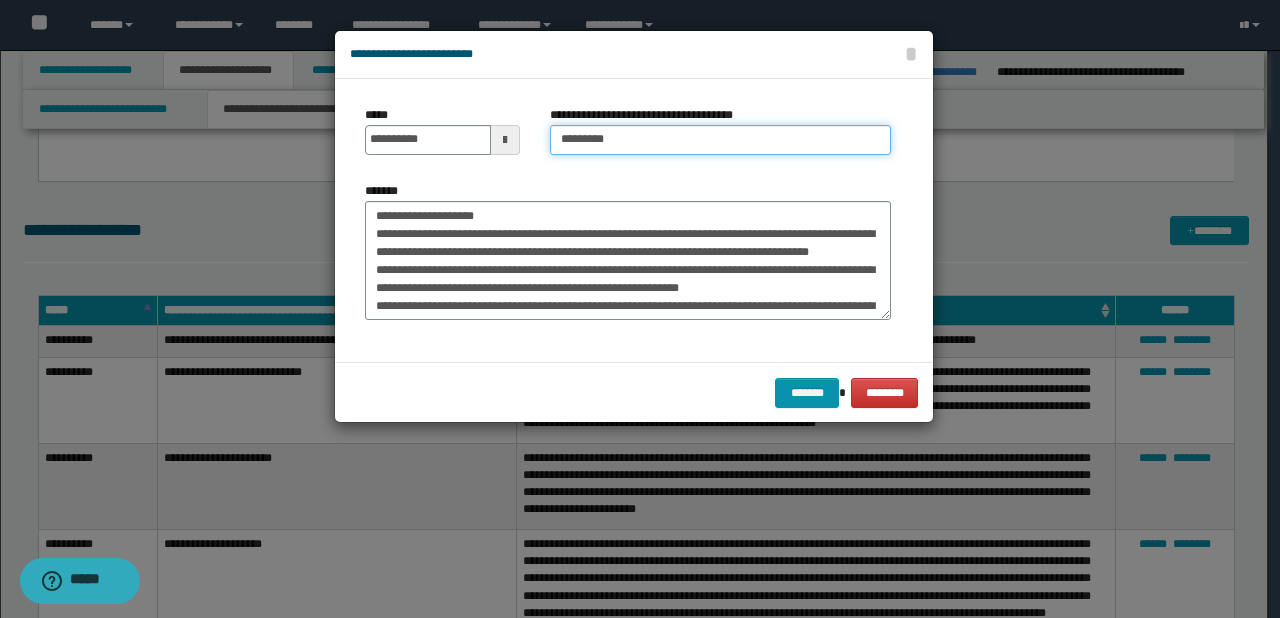 type on "*********" 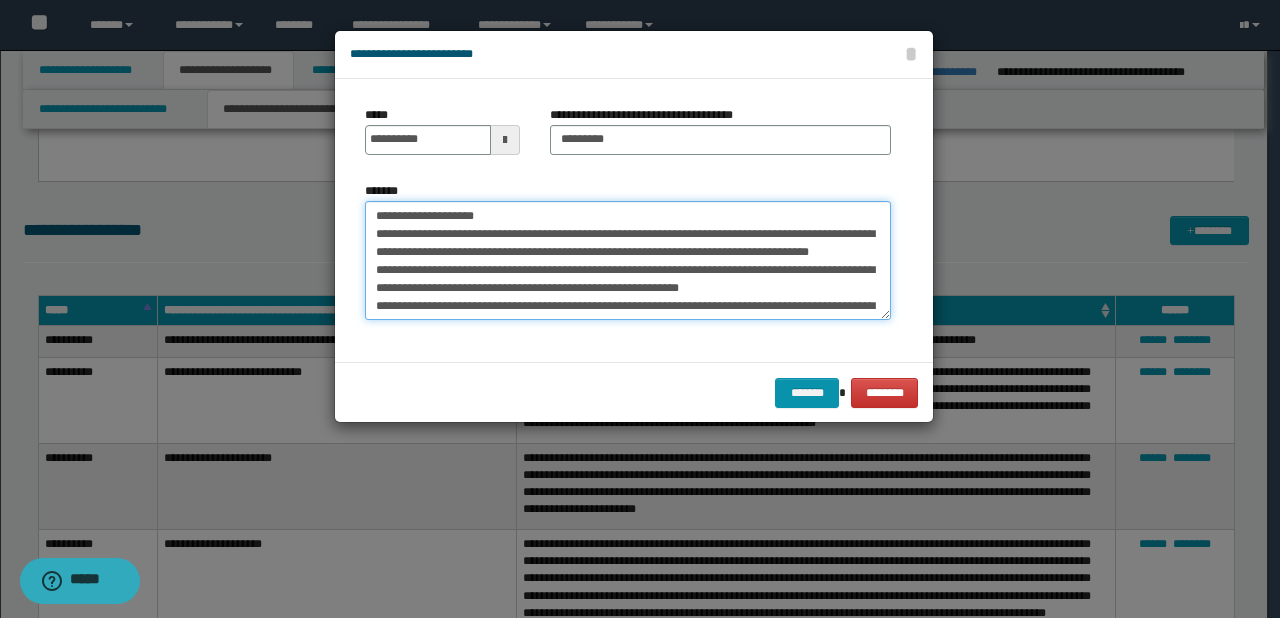 drag, startPoint x: 542, startPoint y: 216, endPoint x: 271, endPoint y: 216, distance: 271 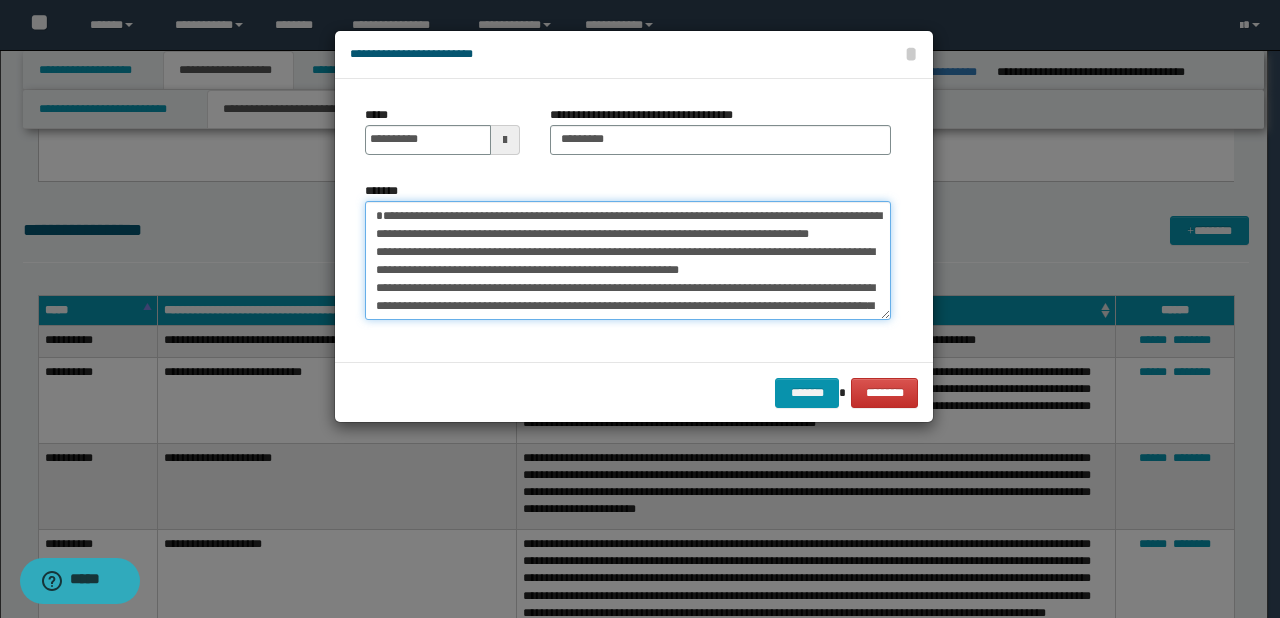 click on "**********" at bounding box center (628, 261) 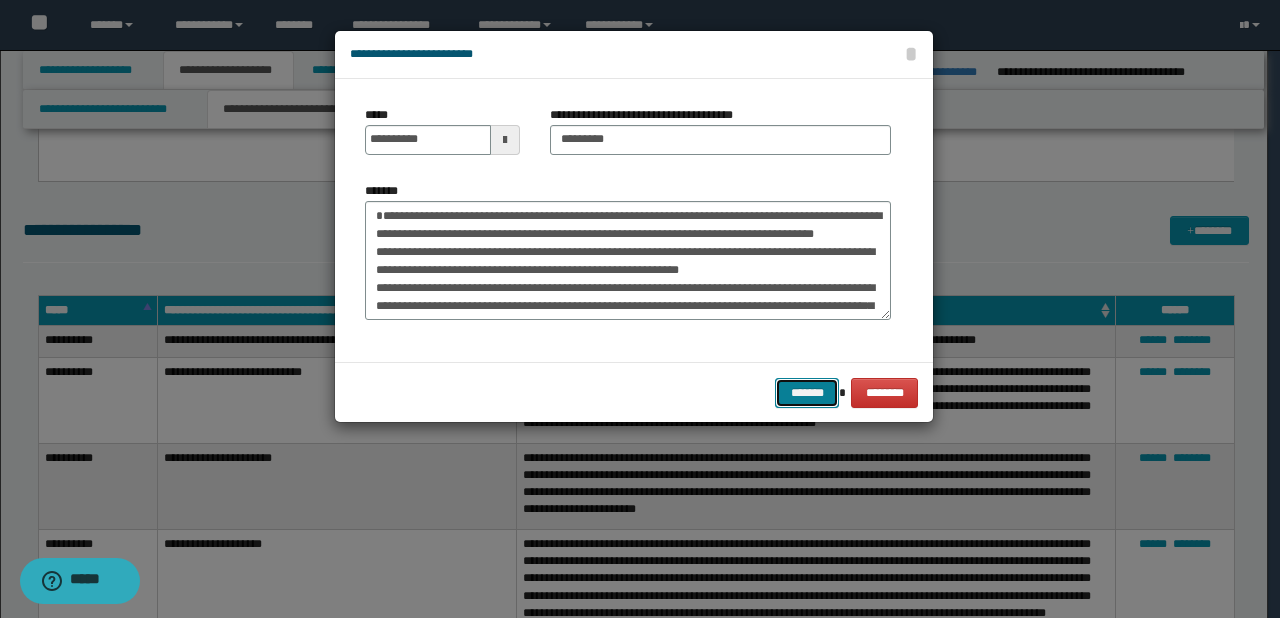 click on "*******" at bounding box center (807, 393) 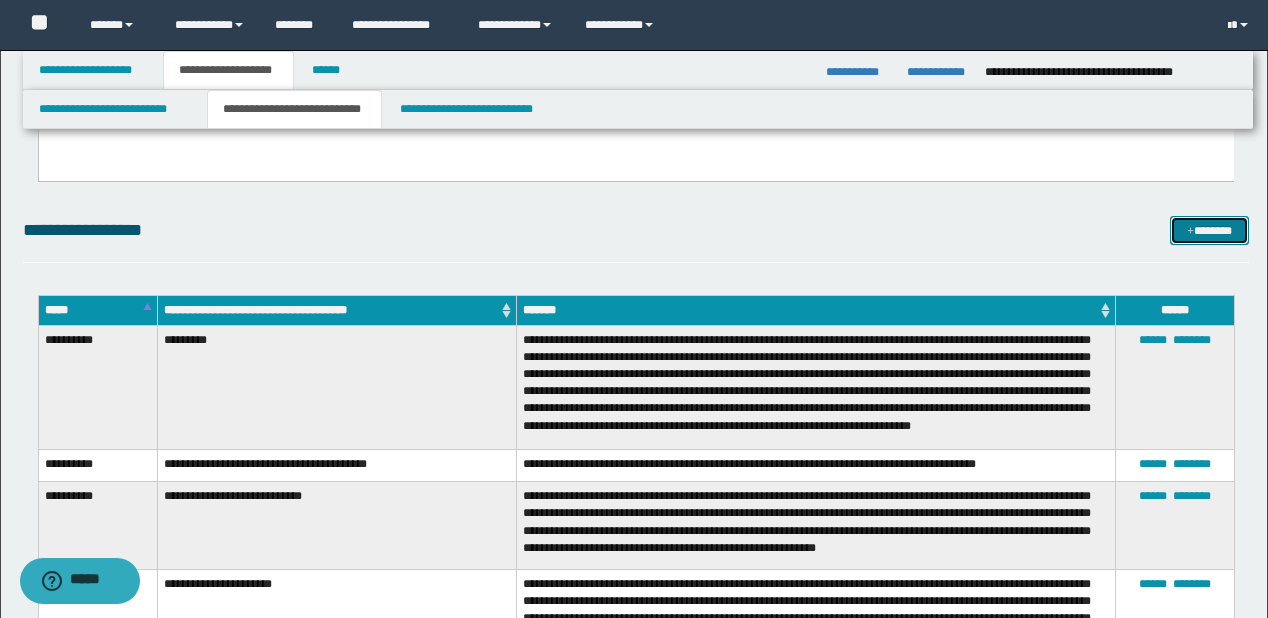 click on "*******" at bounding box center (1209, 231) 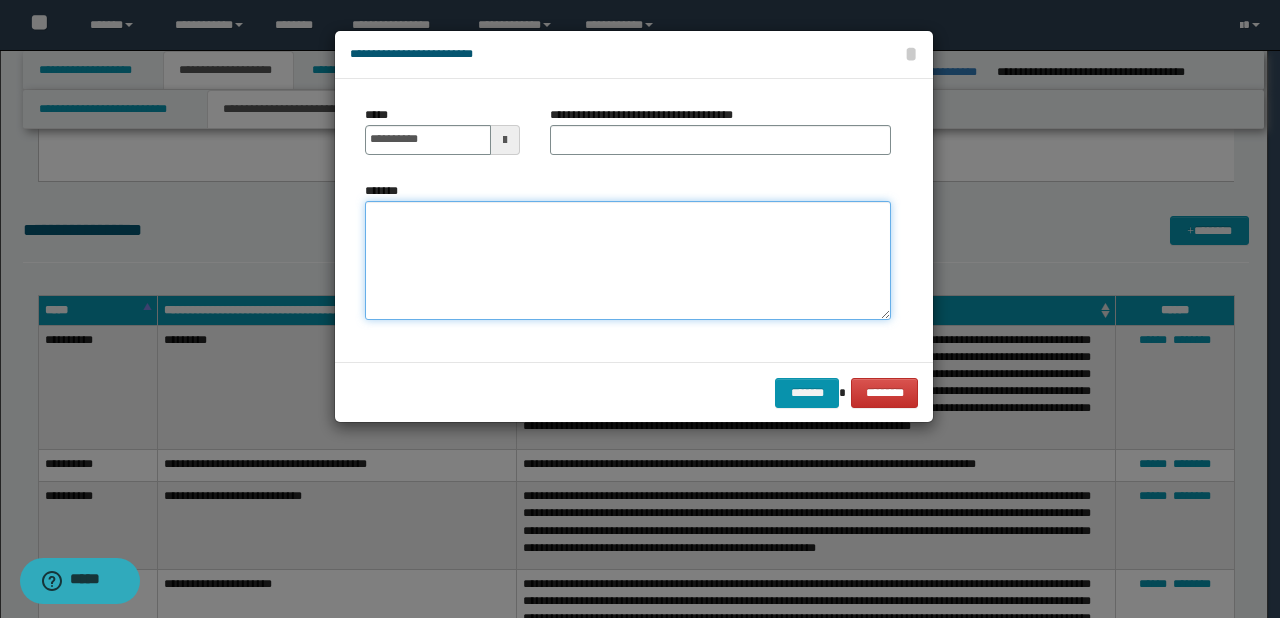 click on "*******" at bounding box center (628, 261) 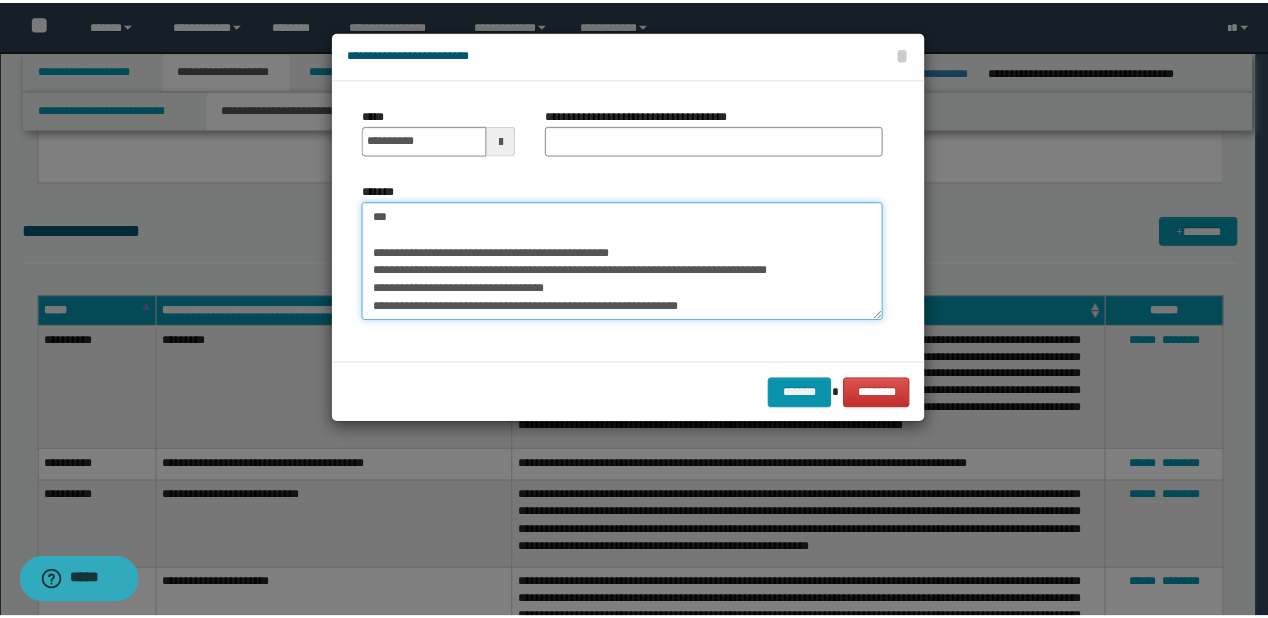 scroll, scrollTop: 0, scrollLeft: 0, axis: both 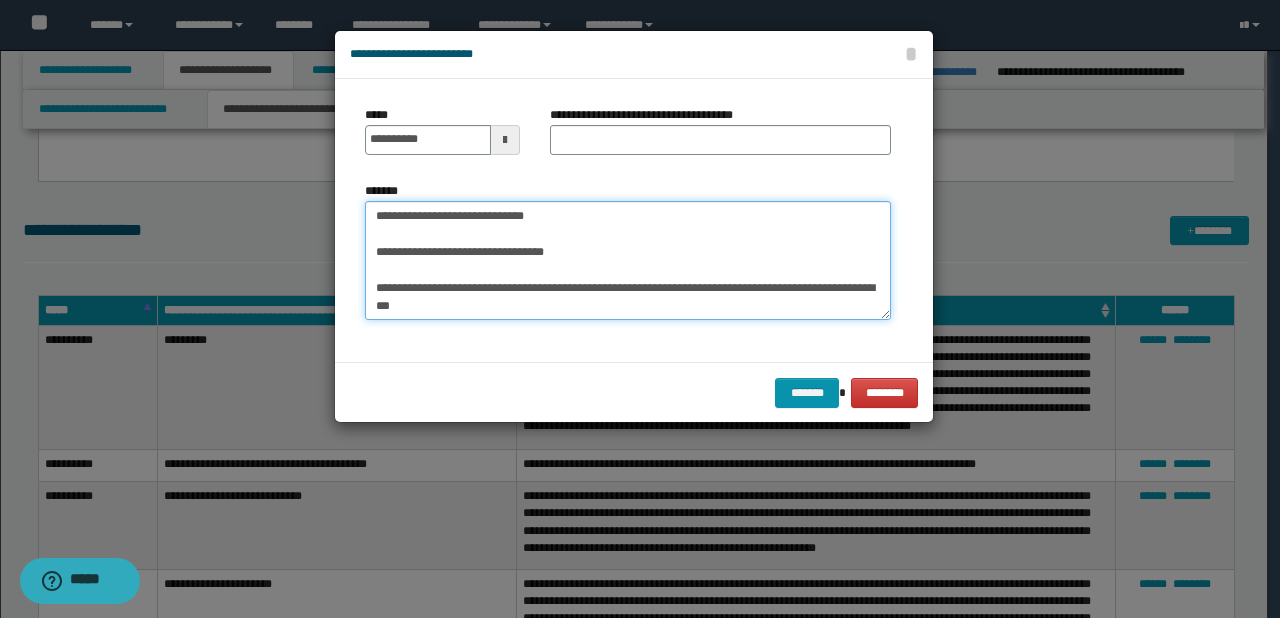 drag, startPoint x: 435, startPoint y: 216, endPoint x: 362, endPoint y: 204, distance: 73.97973 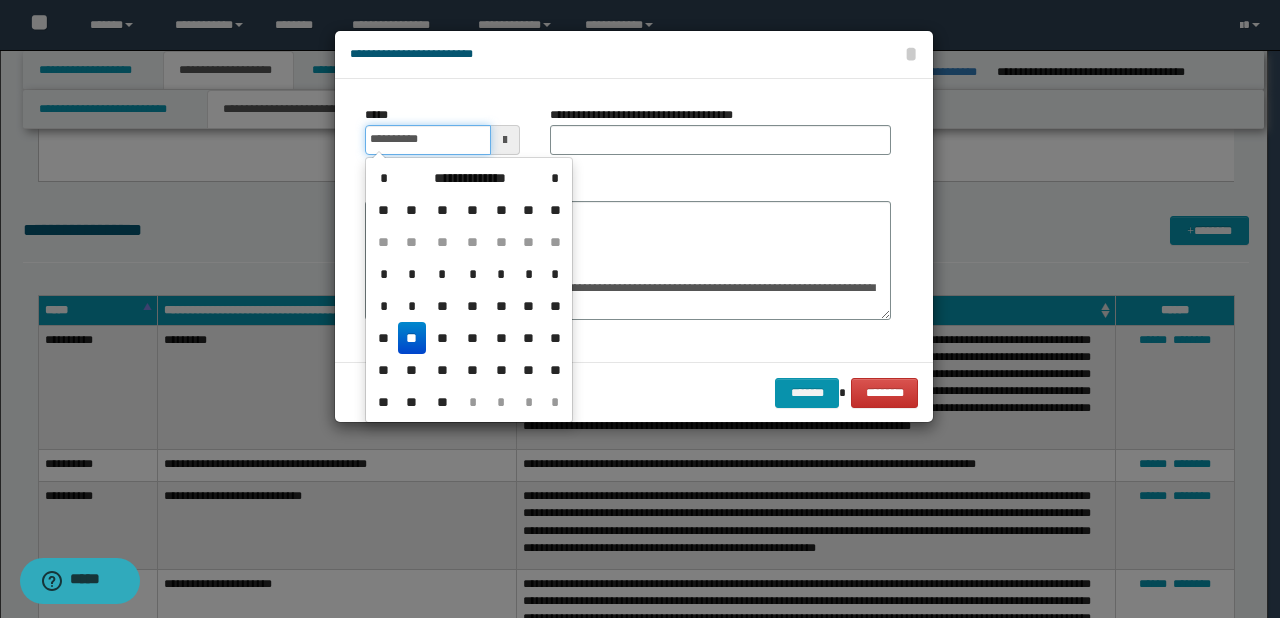click on "**********" at bounding box center (428, 140) 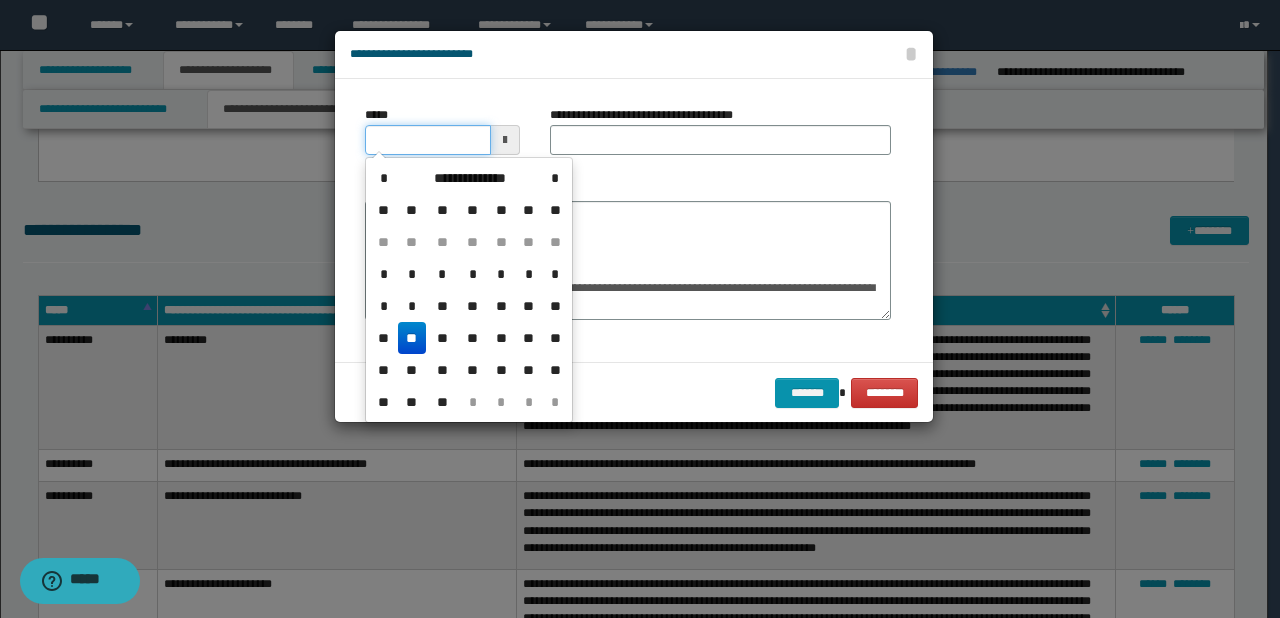 type on "**********" 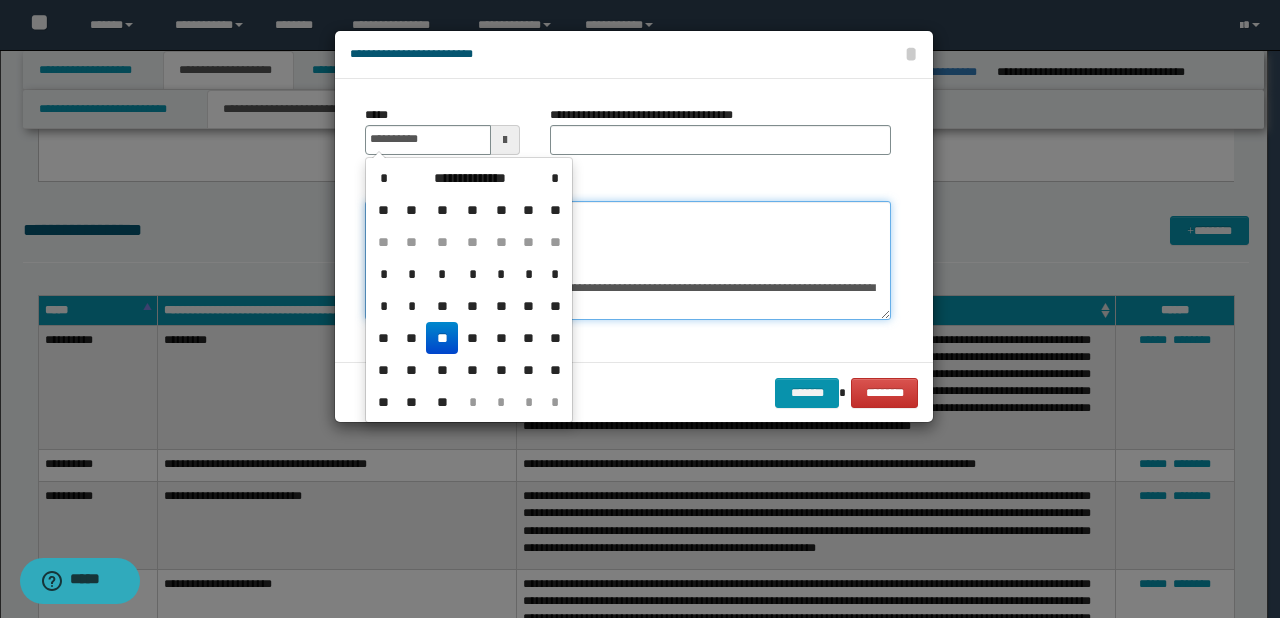 click on "**********" at bounding box center [628, 261] 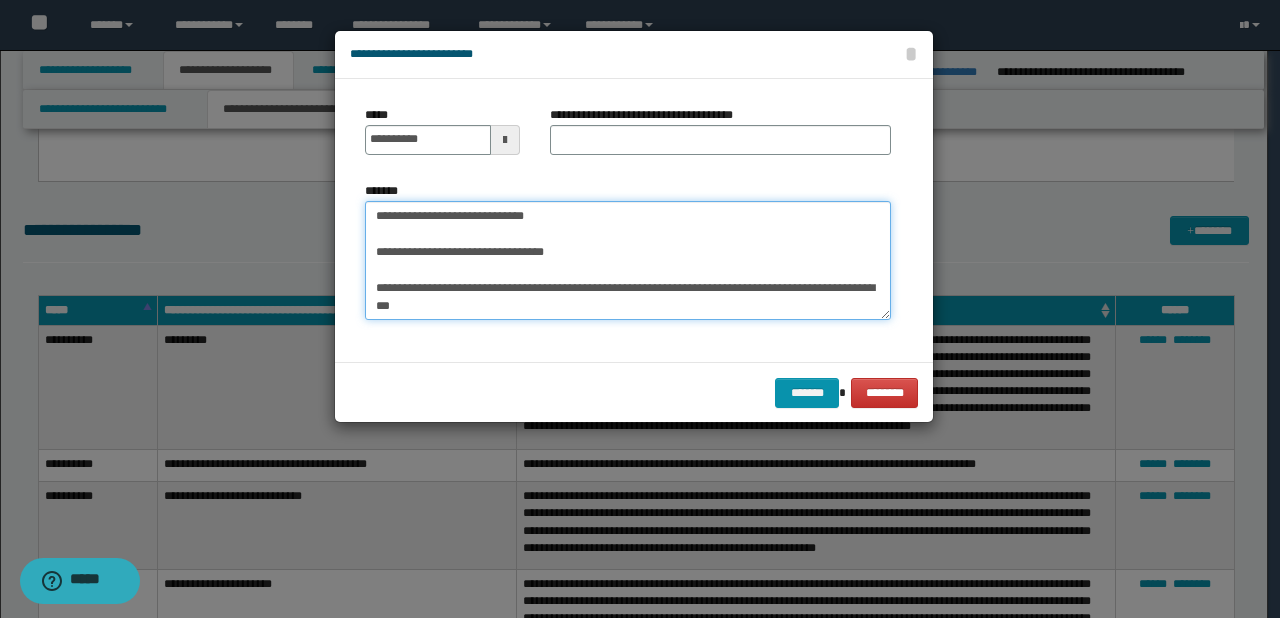 drag, startPoint x: 440, startPoint y: 212, endPoint x: 570, endPoint y: 213, distance: 130.00385 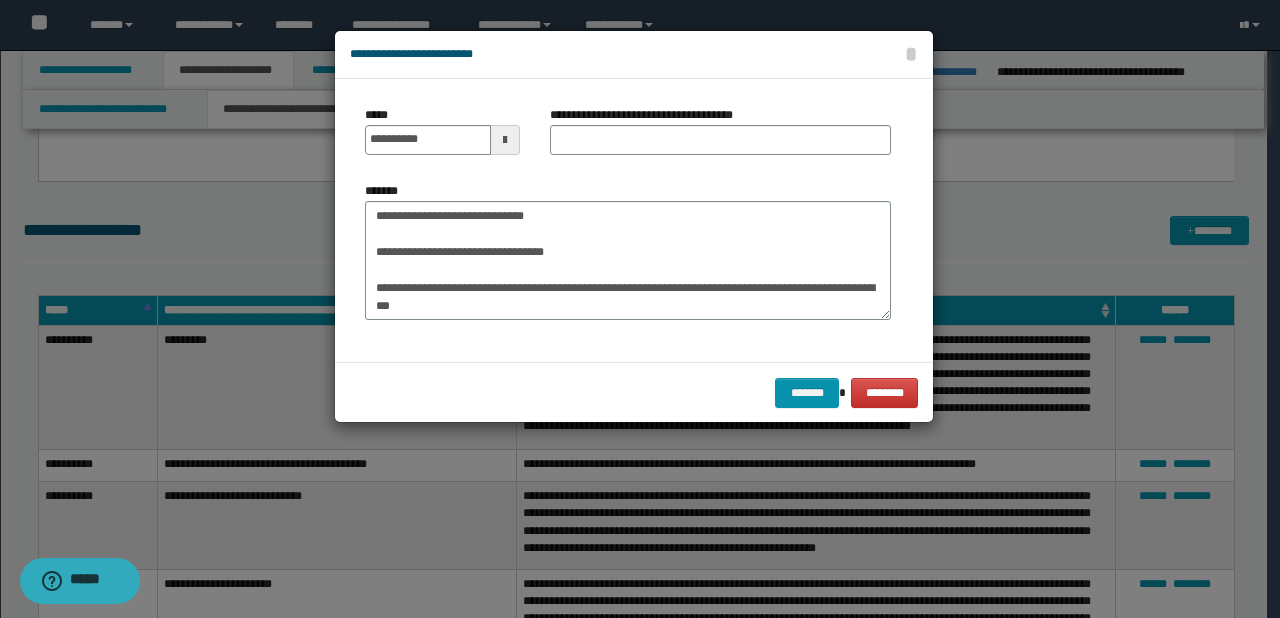 click on "**********" at bounding box center (720, 138) 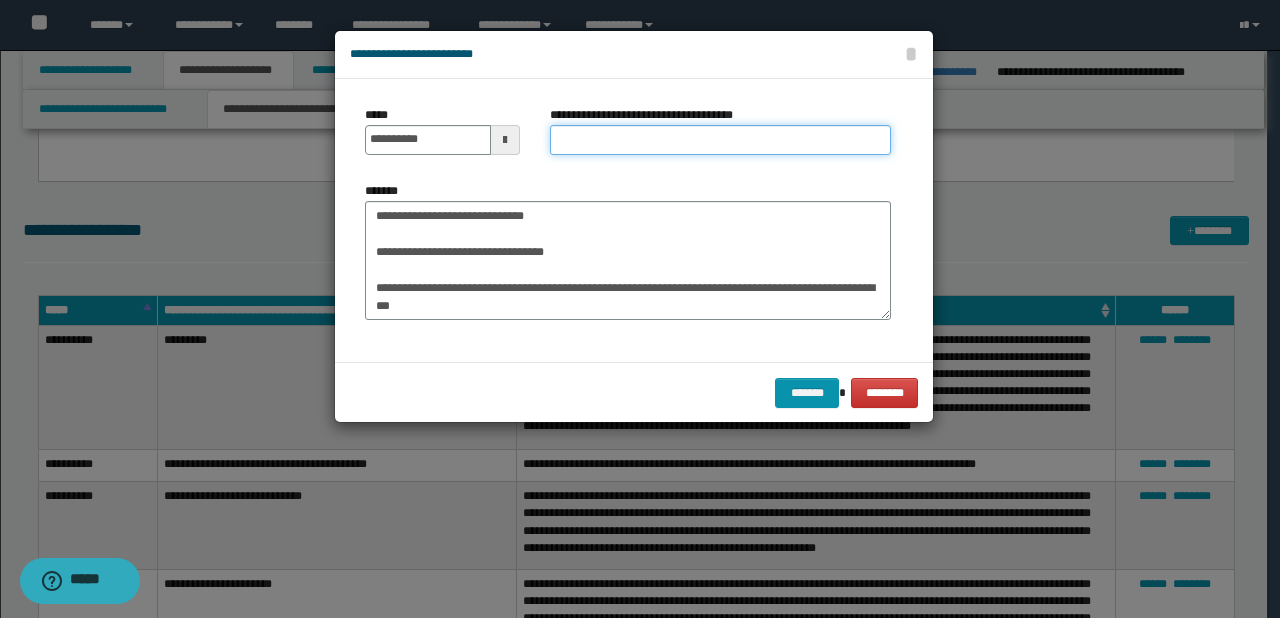 click on "**********" at bounding box center (720, 140) 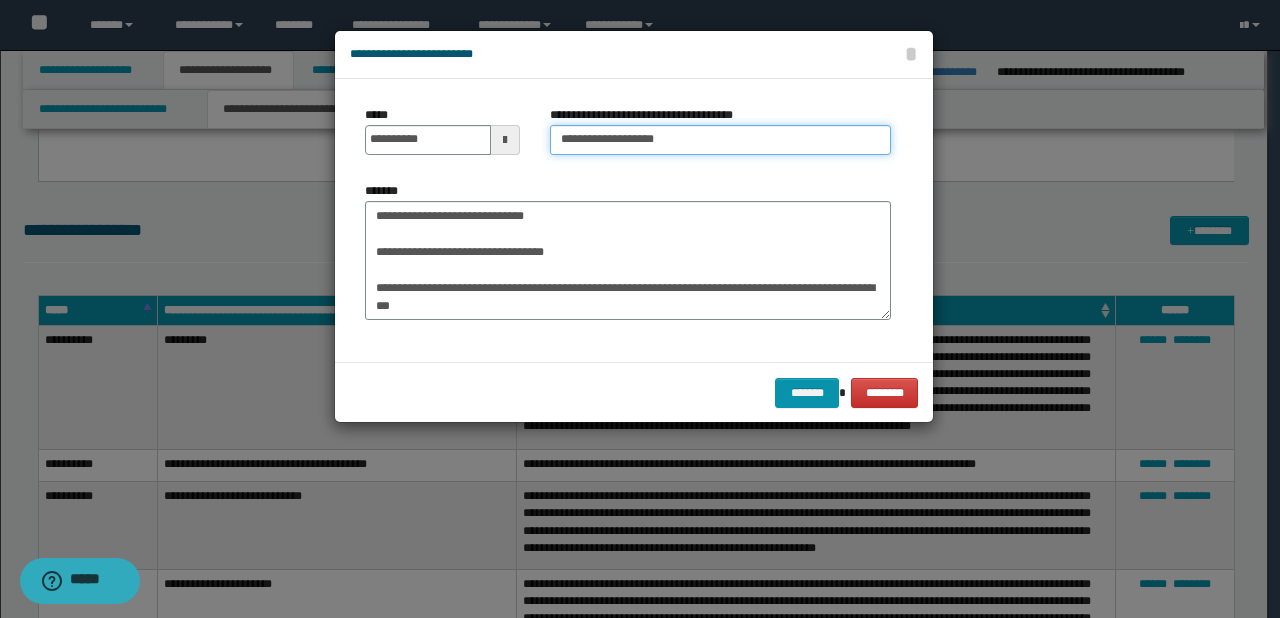 type on "**********" 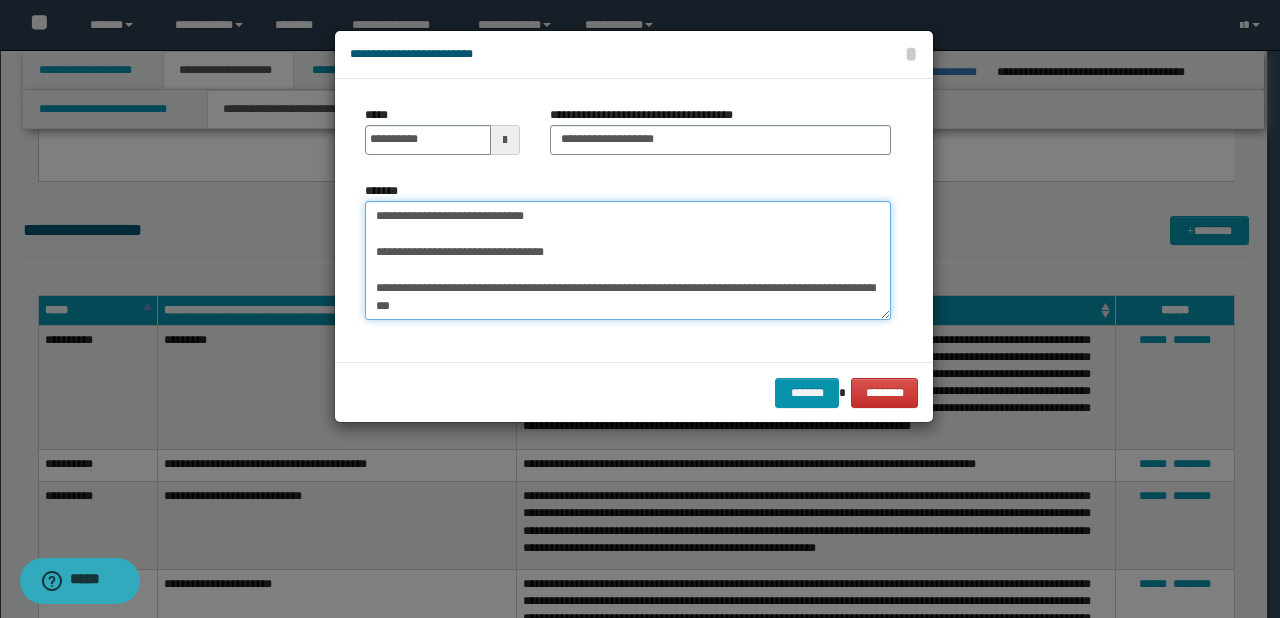 drag, startPoint x: 580, startPoint y: 214, endPoint x: 200, endPoint y: 188, distance: 380.88843 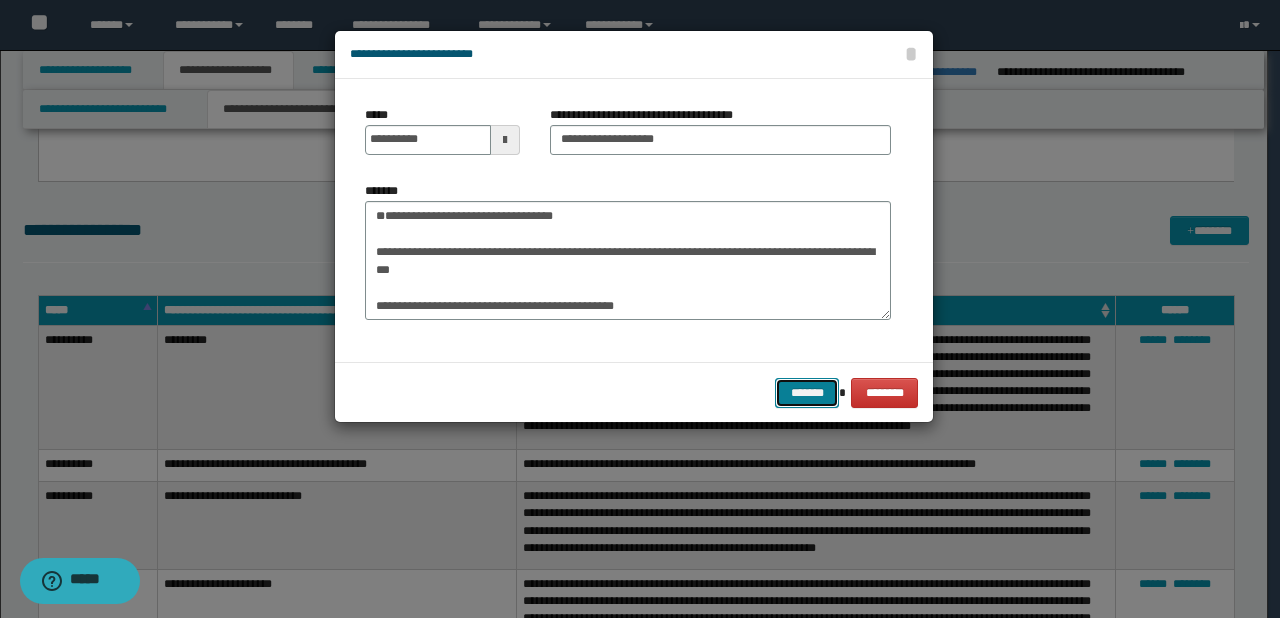 click on "*******" at bounding box center [807, 393] 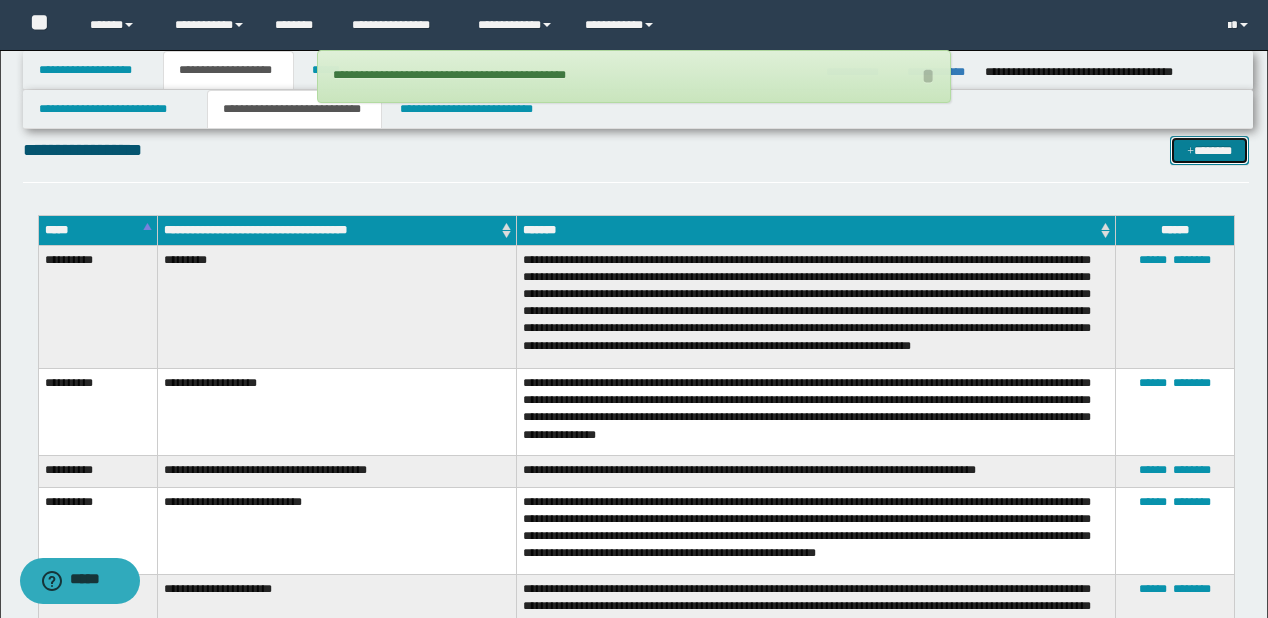 scroll, scrollTop: 4208, scrollLeft: 0, axis: vertical 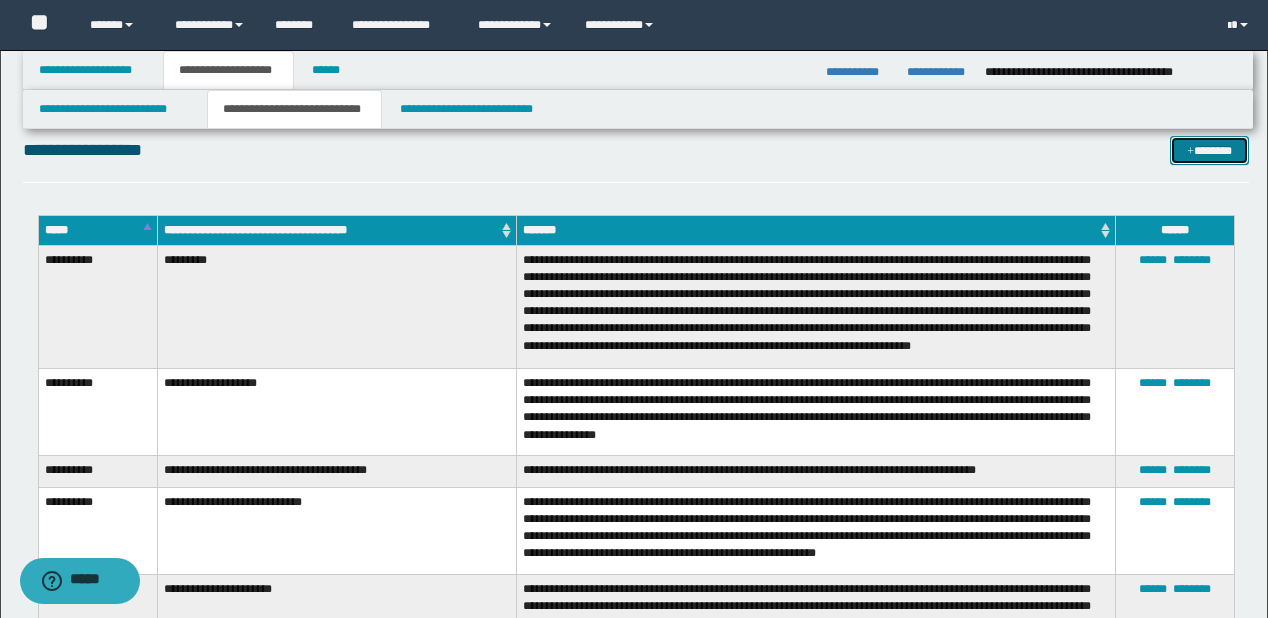 click on "*******" at bounding box center [1209, 151] 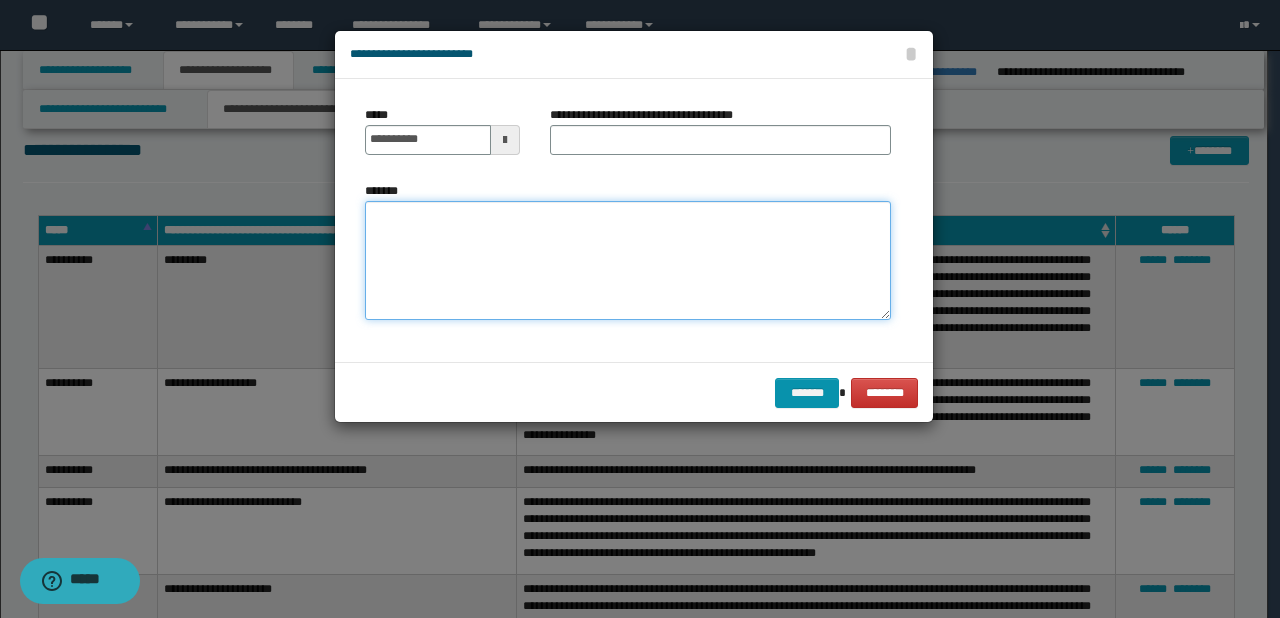 click on "*******" at bounding box center [628, 261] 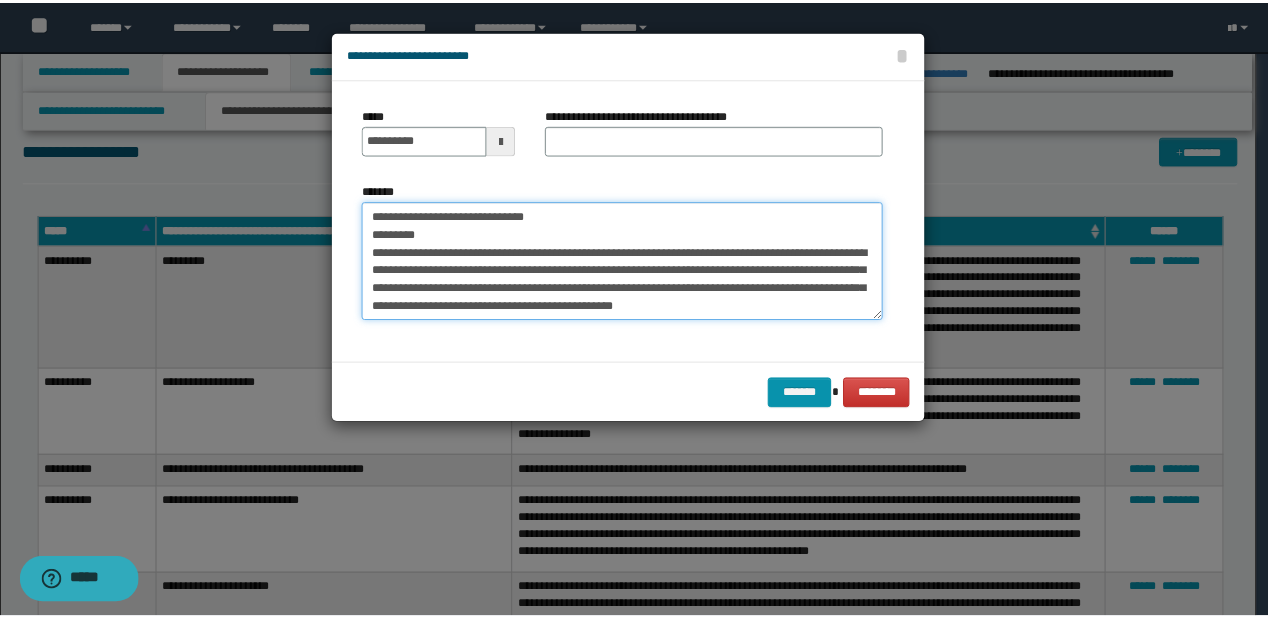 scroll, scrollTop: 0, scrollLeft: 0, axis: both 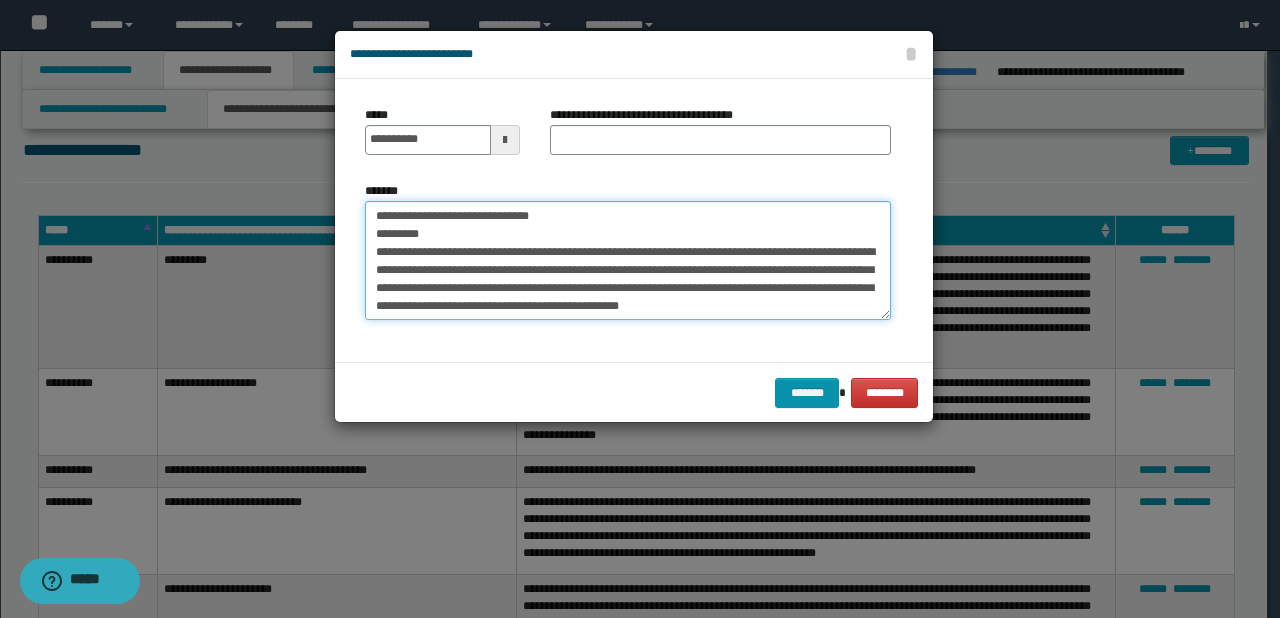 drag, startPoint x: 437, startPoint y: 208, endPoint x: 364, endPoint y: 212, distance: 73.109505 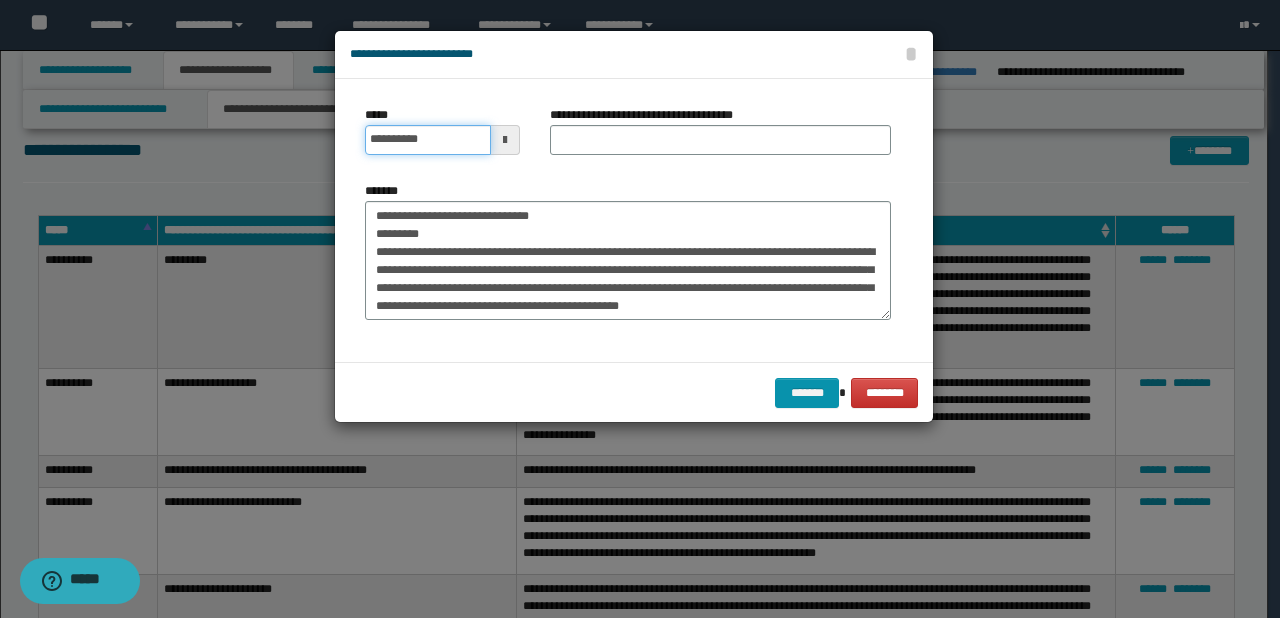 type 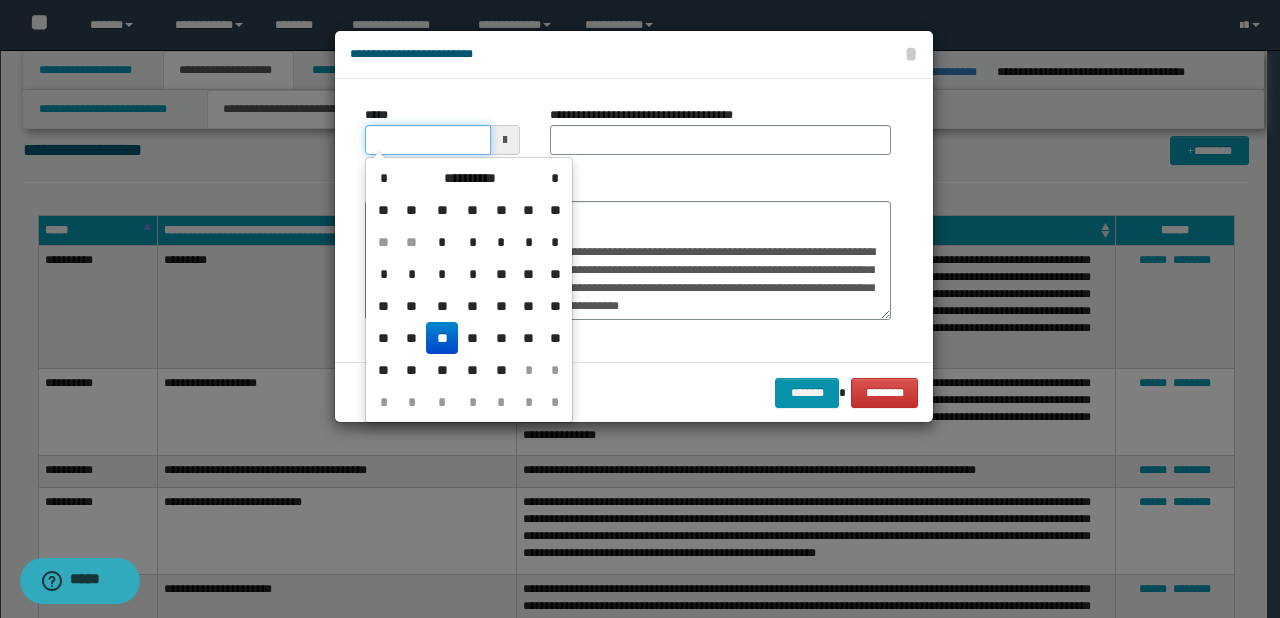 click on "*****" at bounding box center (428, 140) 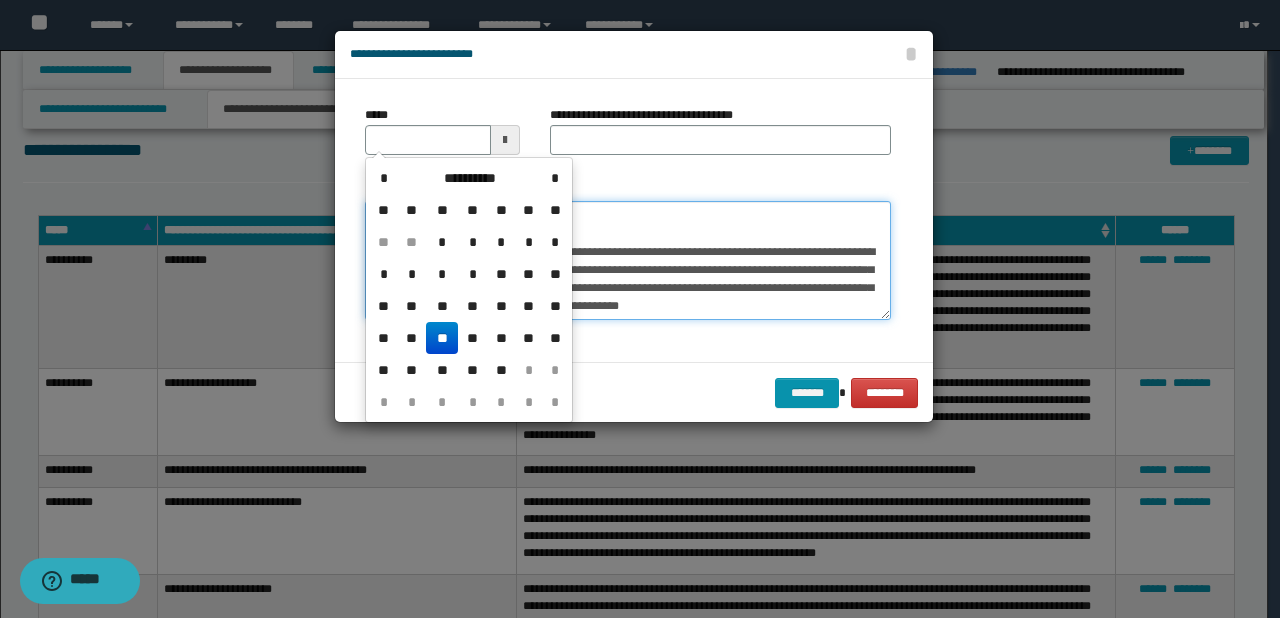 click on "**********" at bounding box center [628, 261] 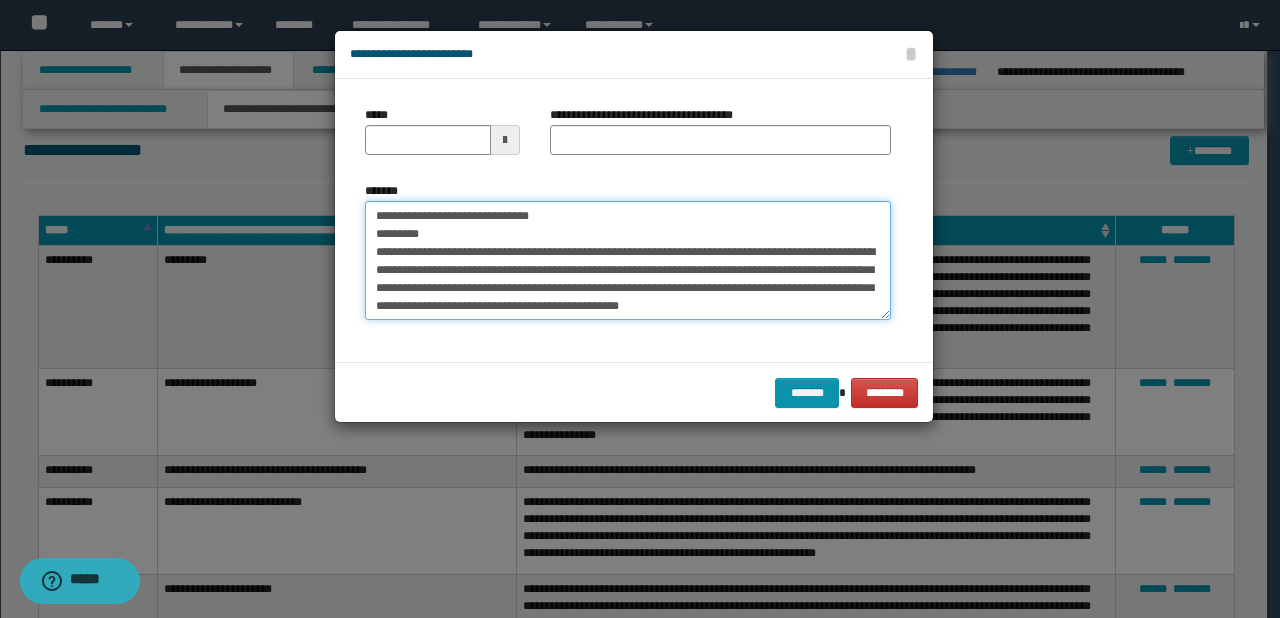 drag, startPoint x: 440, startPoint y: 220, endPoint x: 654, endPoint y: 217, distance: 214.02103 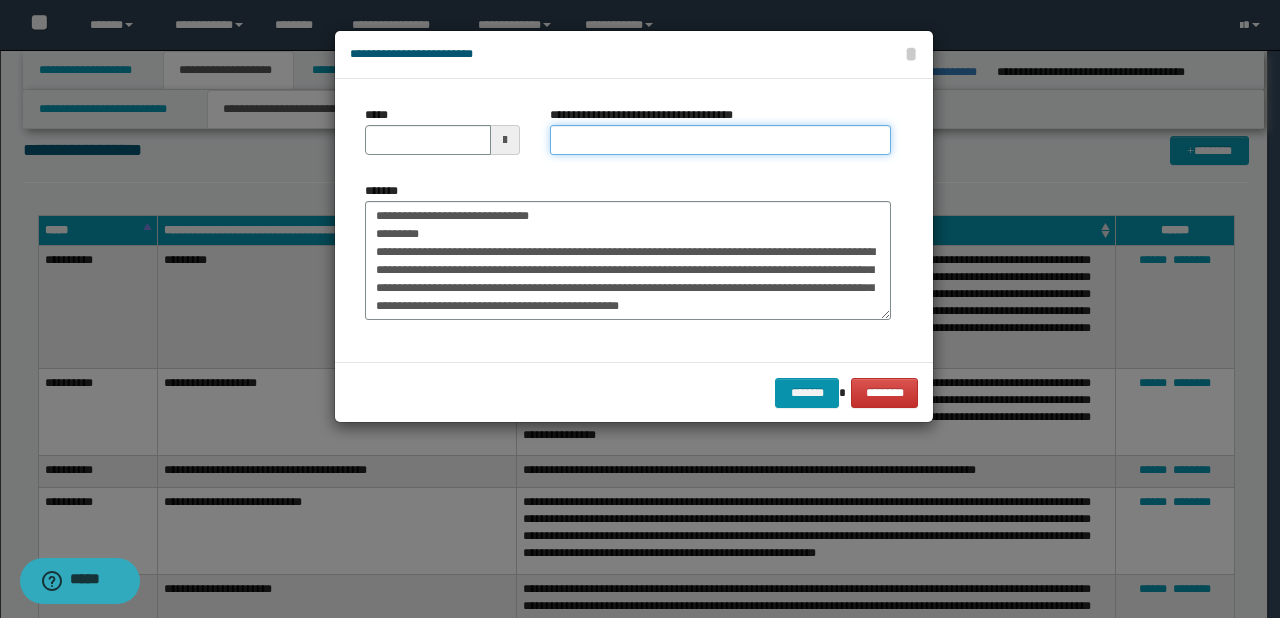 click on "**********" at bounding box center [720, 140] 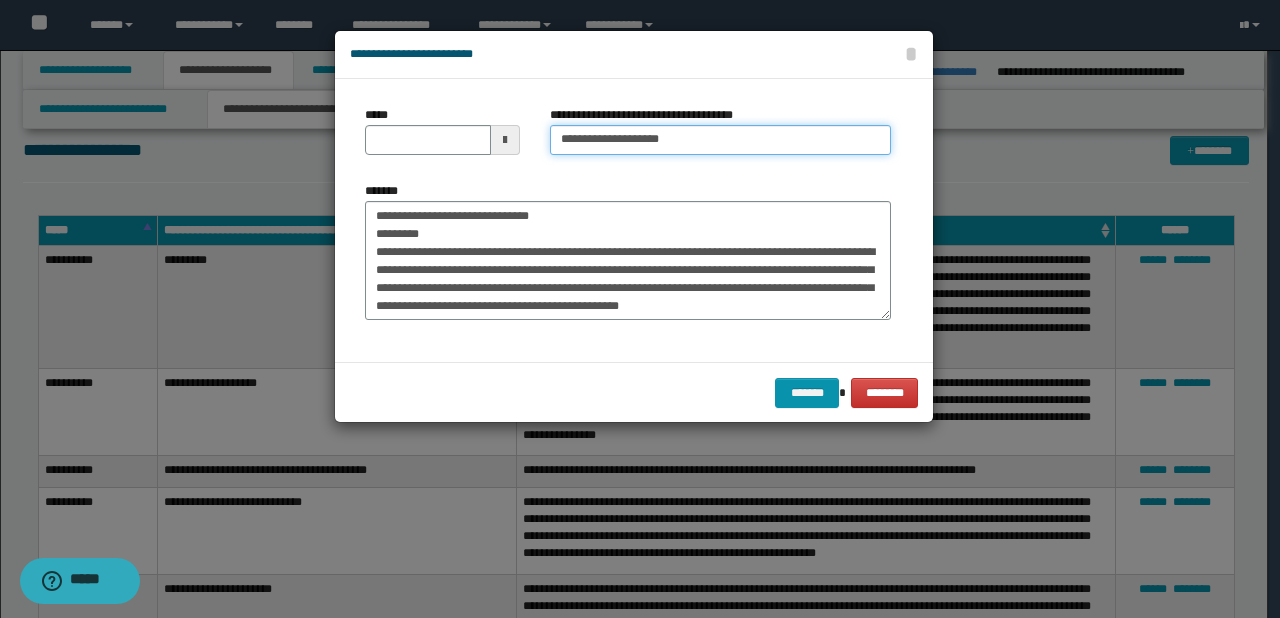 type on "**********" 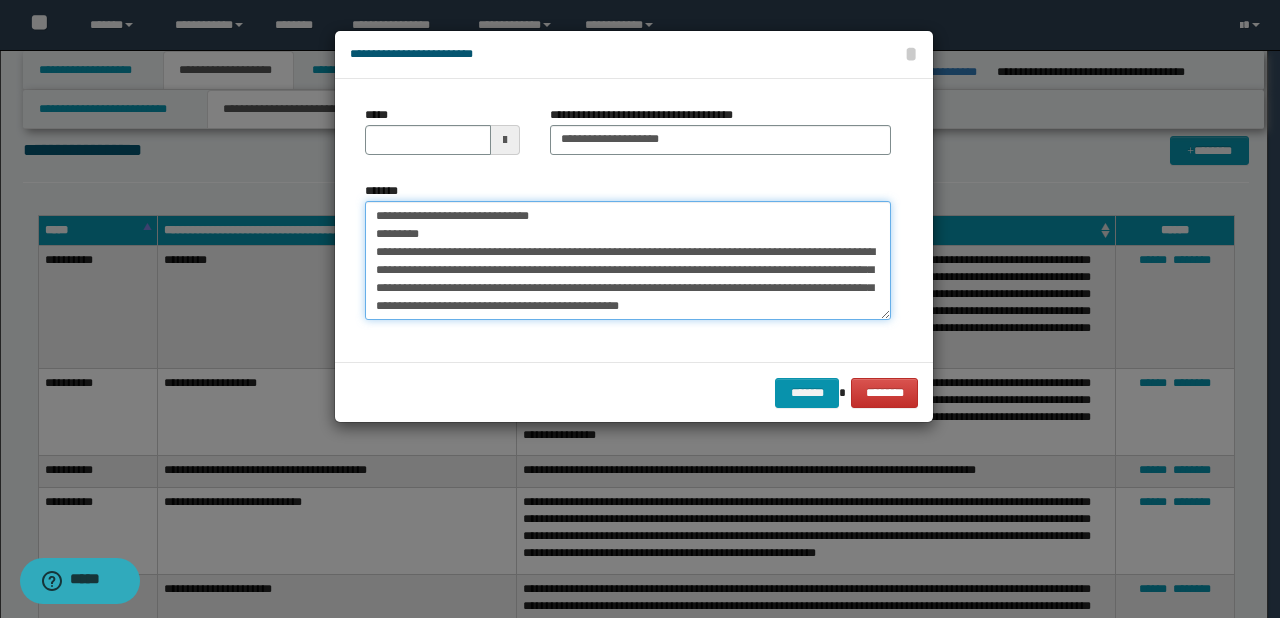 drag, startPoint x: 435, startPoint y: 209, endPoint x: 368, endPoint y: 213, distance: 67.11929 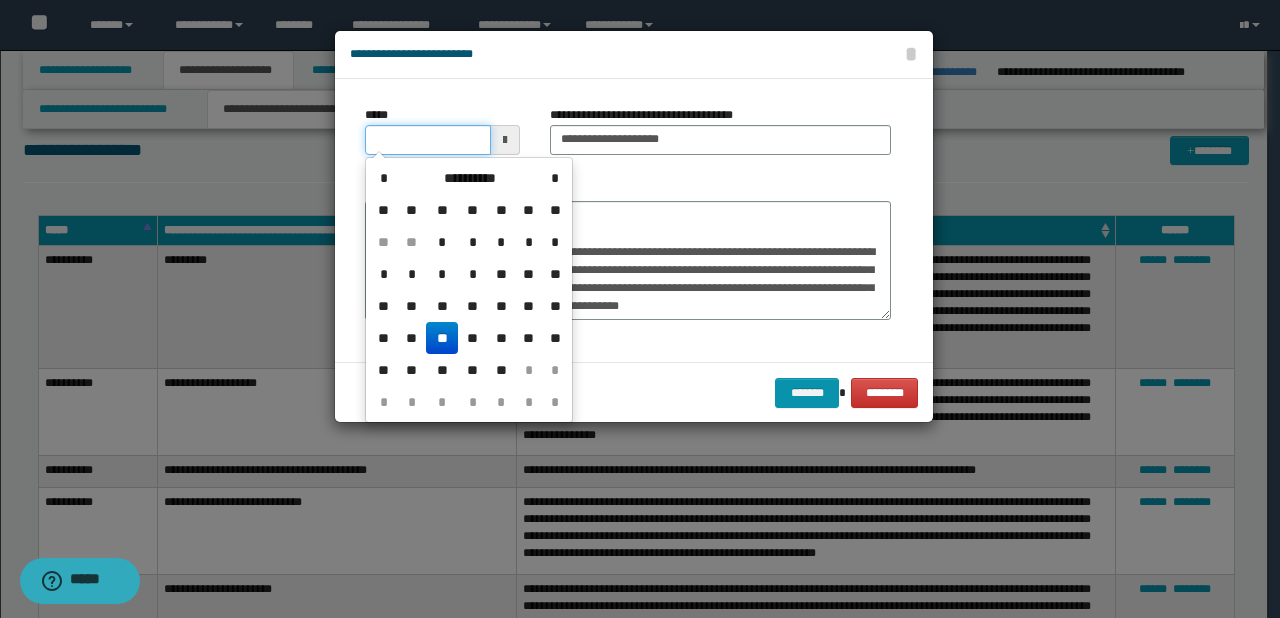 drag, startPoint x: 368, startPoint y: 138, endPoint x: 442, endPoint y: 139, distance: 74.00676 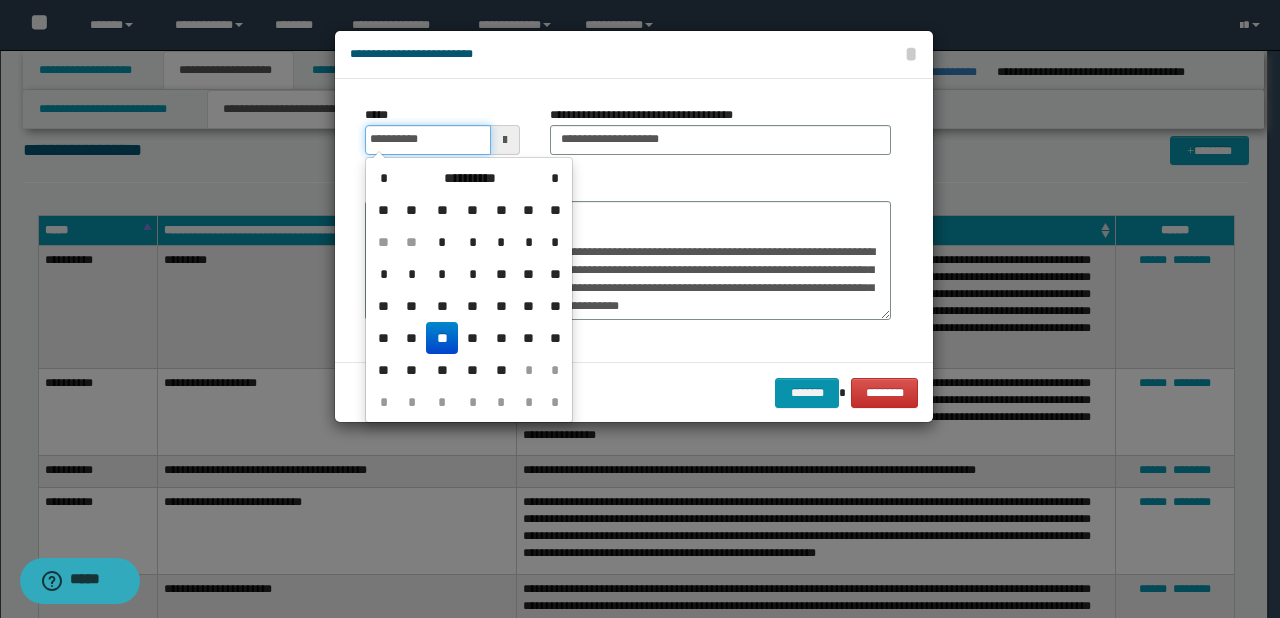 type on "**********" 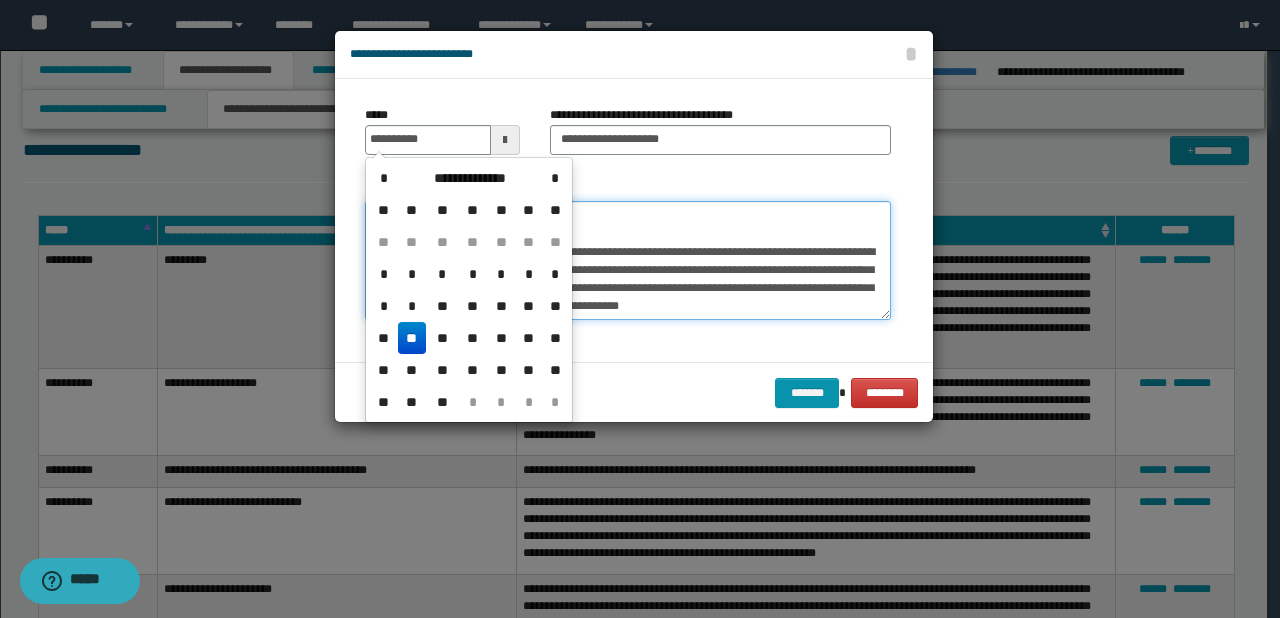 click on "**********" at bounding box center [628, 261] 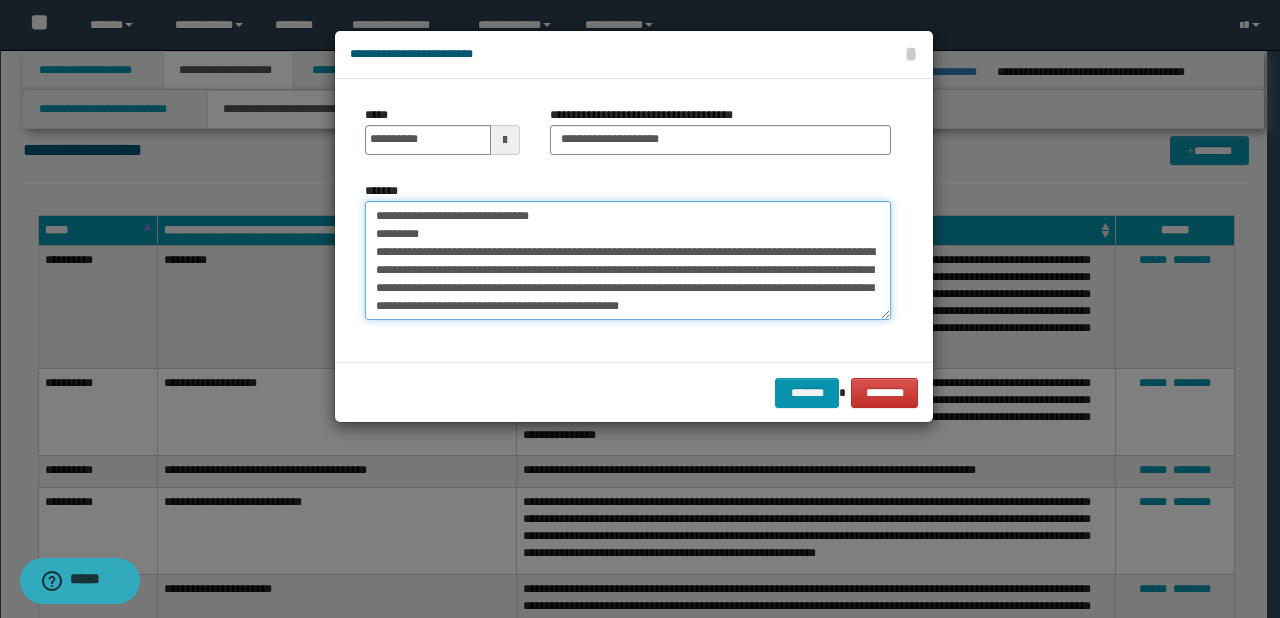 drag, startPoint x: 643, startPoint y: 218, endPoint x: 200, endPoint y: 215, distance: 443.01016 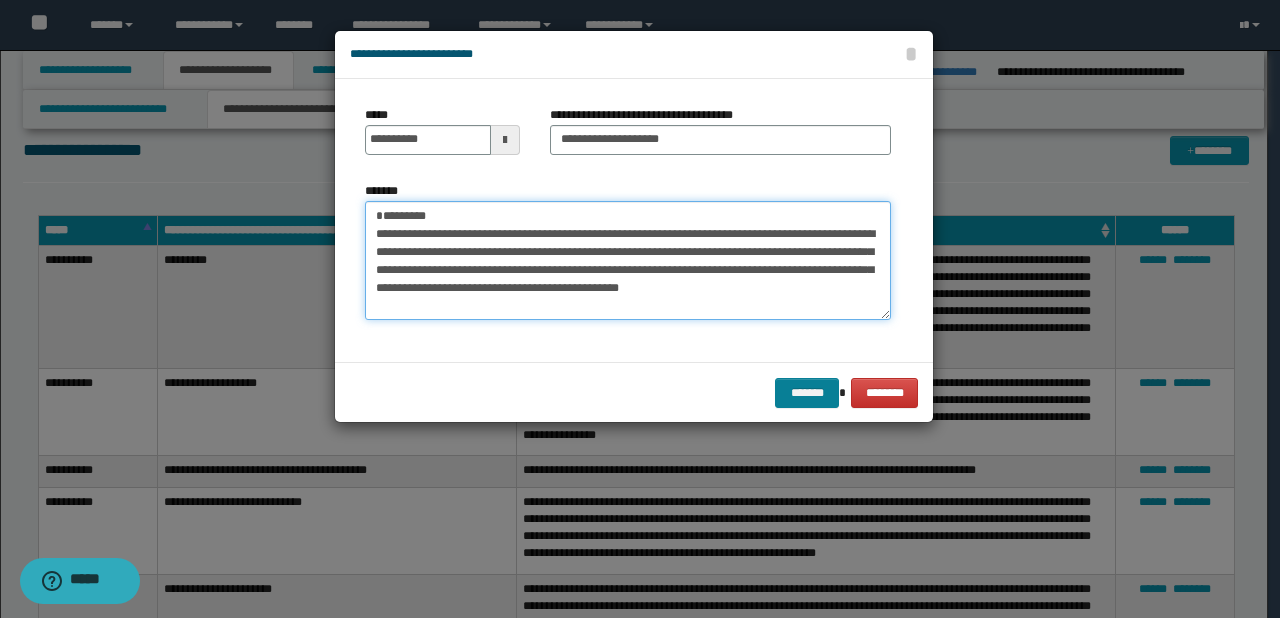 type on "**********" 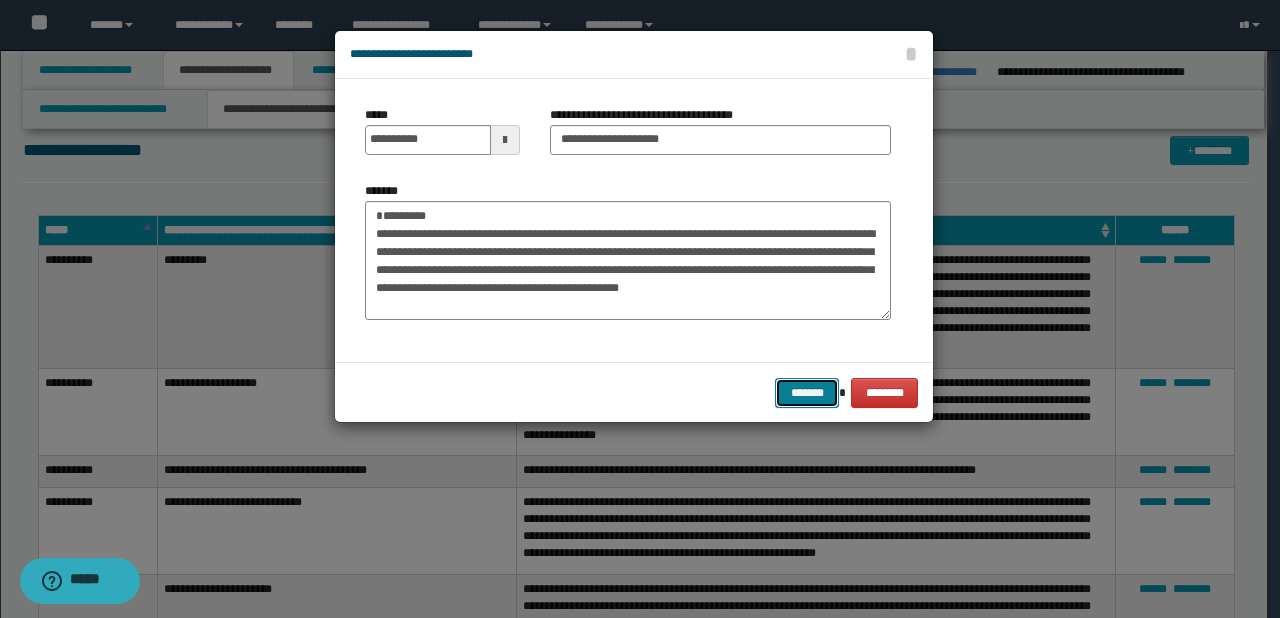 click on "*******" at bounding box center (807, 393) 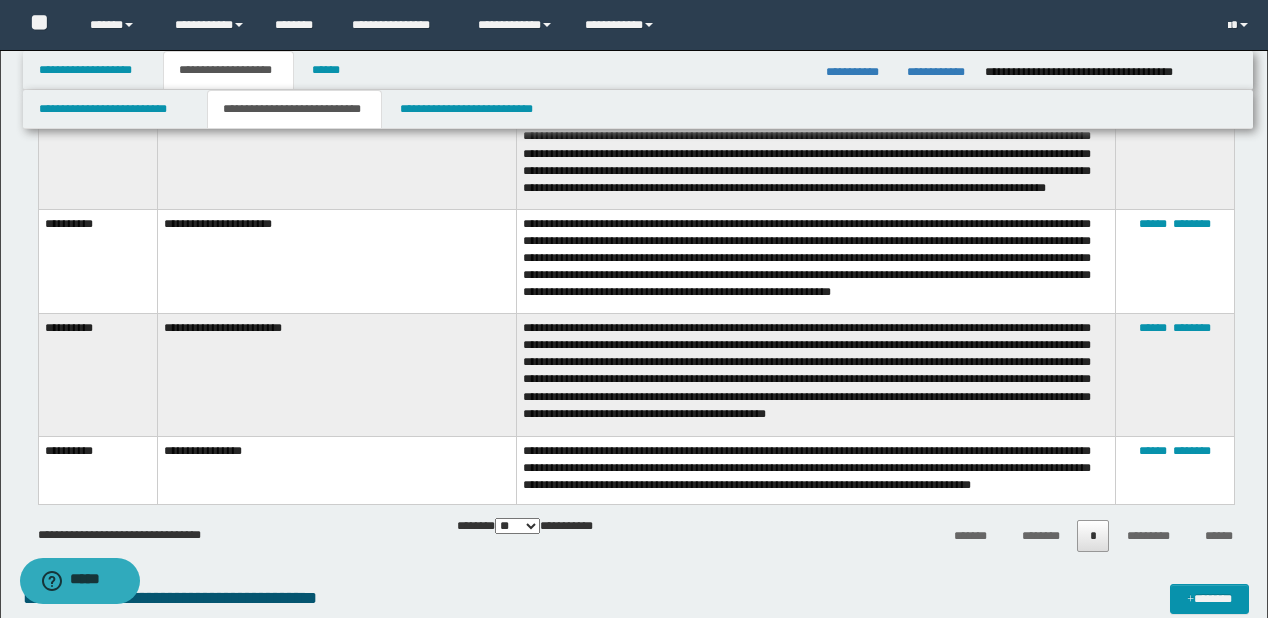 scroll, scrollTop: 4928, scrollLeft: 0, axis: vertical 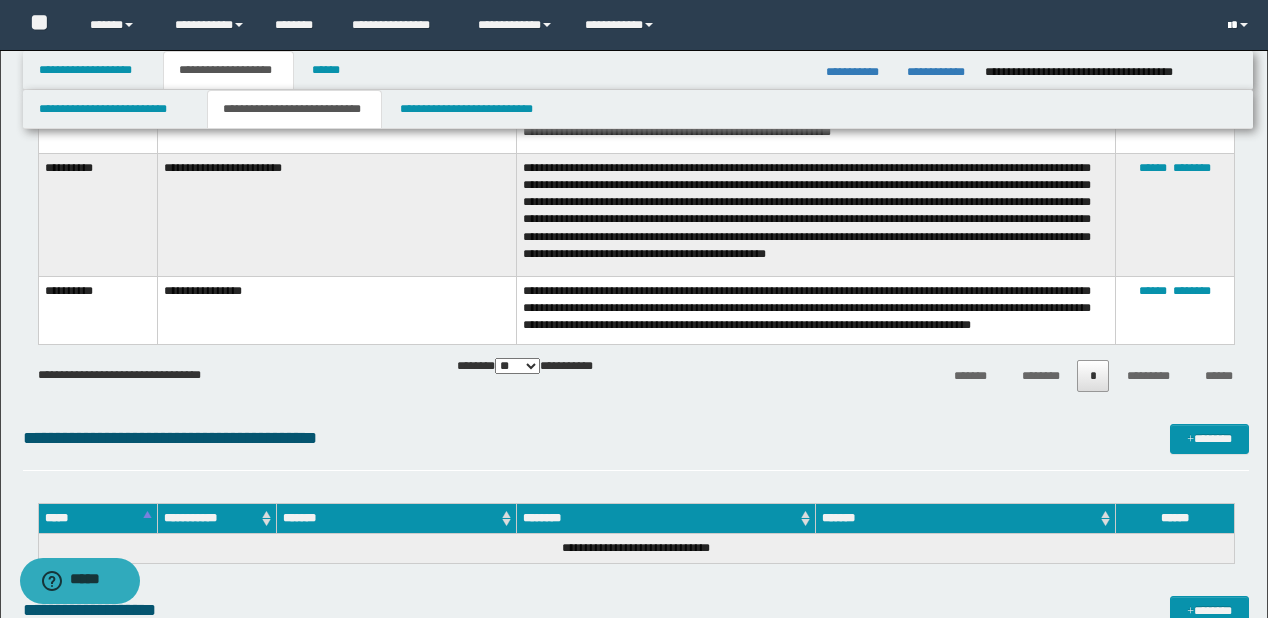 click at bounding box center [1229, 26] 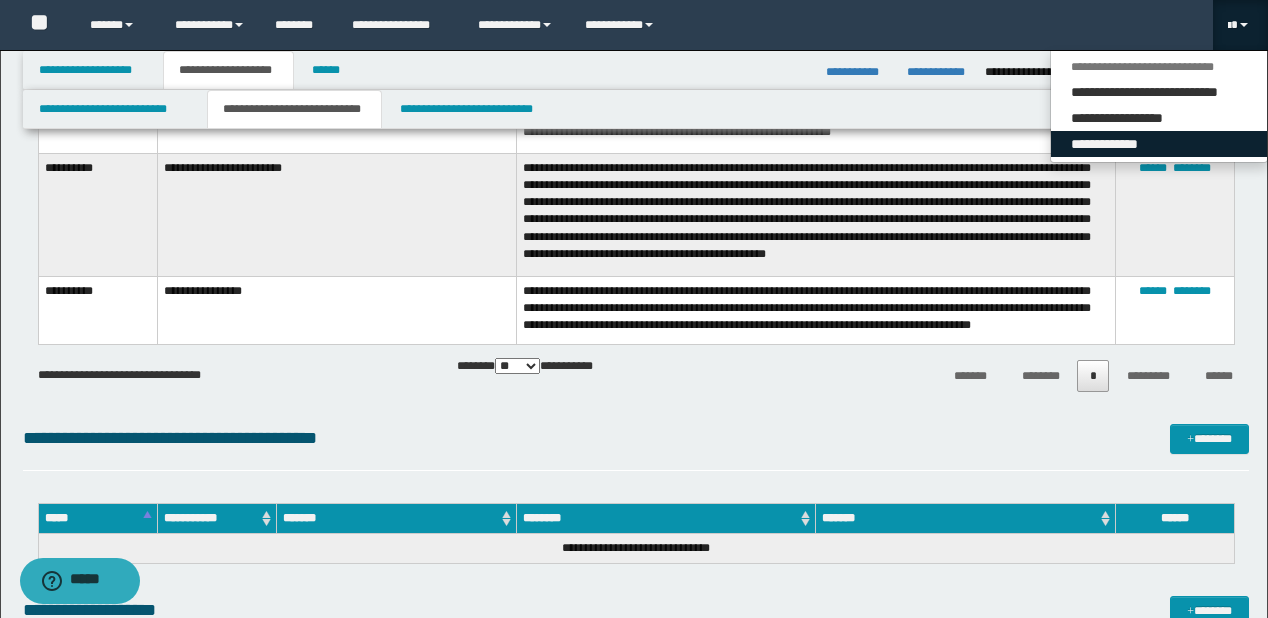 click on "**********" at bounding box center [1159, 144] 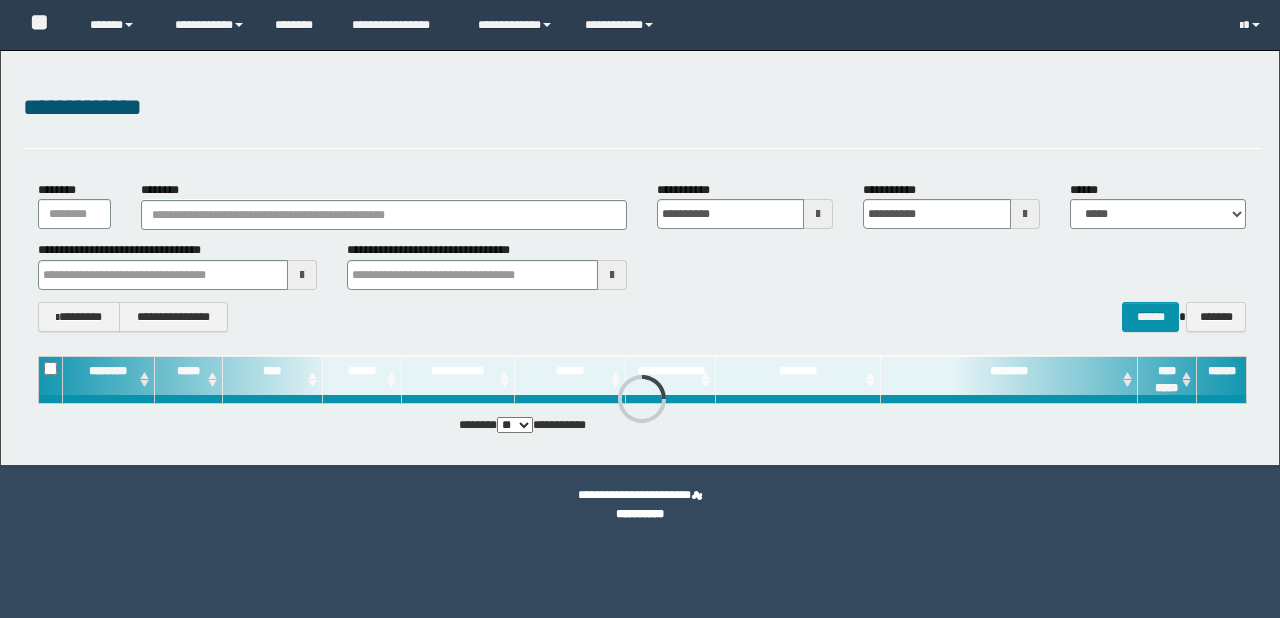 scroll, scrollTop: 0, scrollLeft: 0, axis: both 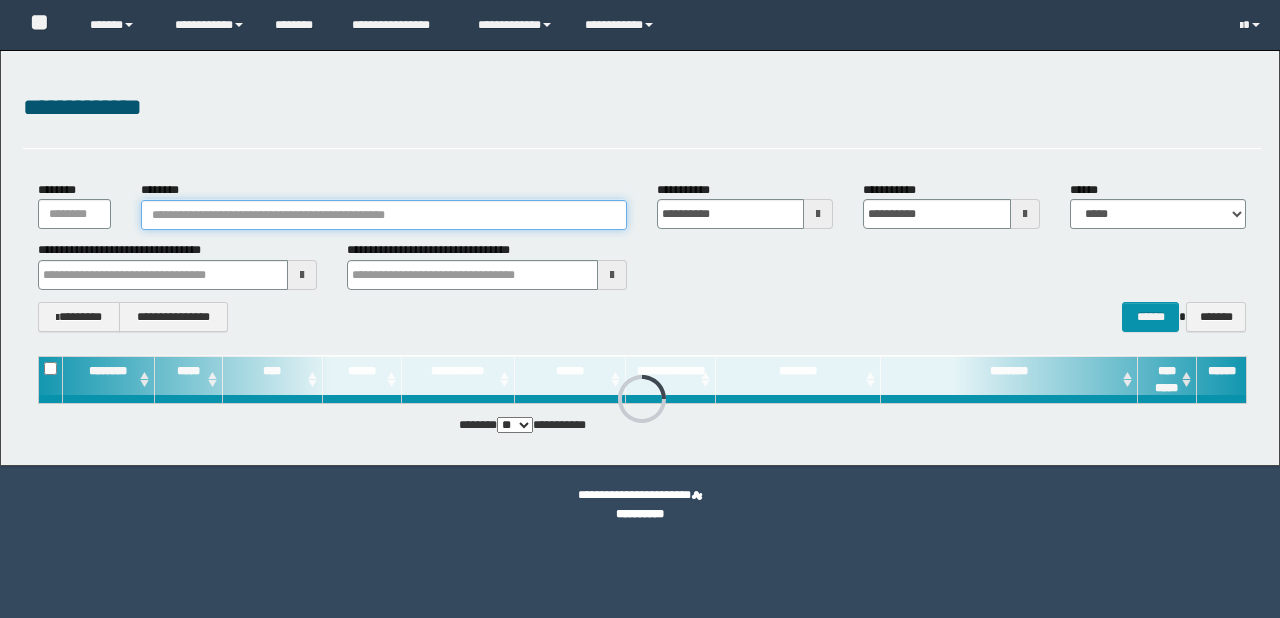 click on "********" at bounding box center (384, 215) 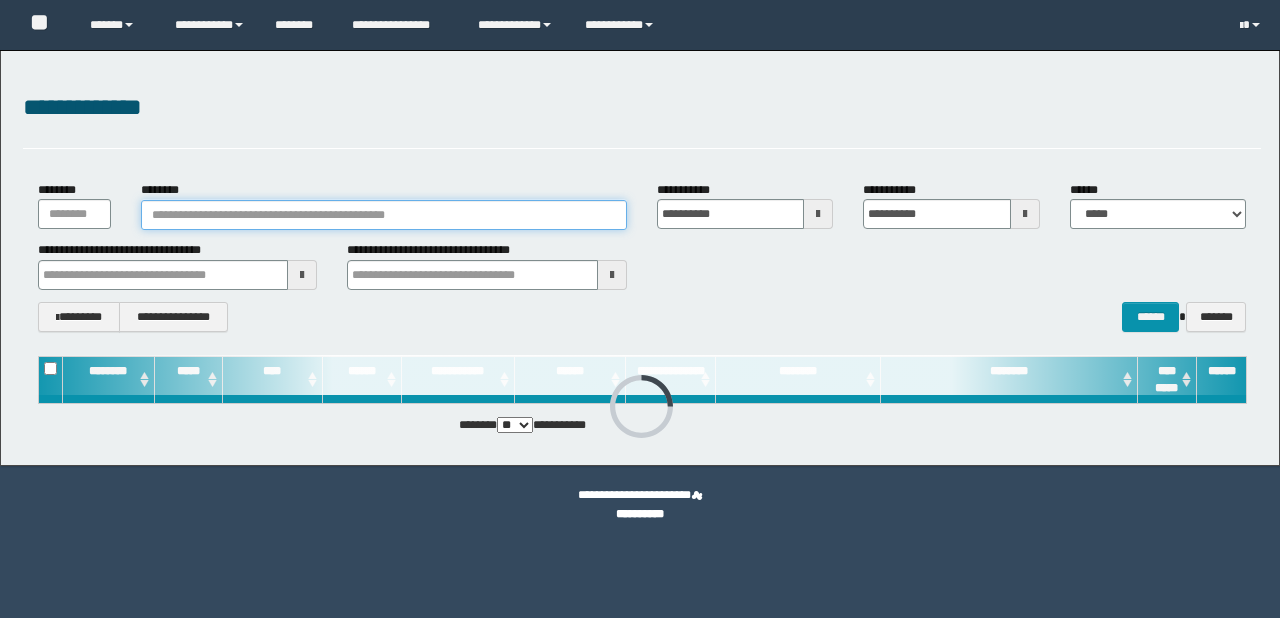 scroll, scrollTop: 0, scrollLeft: 0, axis: both 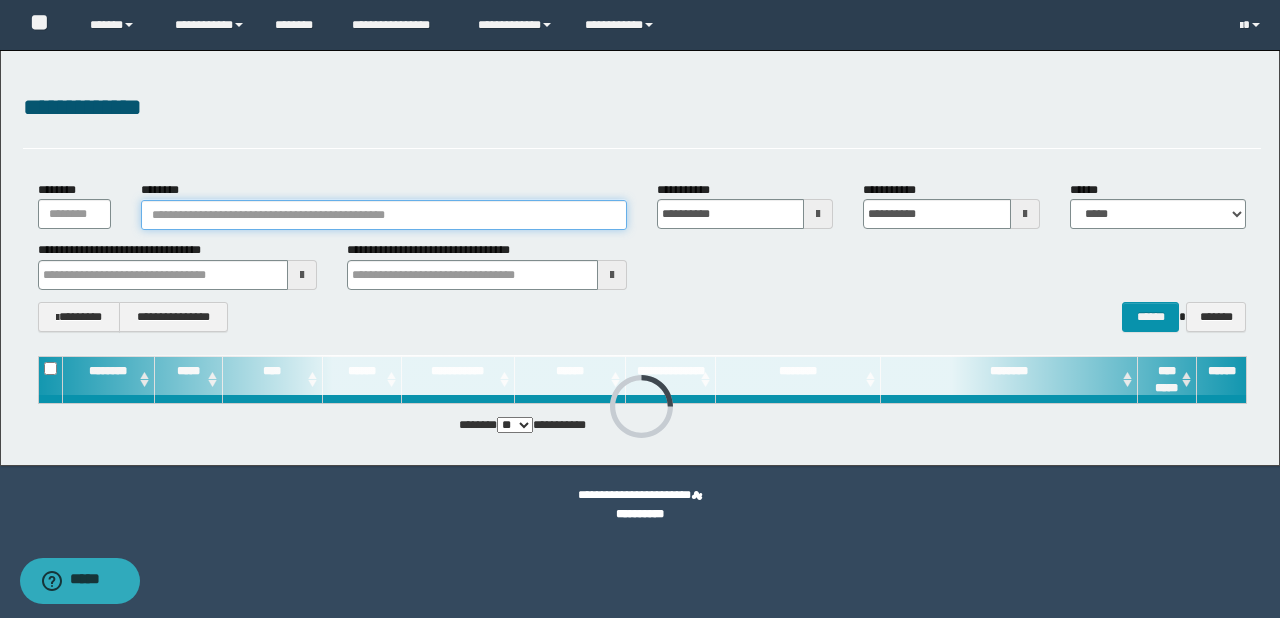 paste on "********" 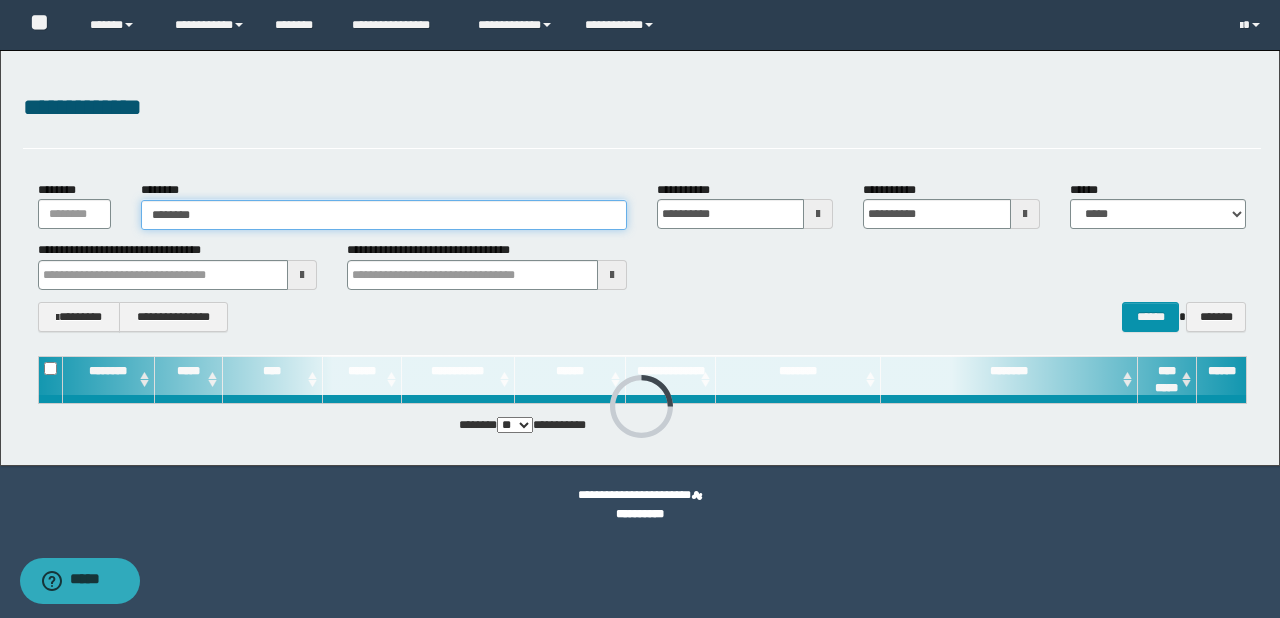 type on "********" 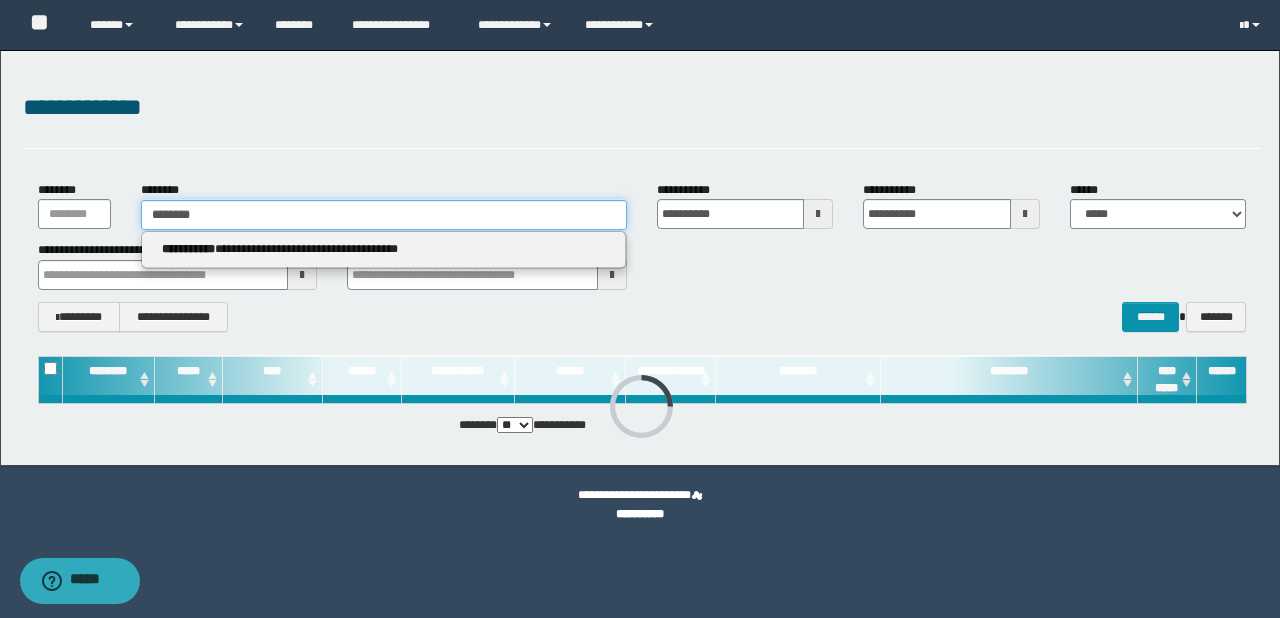 type on "********" 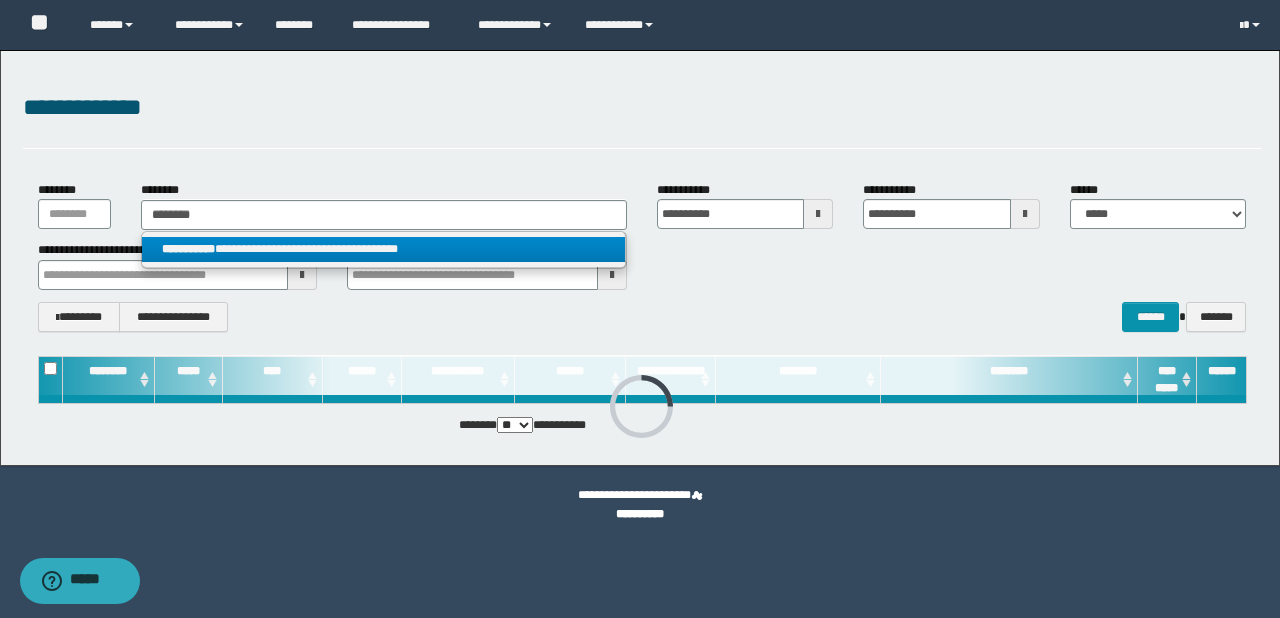 click on "**********" at bounding box center (384, 249) 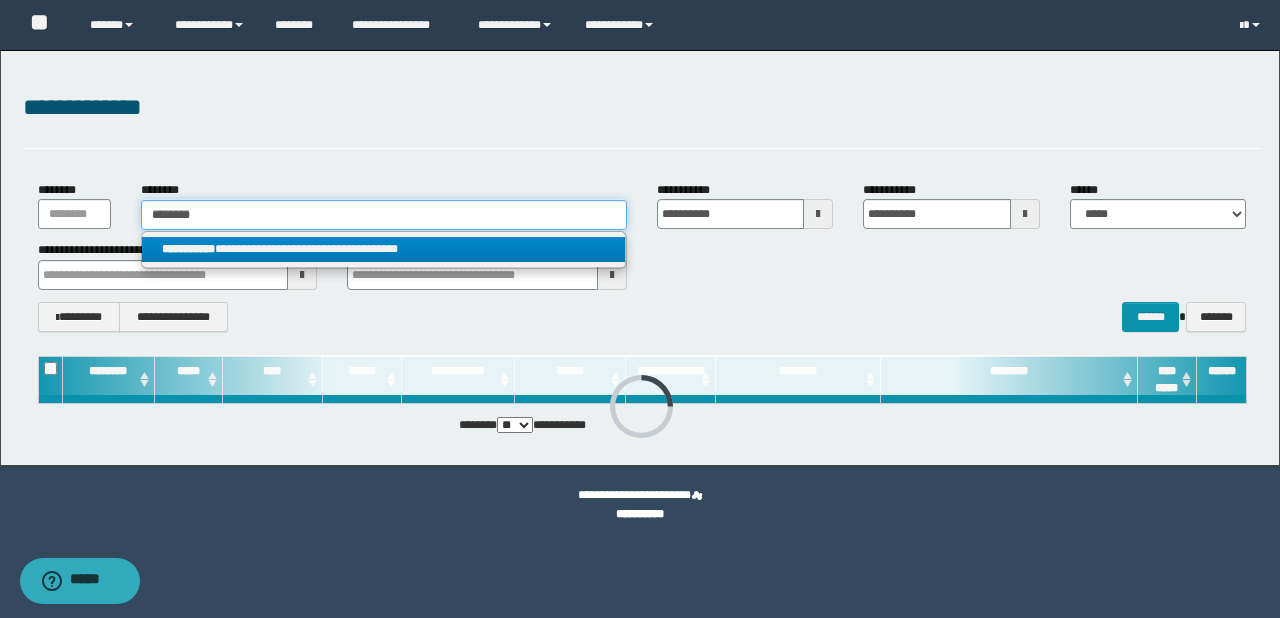 type 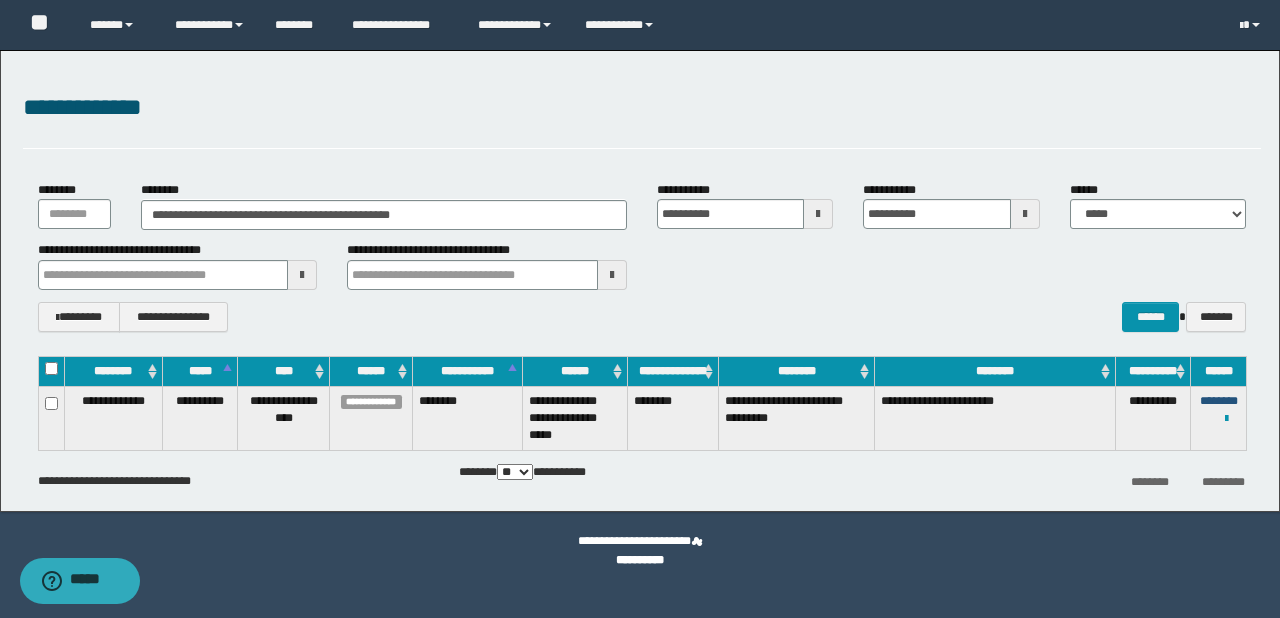 click on "********" at bounding box center [1219, 401] 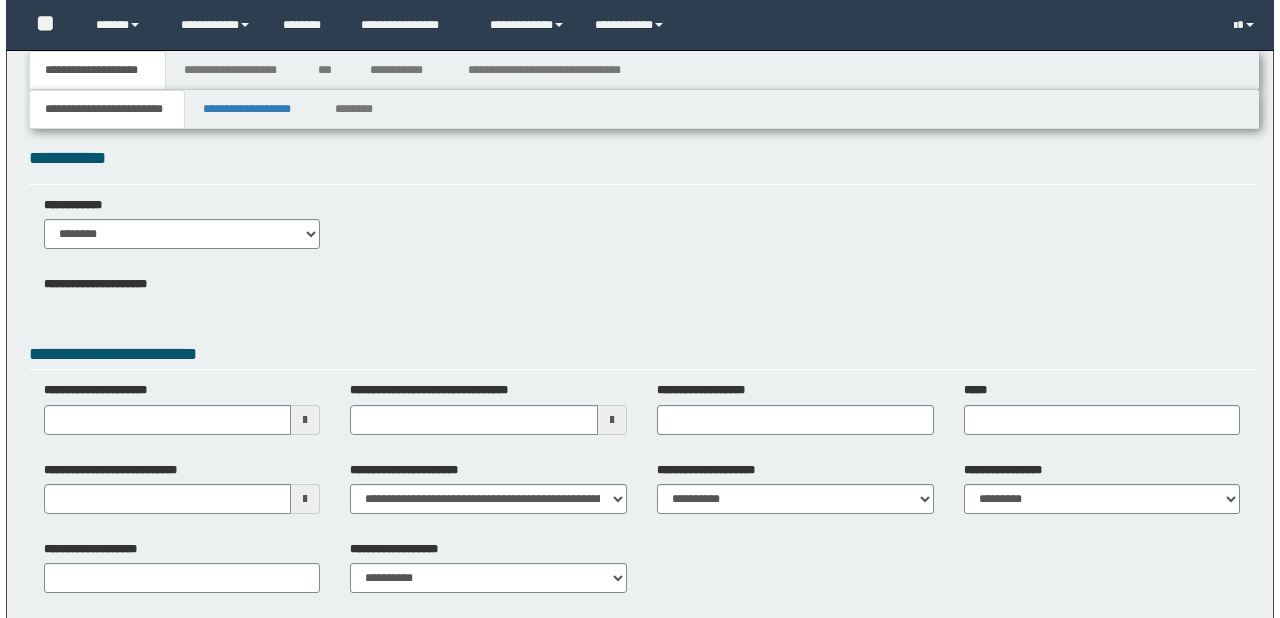 scroll, scrollTop: 0, scrollLeft: 0, axis: both 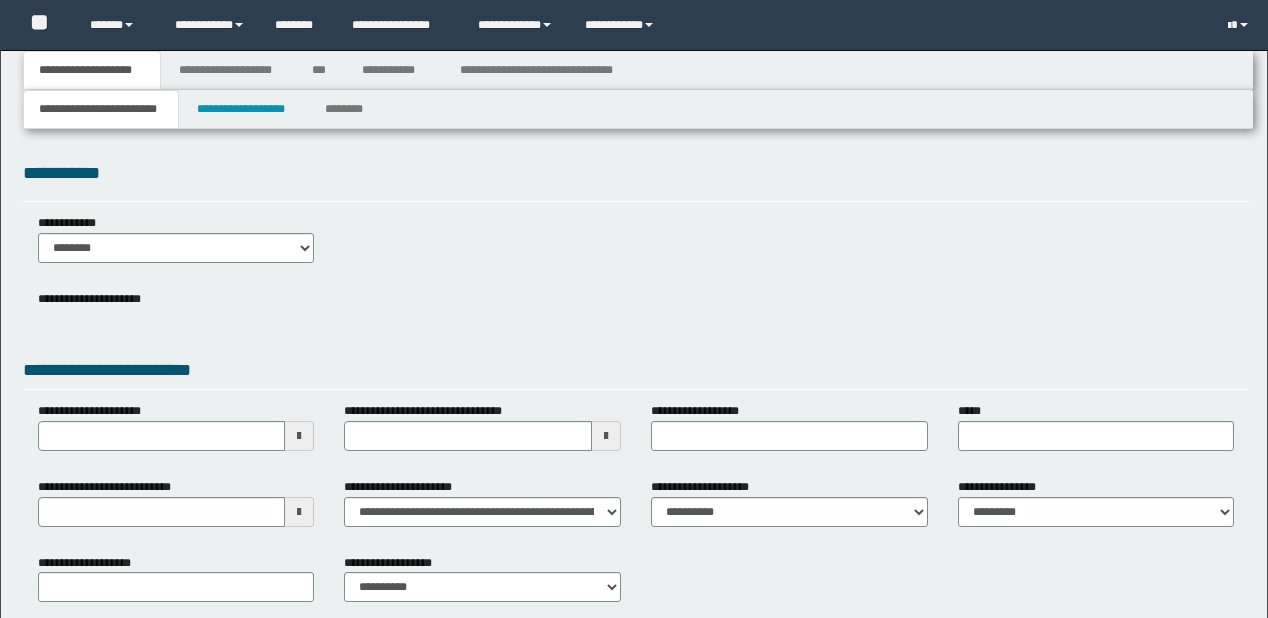 type 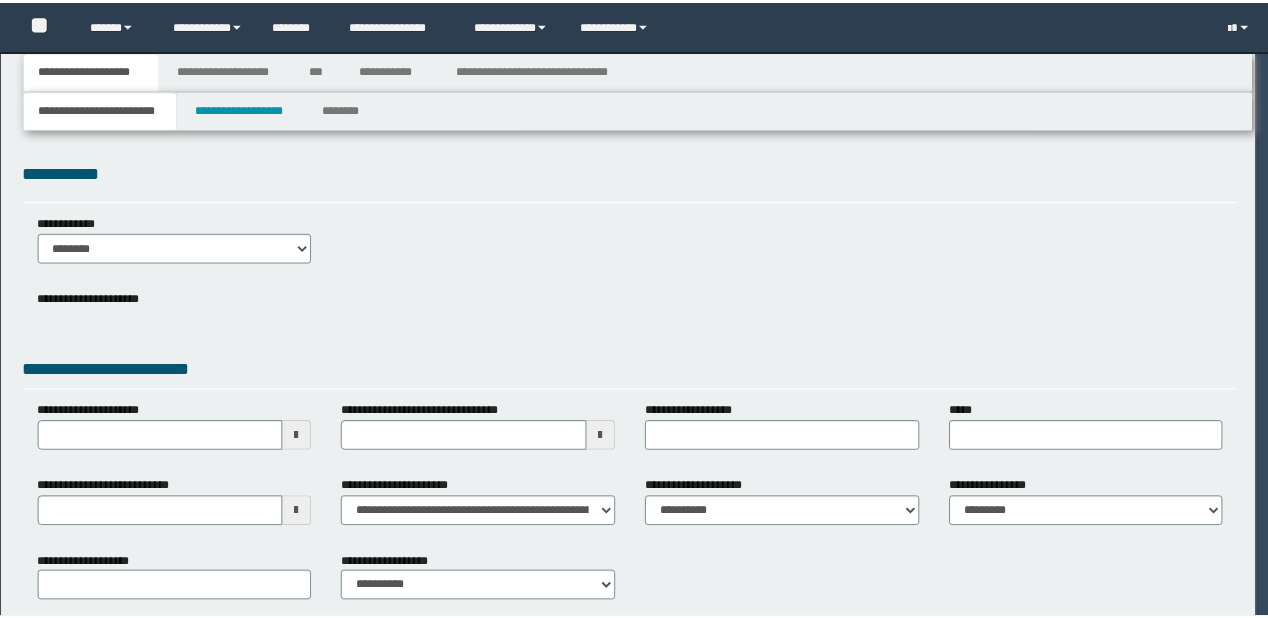 scroll, scrollTop: 0, scrollLeft: 0, axis: both 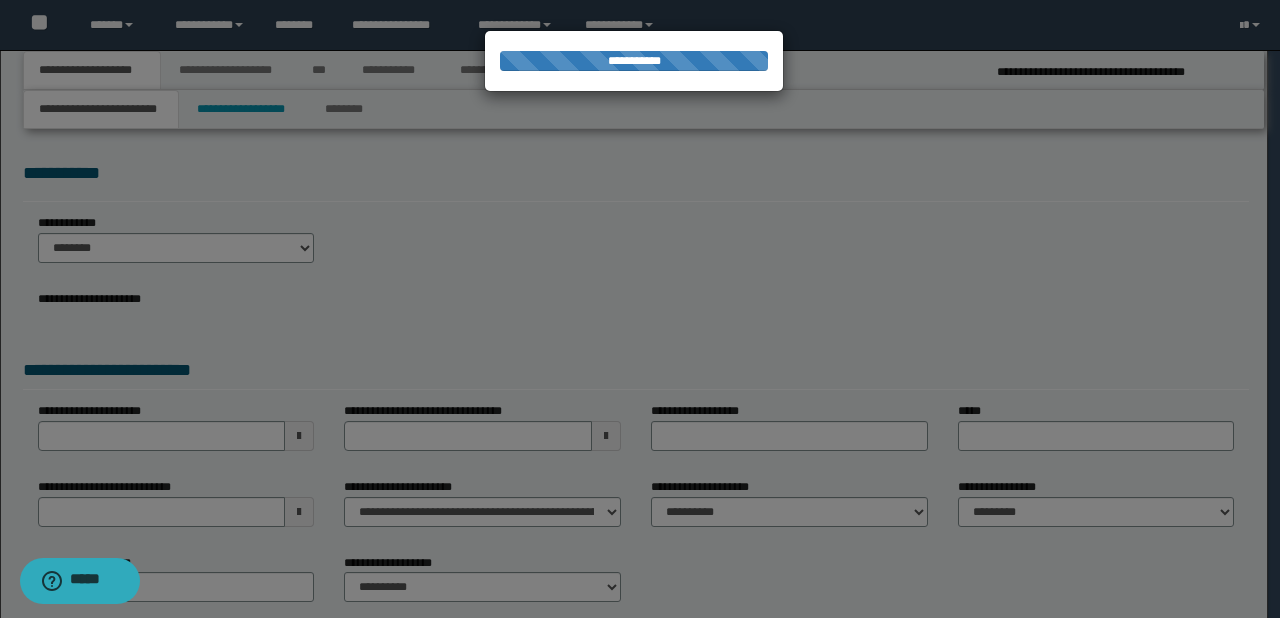 type on "**********" 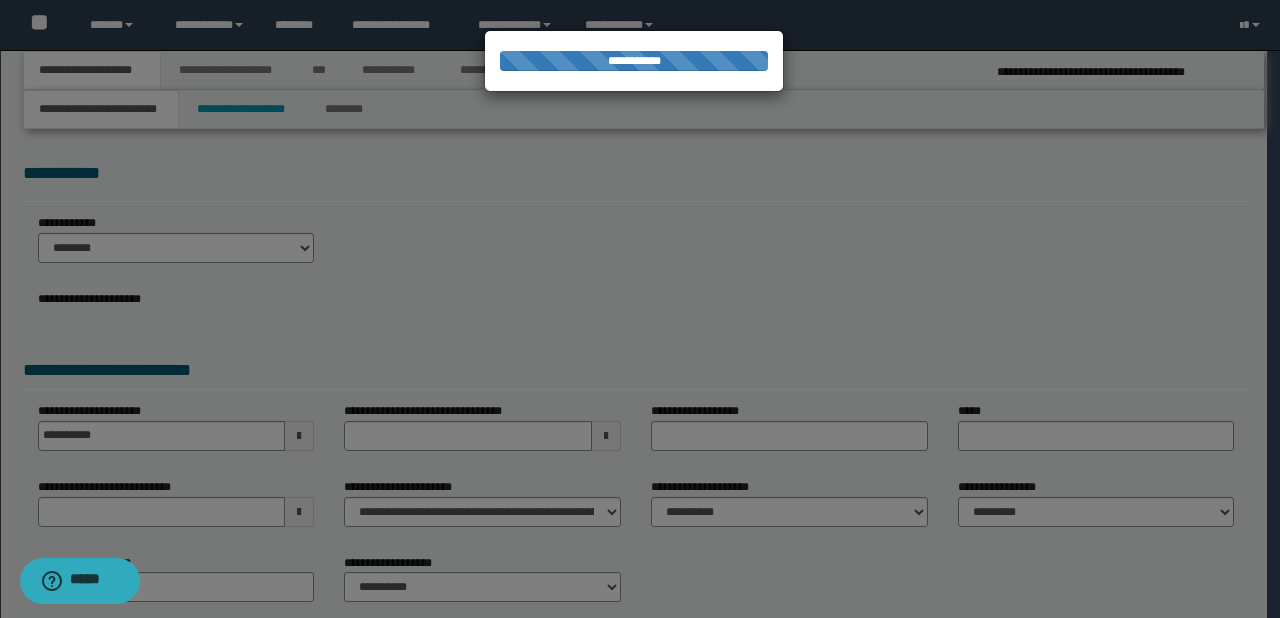 type on "**********" 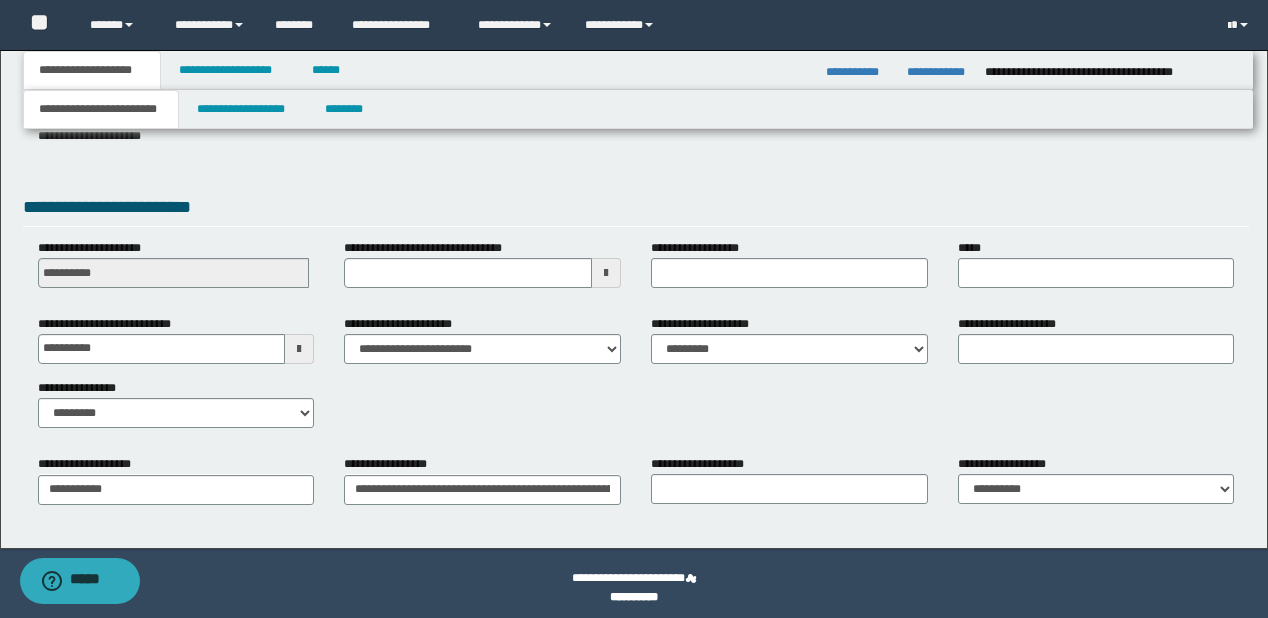 scroll, scrollTop: 328, scrollLeft: 0, axis: vertical 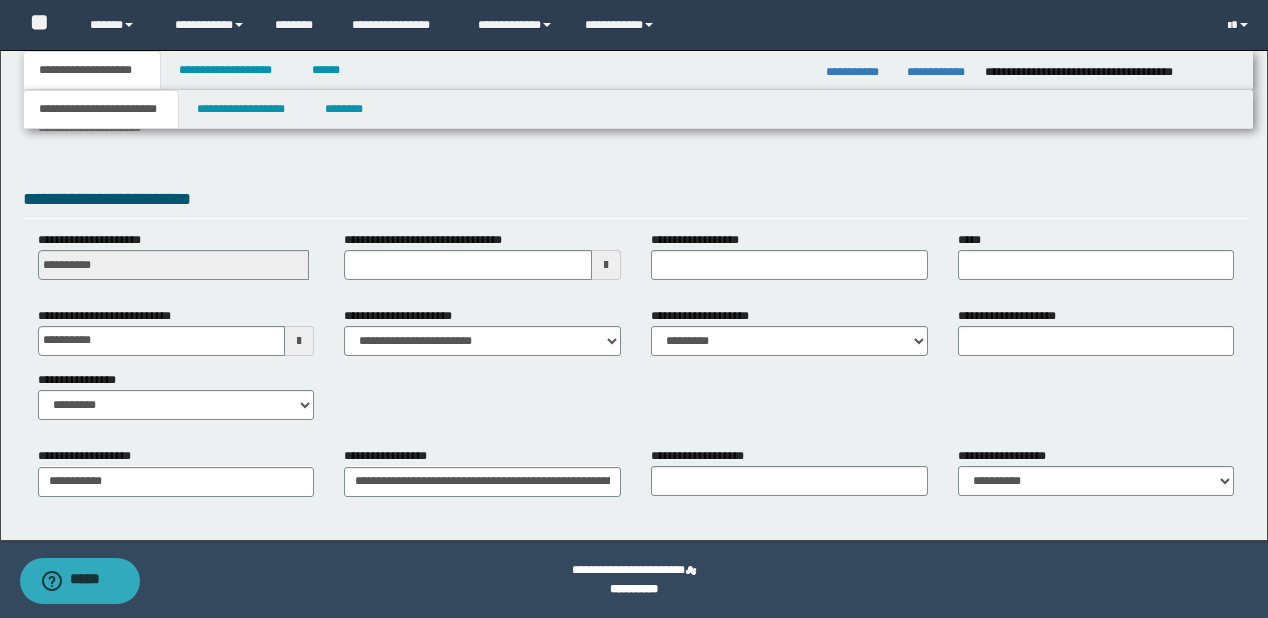 type 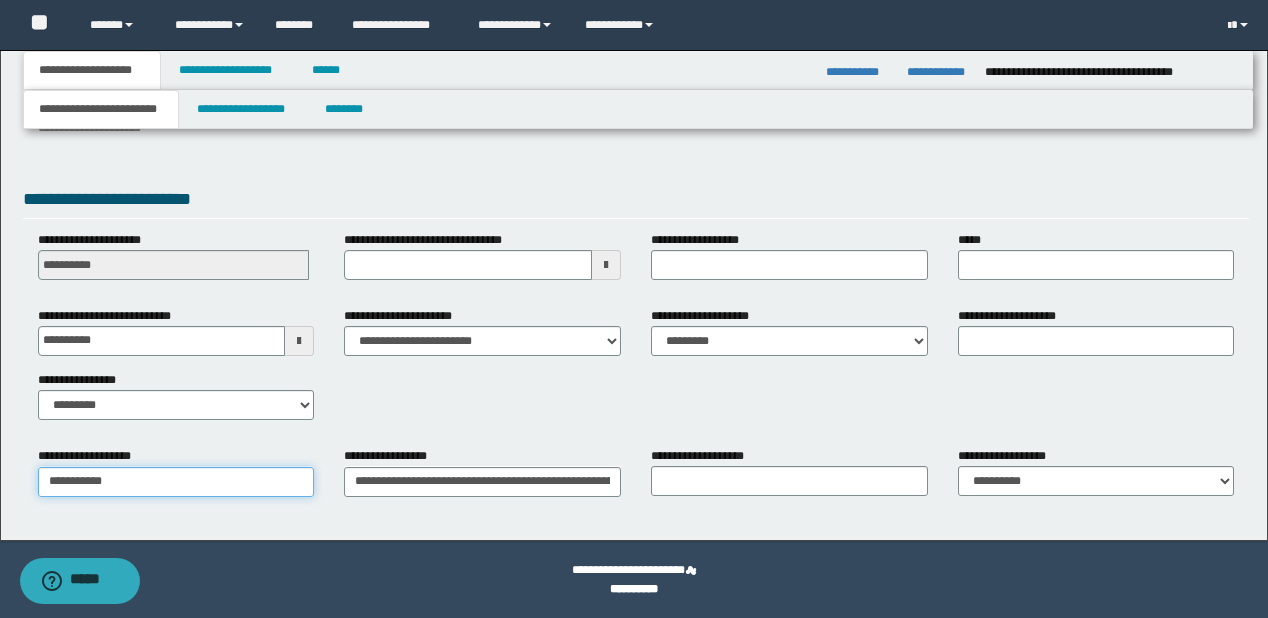 click on "**********" at bounding box center (176, 482) 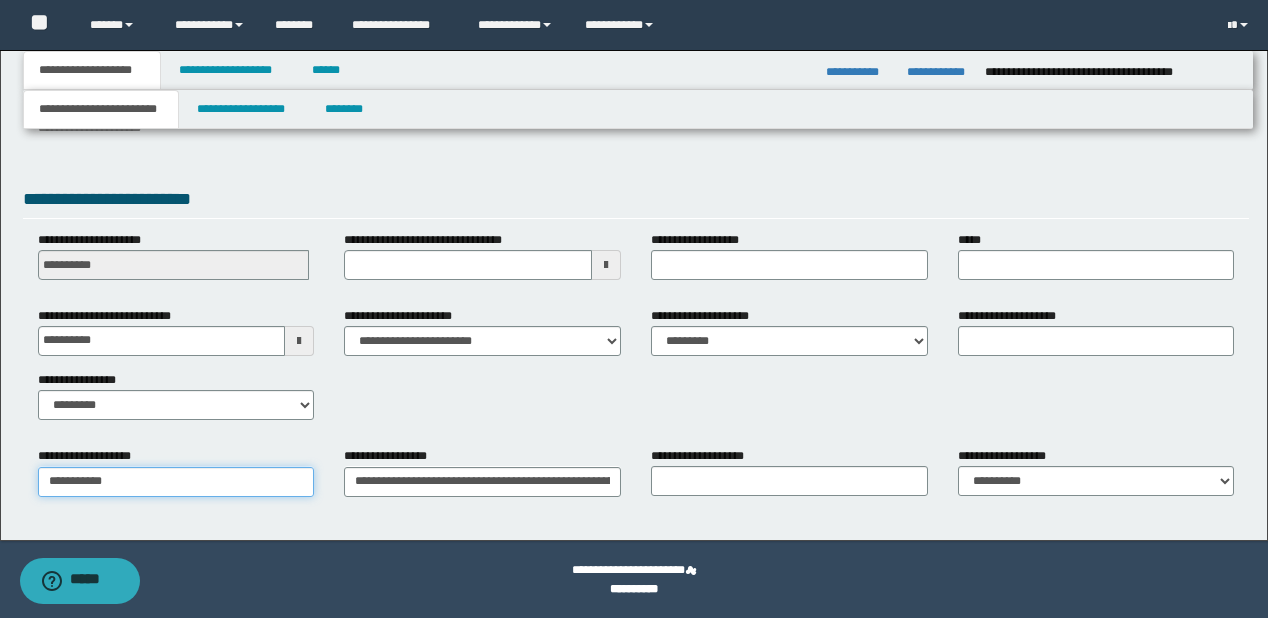 drag, startPoint x: 180, startPoint y: 478, endPoint x: 20, endPoint y: 480, distance: 160.0125 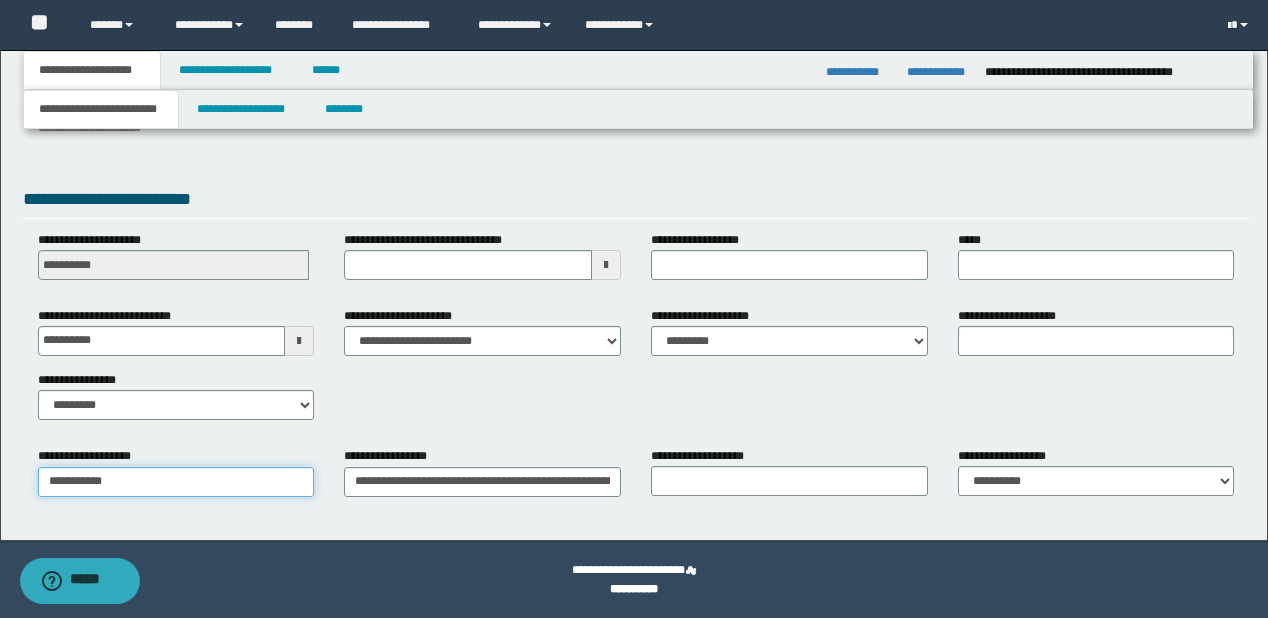 click on "**********" at bounding box center [634, 131] 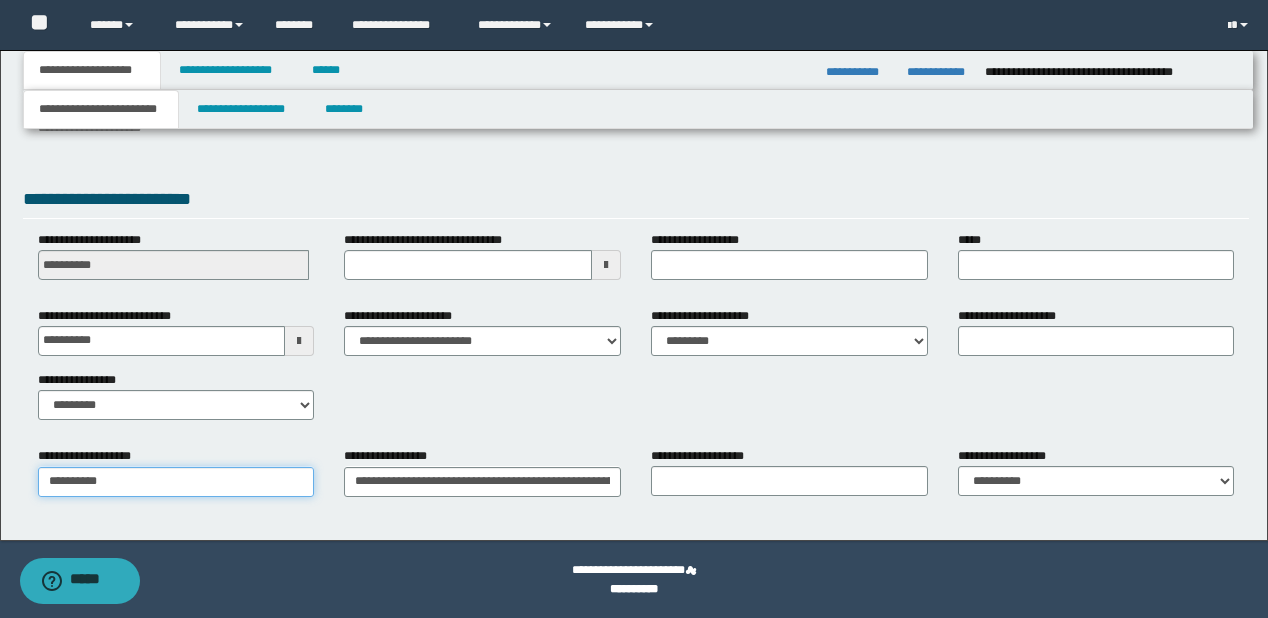type on "**********" 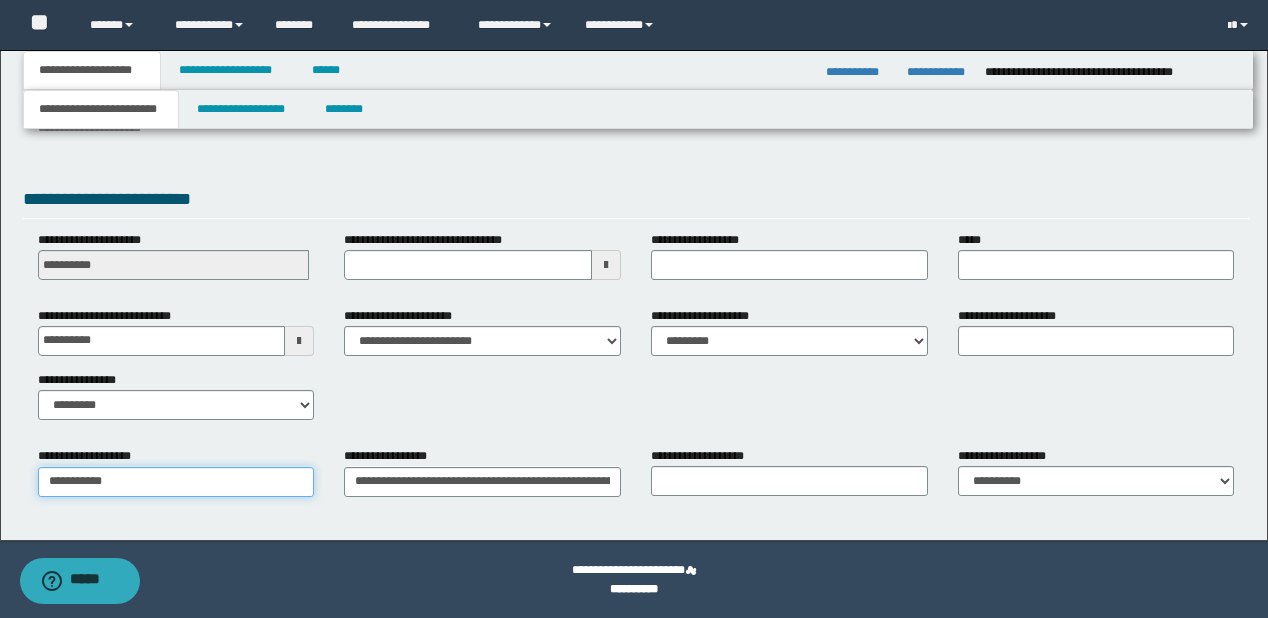 type on "**********" 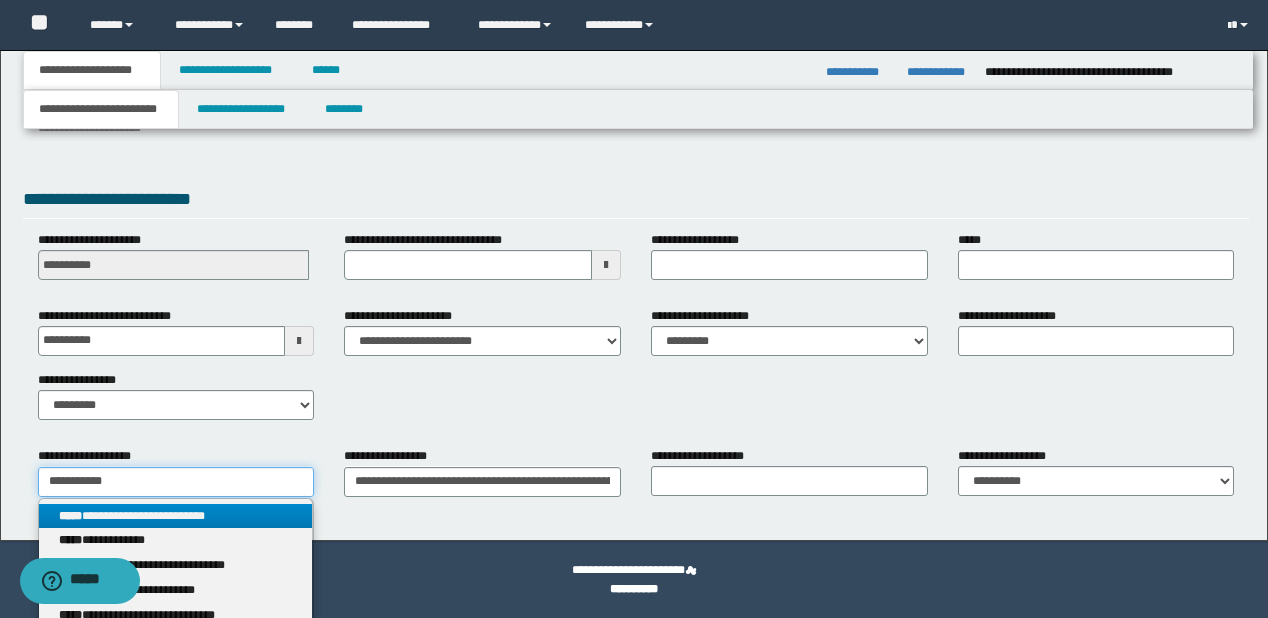 type on "**********" 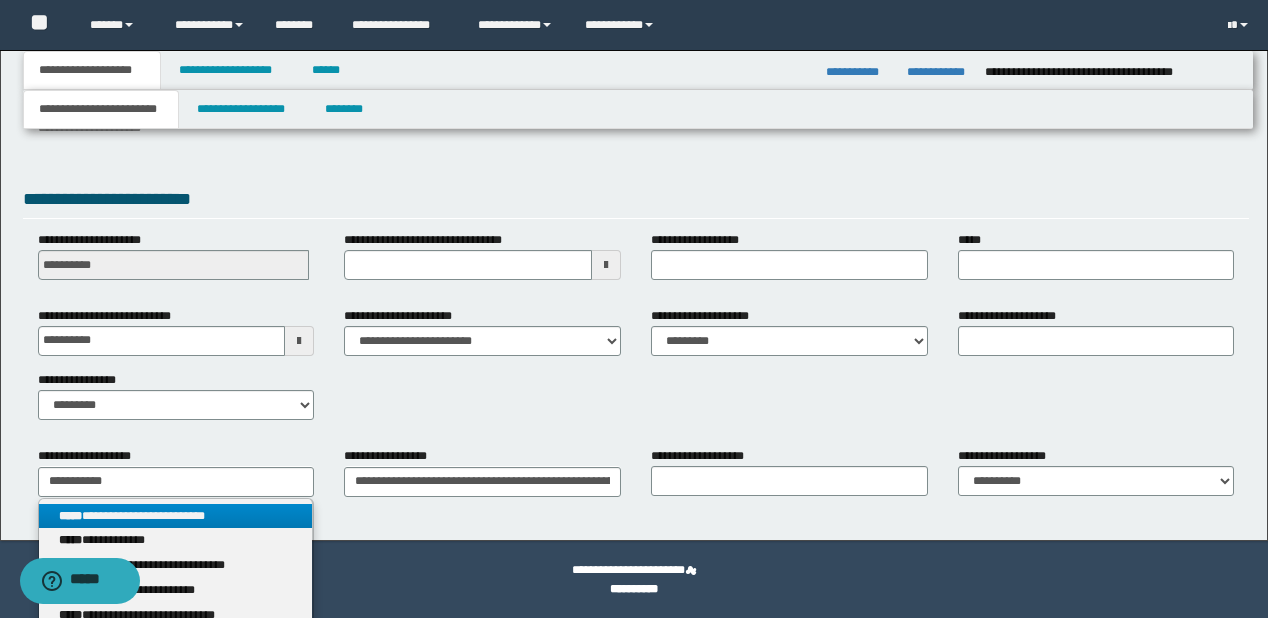 click on "**********" at bounding box center (176, 516) 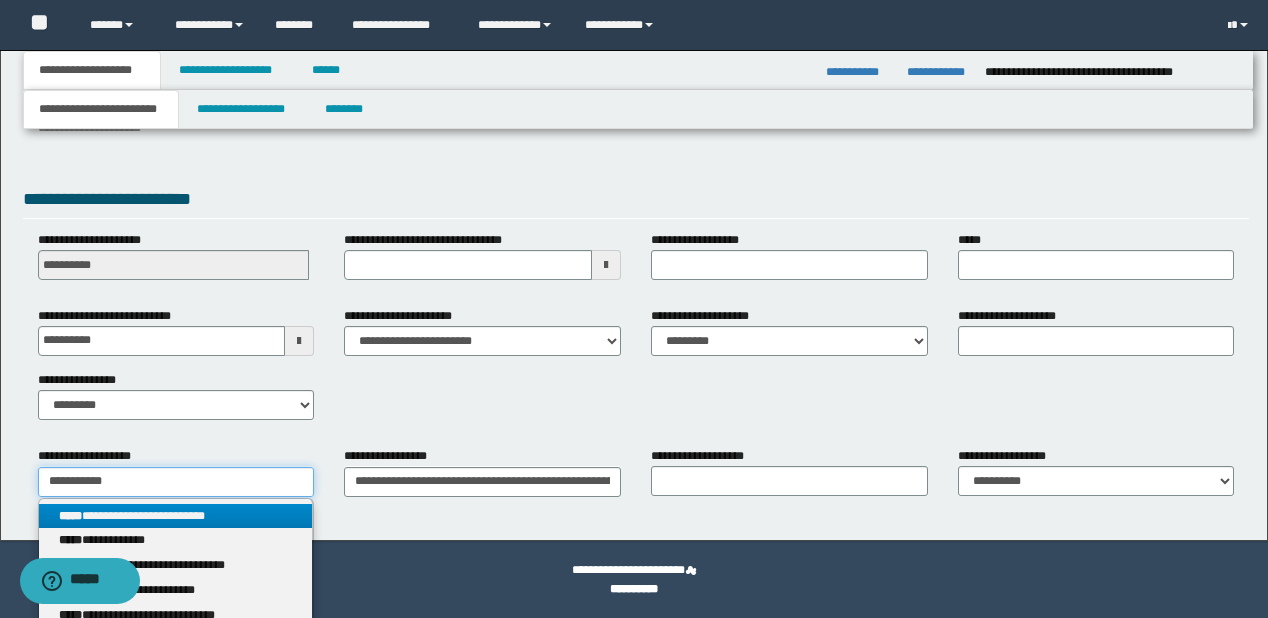 type 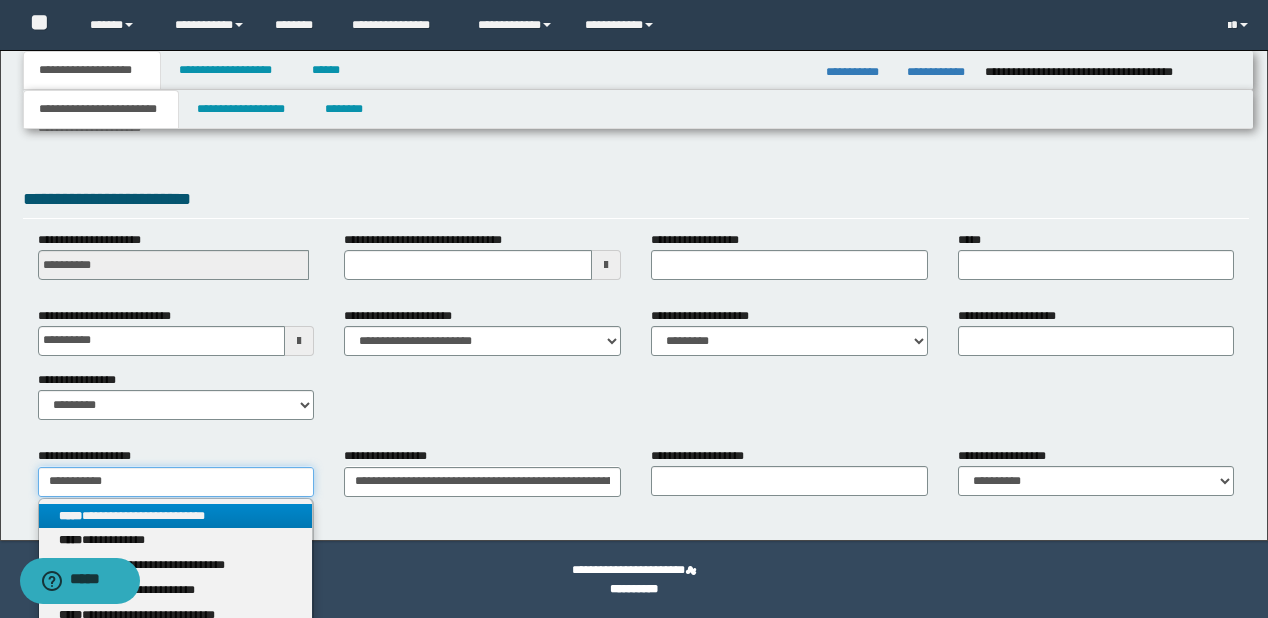 type on "**********" 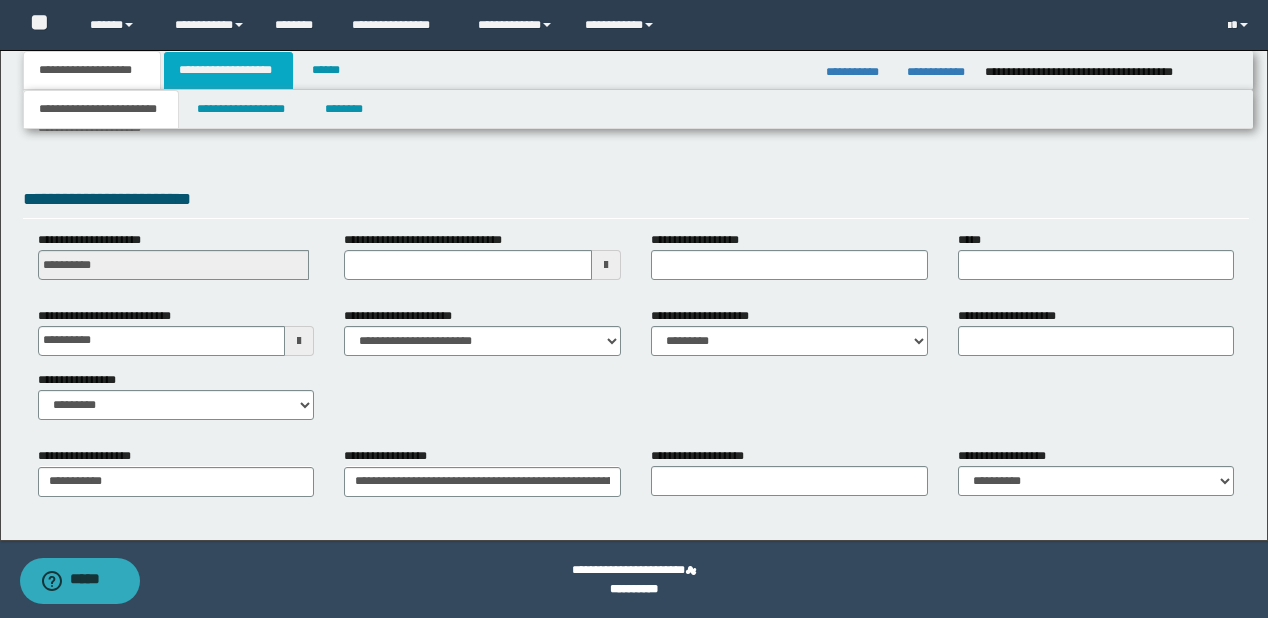 click on "**********" at bounding box center (228, 70) 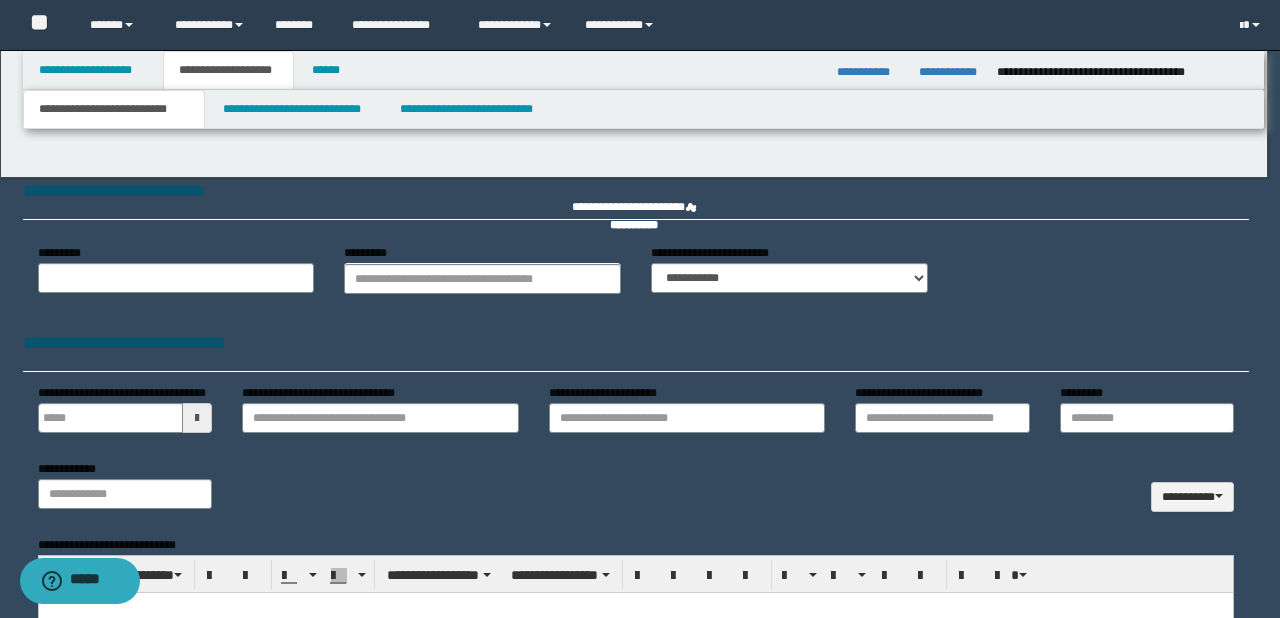 type 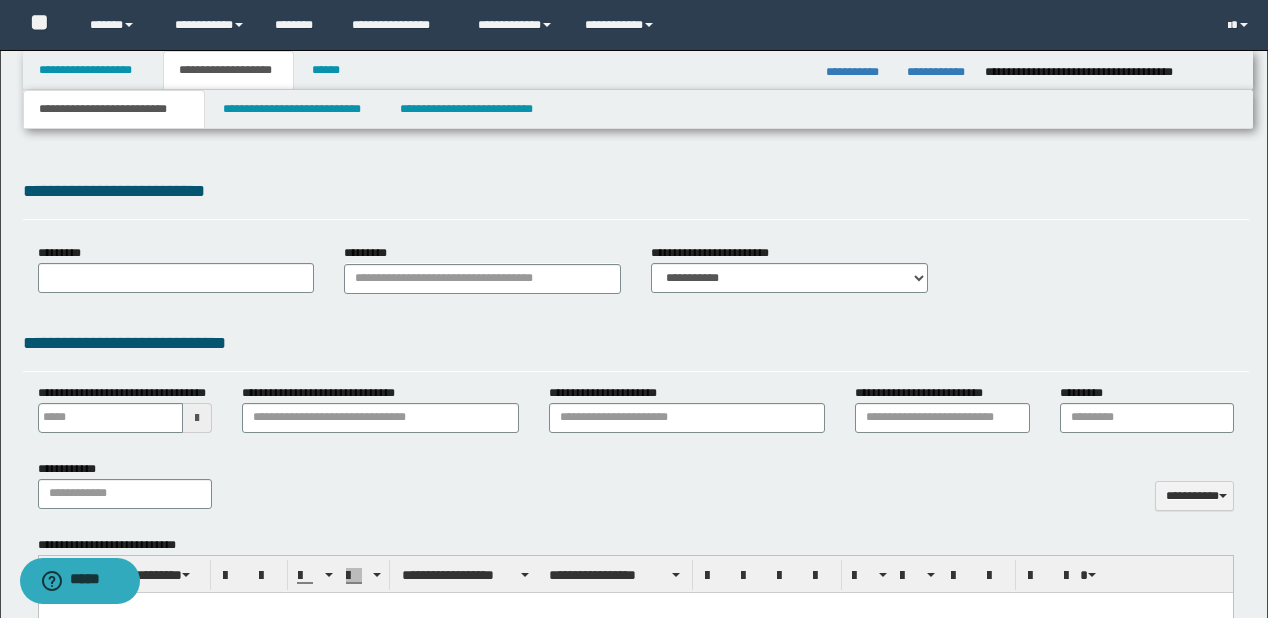 type on "**********" 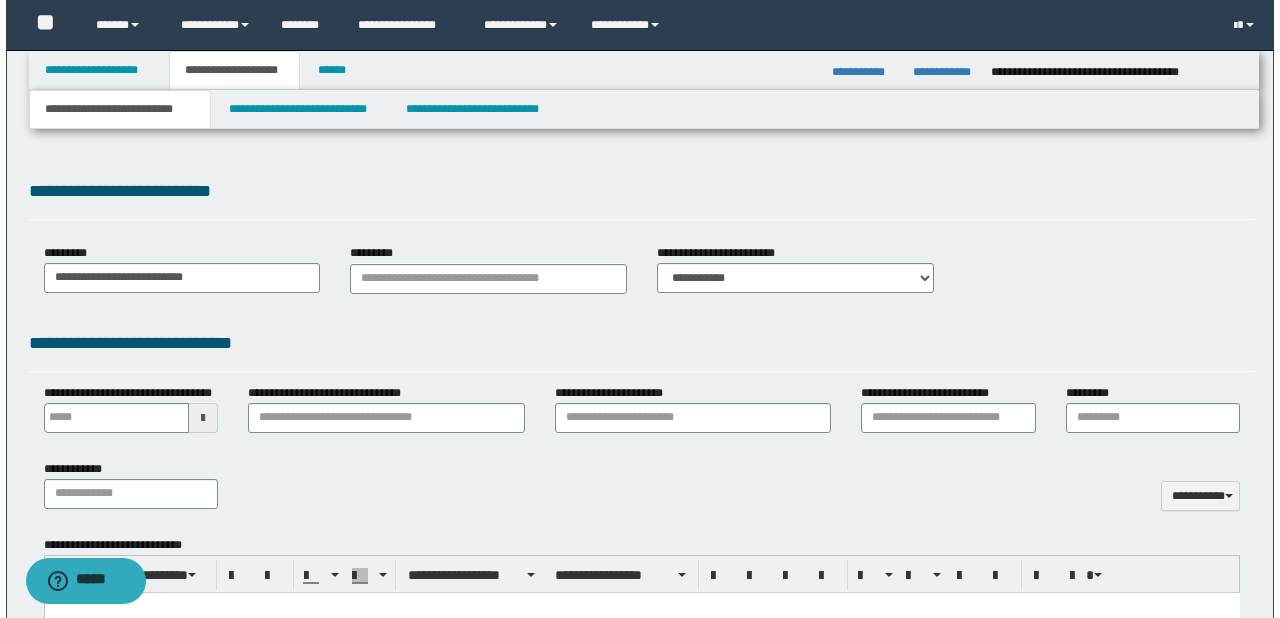 scroll, scrollTop: 0, scrollLeft: 0, axis: both 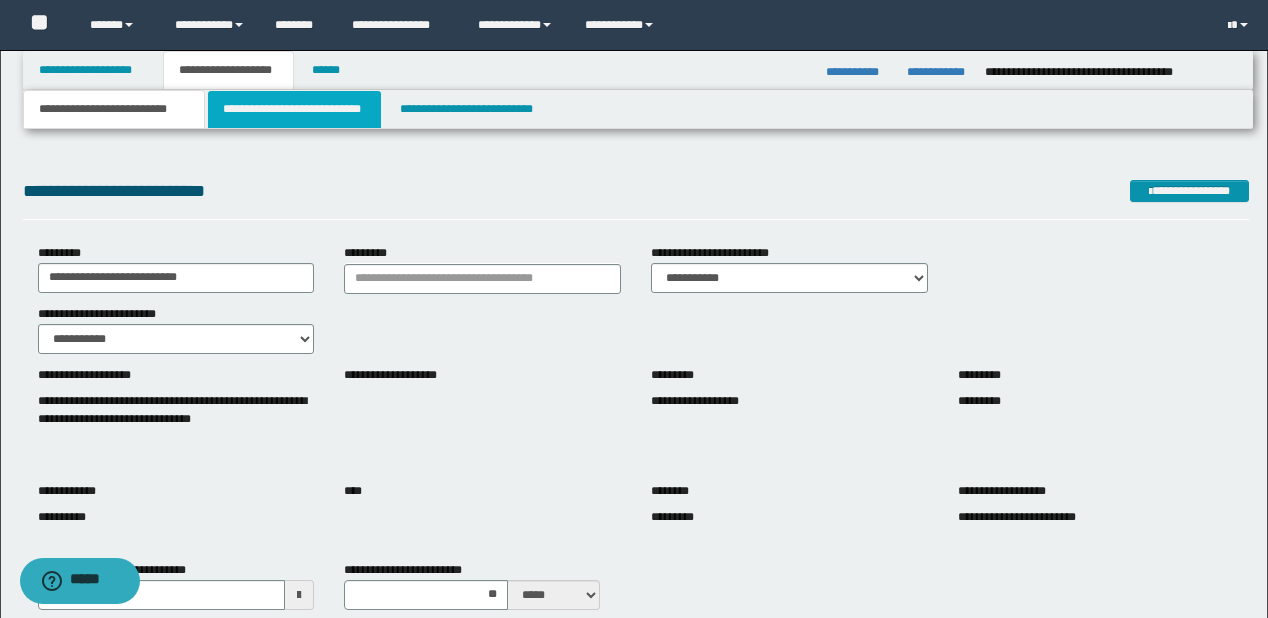 click on "**********" at bounding box center [294, 109] 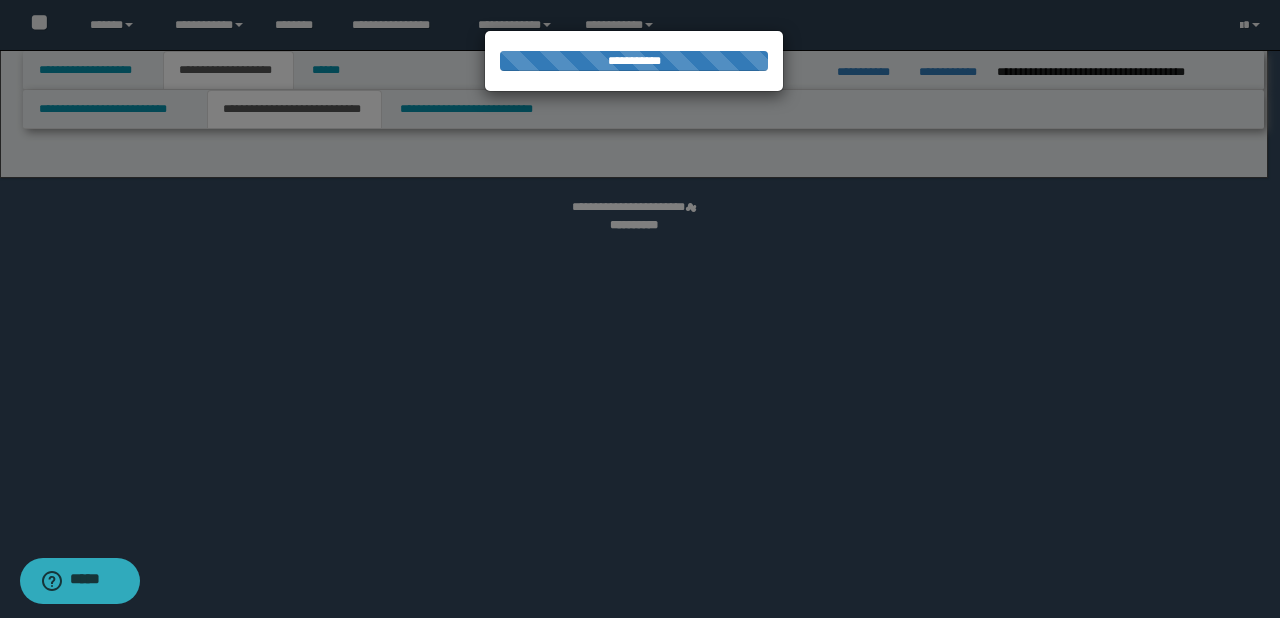 select on "*" 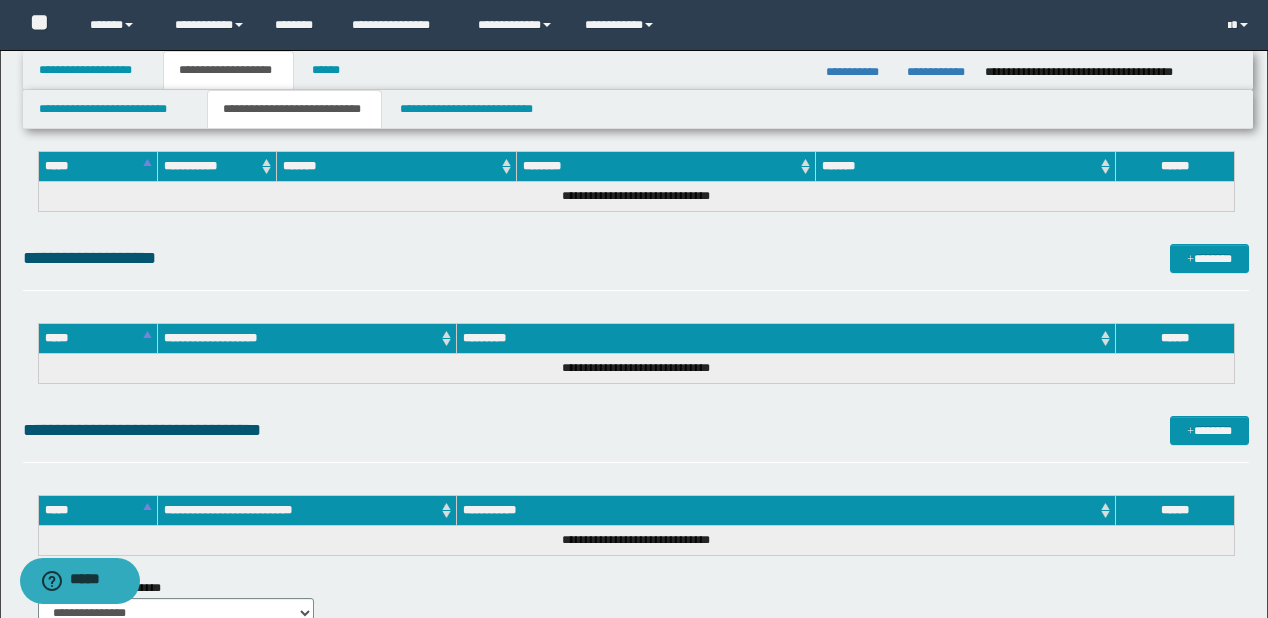 scroll, scrollTop: 5588, scrollLeft: 0, axis: vertical 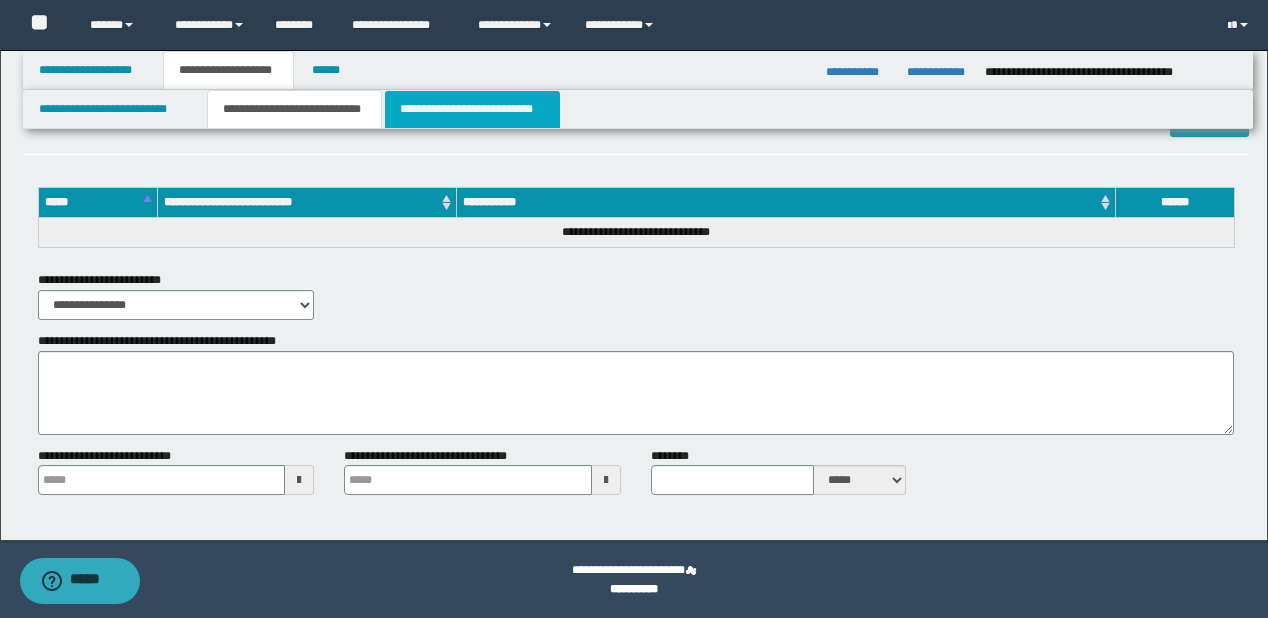 click on "**********" at bounding box center [472, 109] 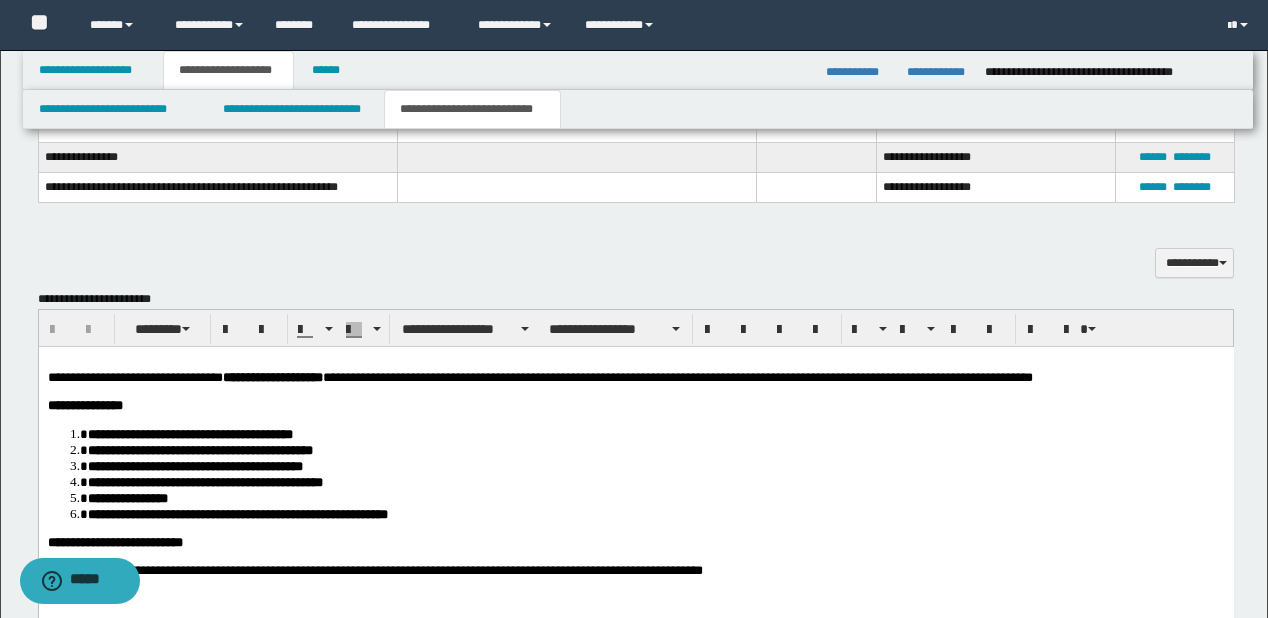 scroll, scrollTop: 925, scrollLeft: 0, axis: vertical 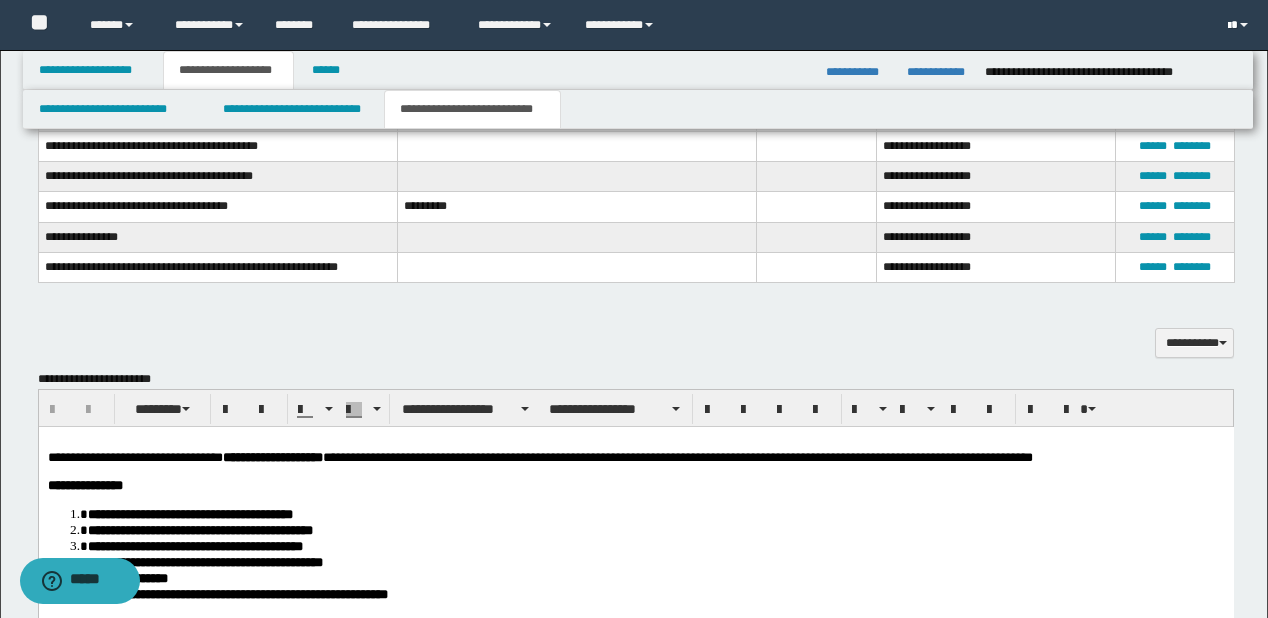 click at bounding box center [1244, 25] 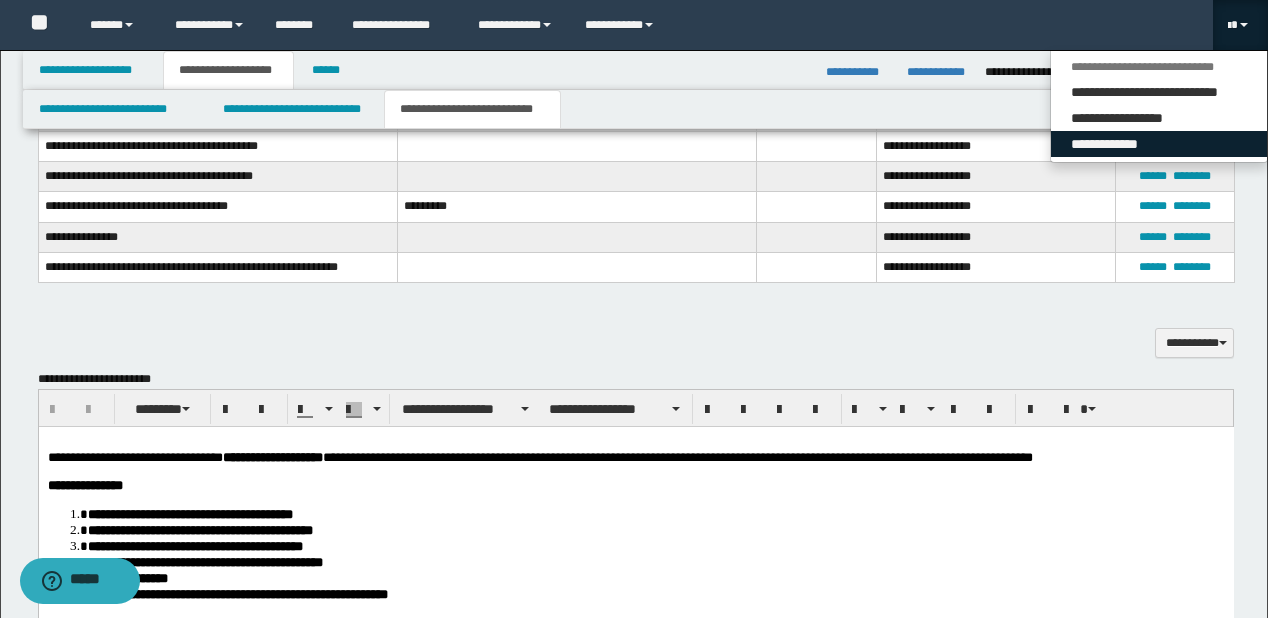 click on "**********" at bounding box center [1159, 144] 